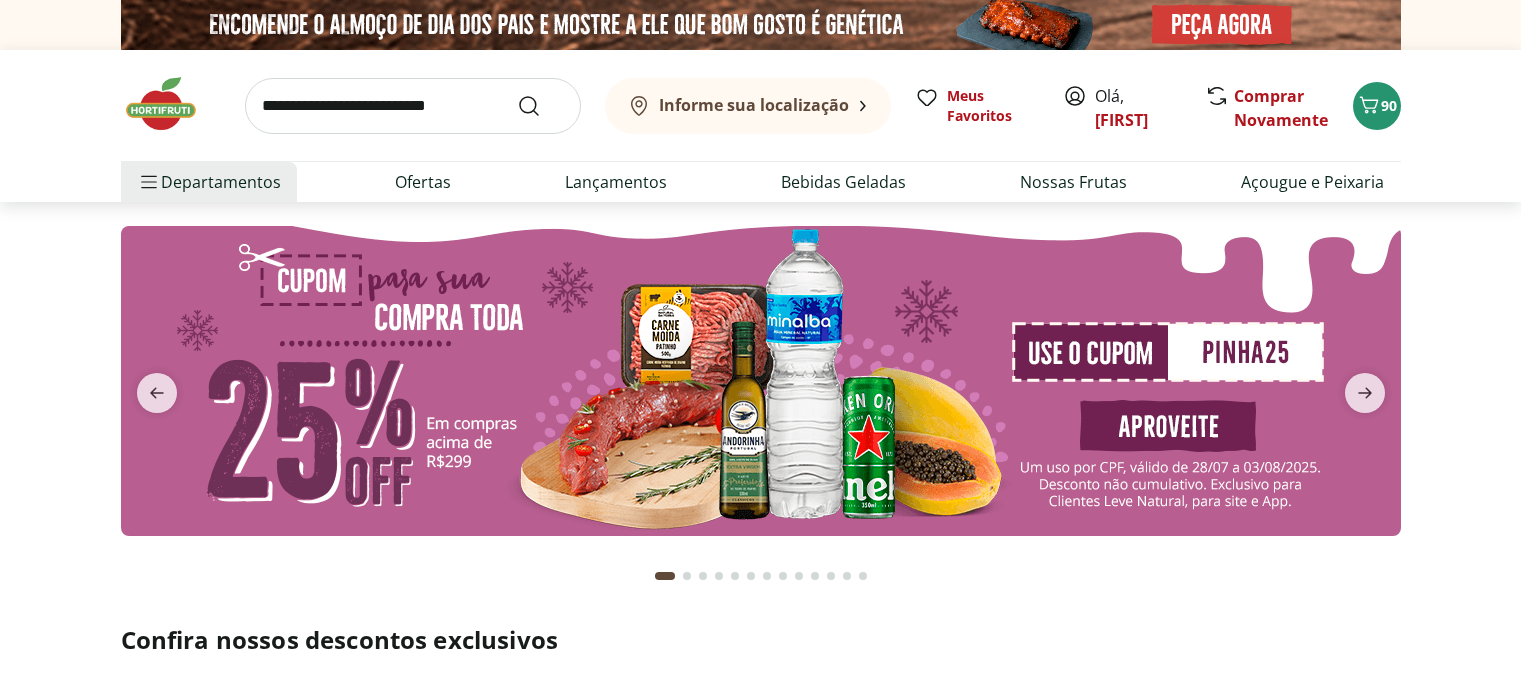 scroll, scrollTop: 0, scrollLeft: 0, axis: both 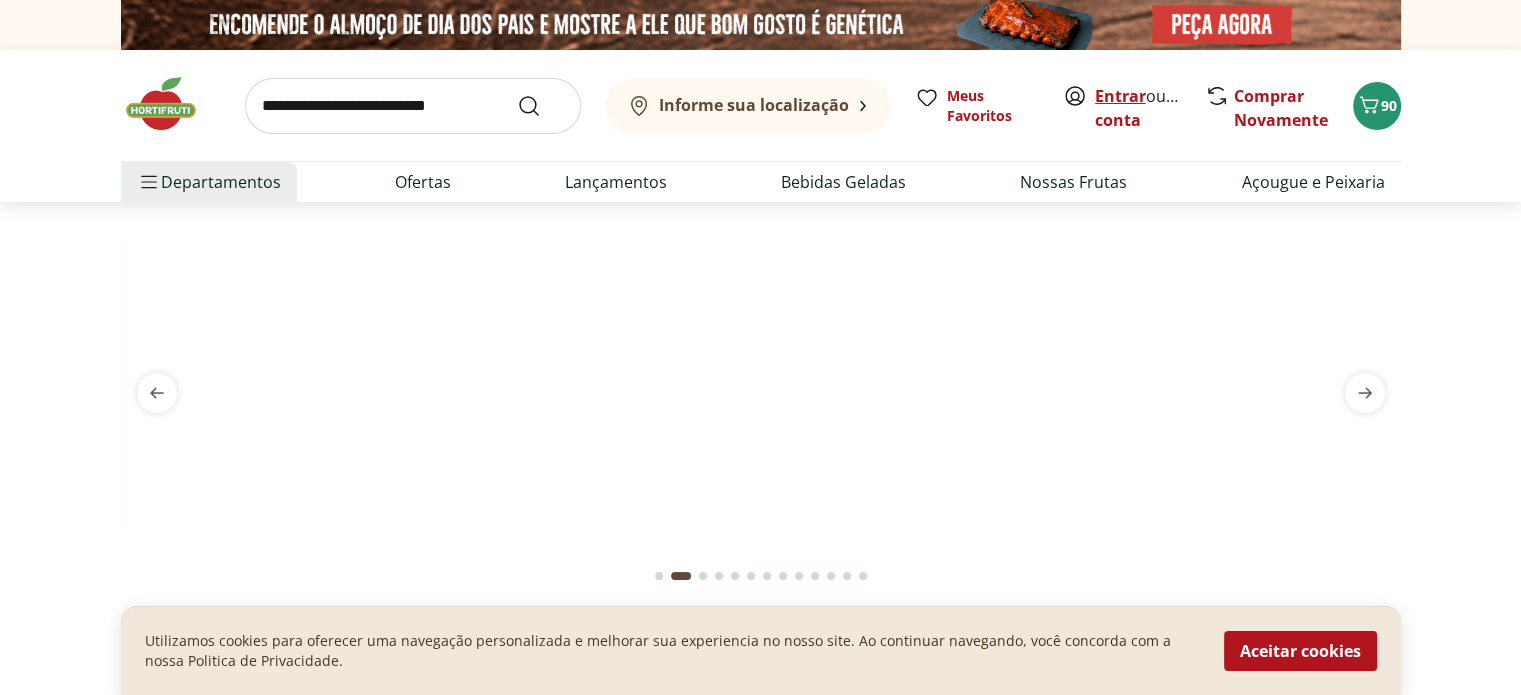 click on "Entrar" at bounding box center [1120, 96] 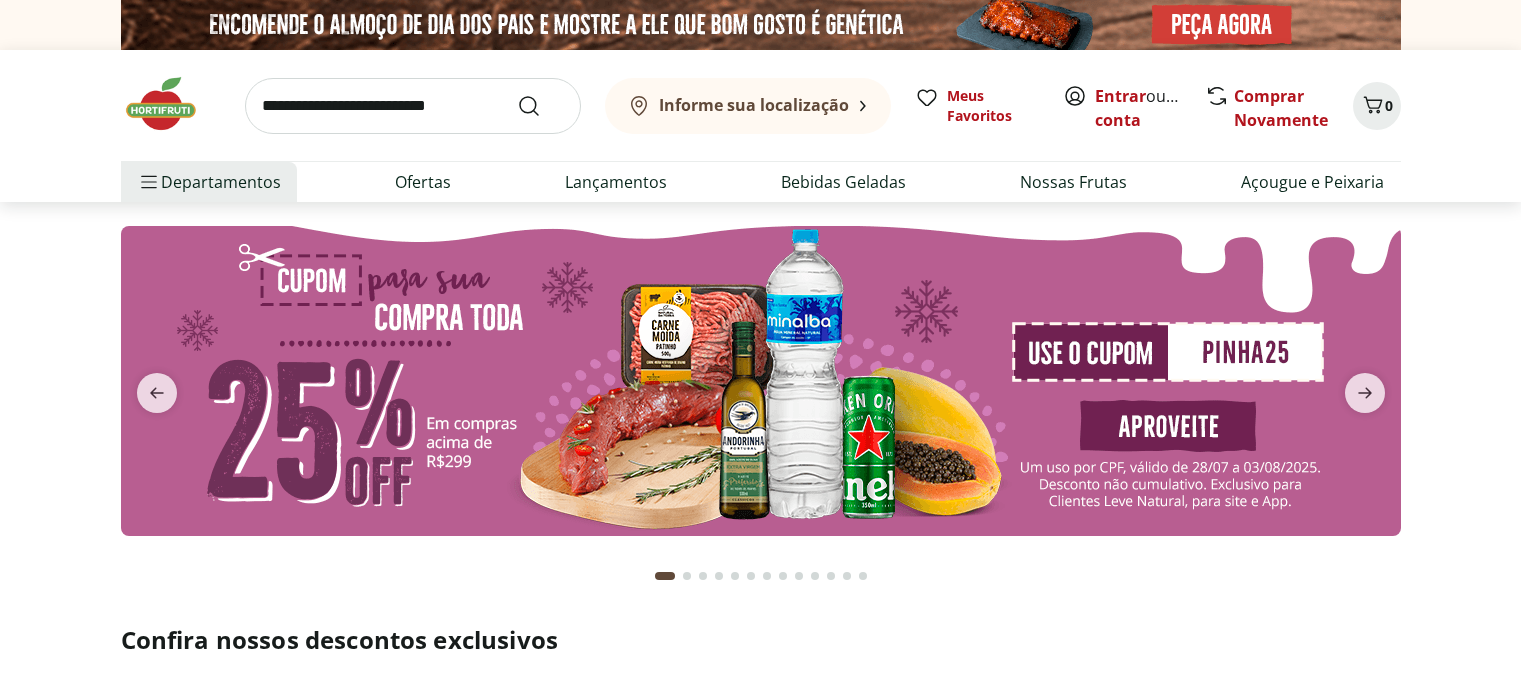 scroll, scrollTop: 0, scrollLeft: 0, axis: both 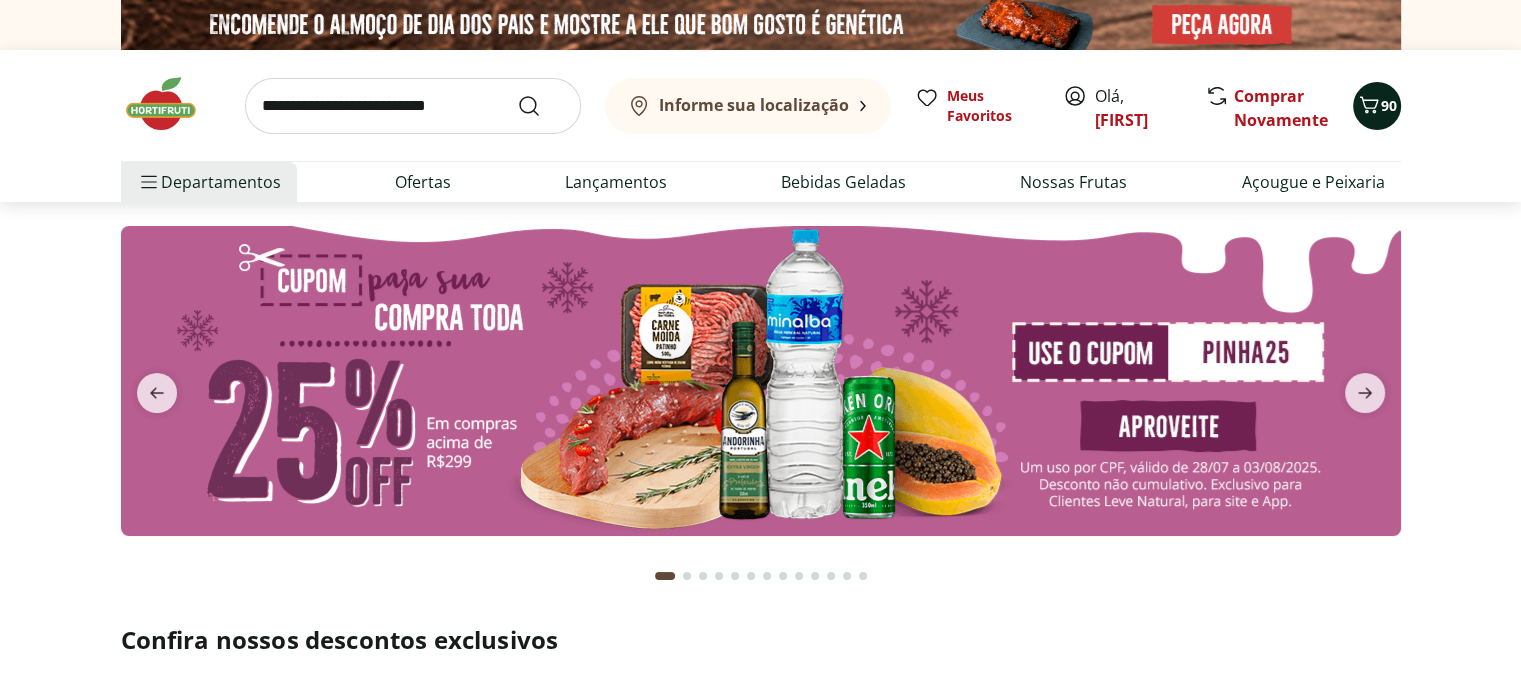 click on "90" at bounding box center (1389, 105) 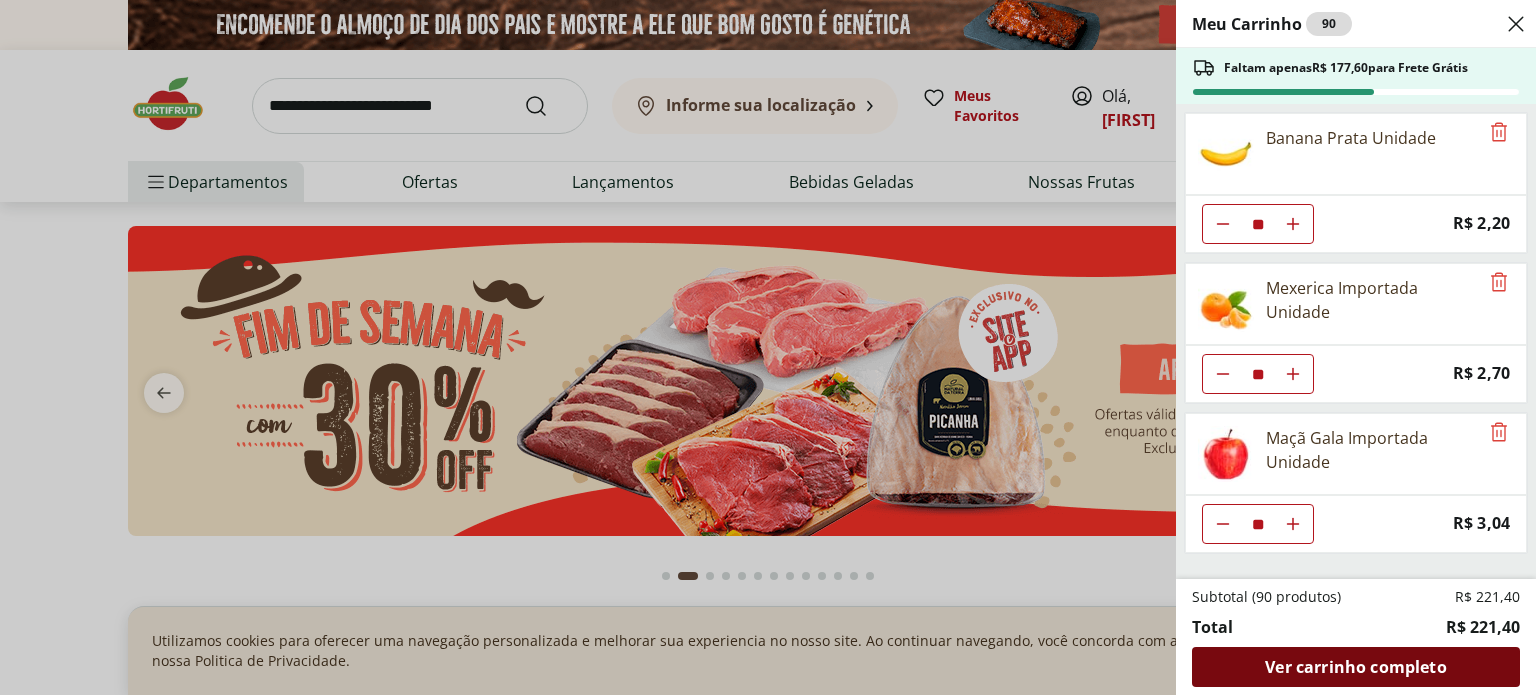 click on "Ver carrinho completo" at bounding box center (1355, 667) 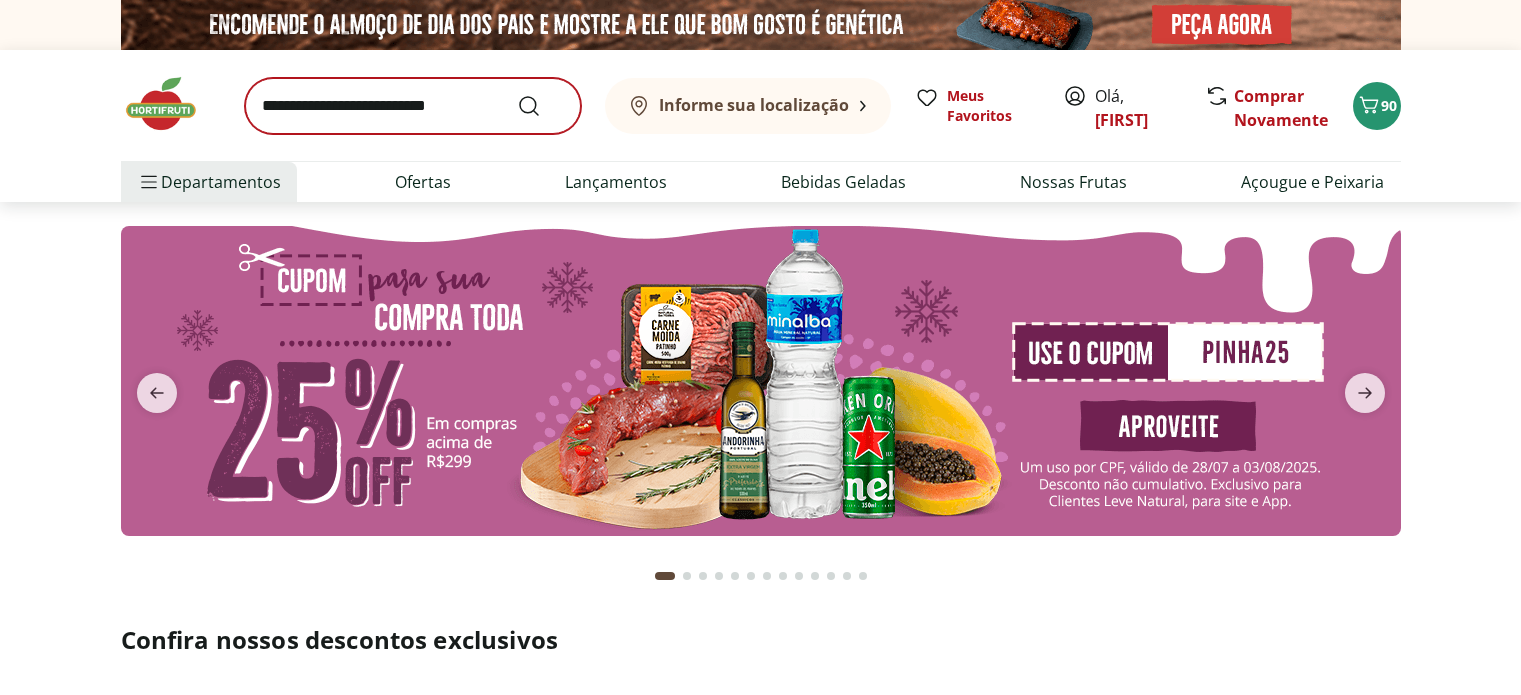 scroll, scrollTop: 0, scrollLeft: 0, axis: both 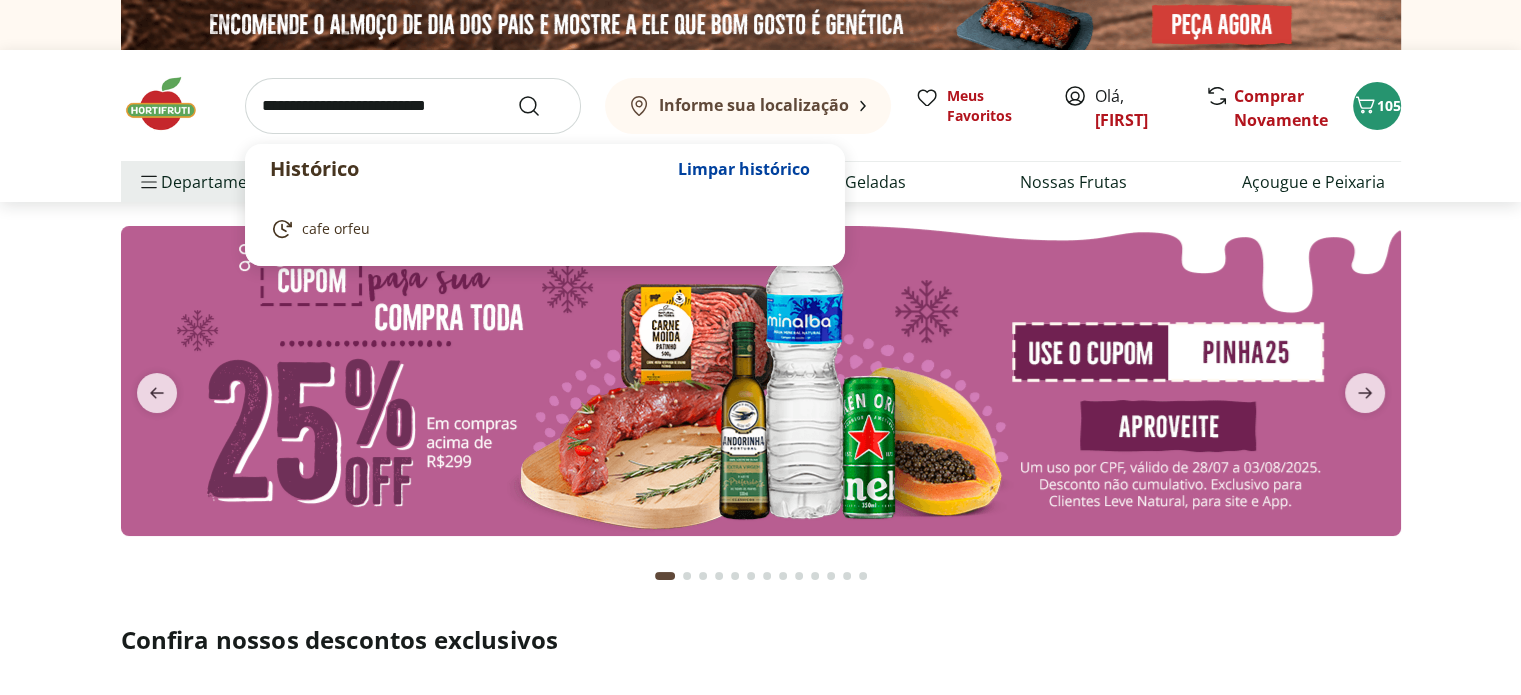 click at bounding box center (413, 106) 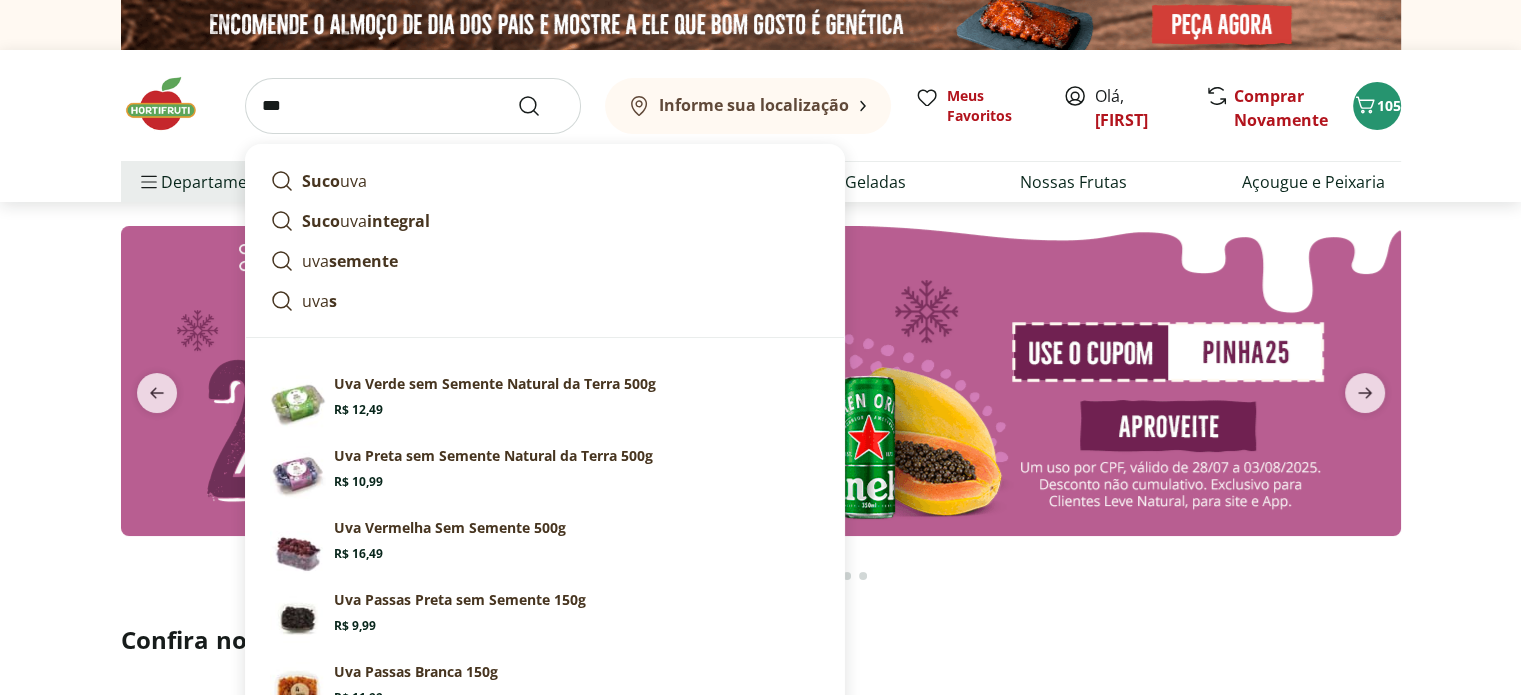 type on "***" 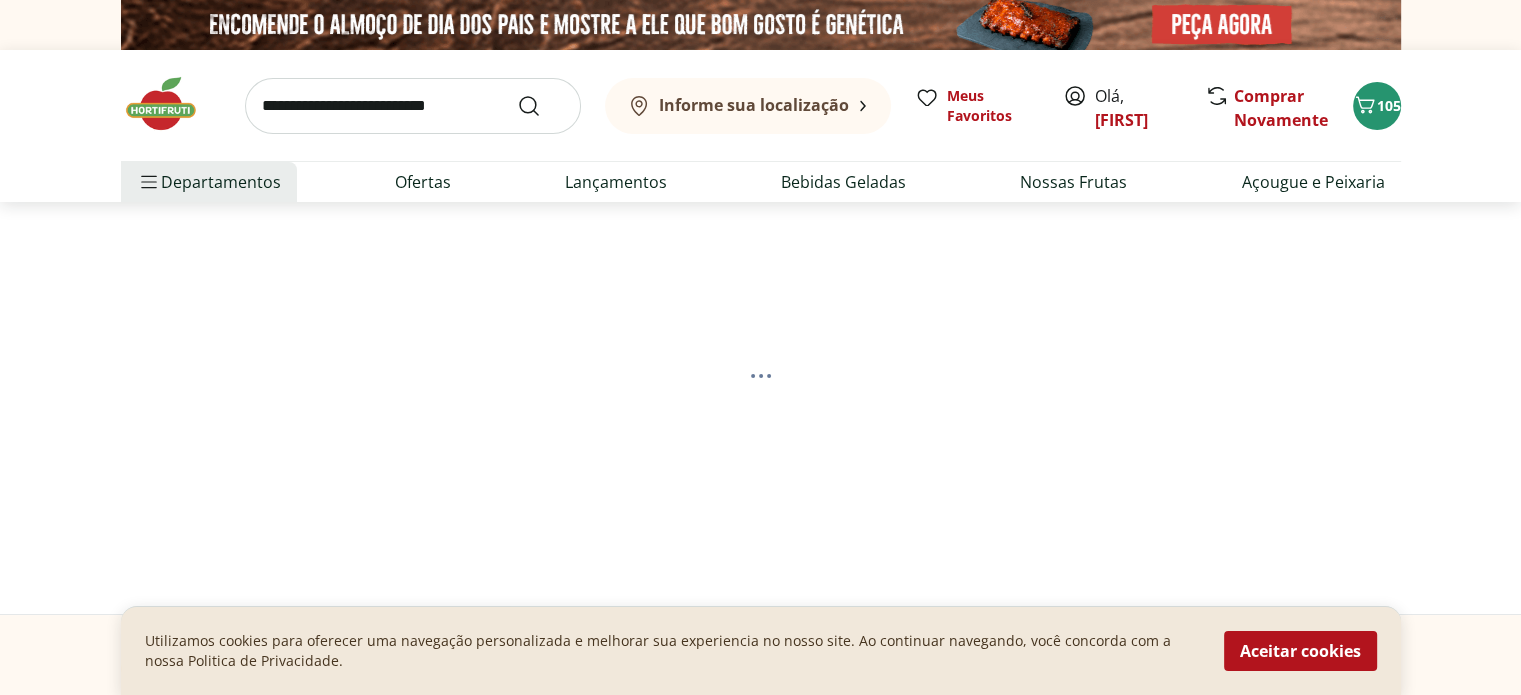 select on "**********" 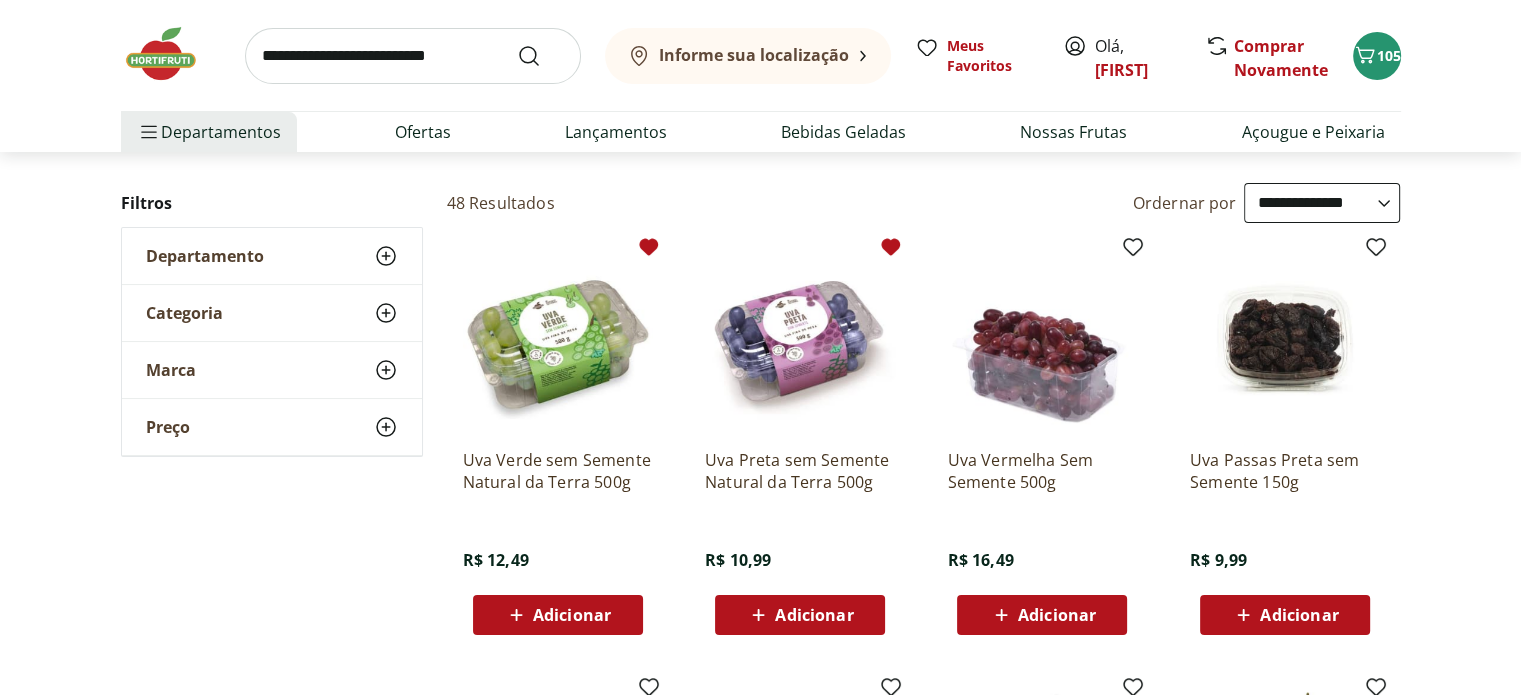 scroll, scrollTop: 239, scrollLeft: 0, axis: vertical 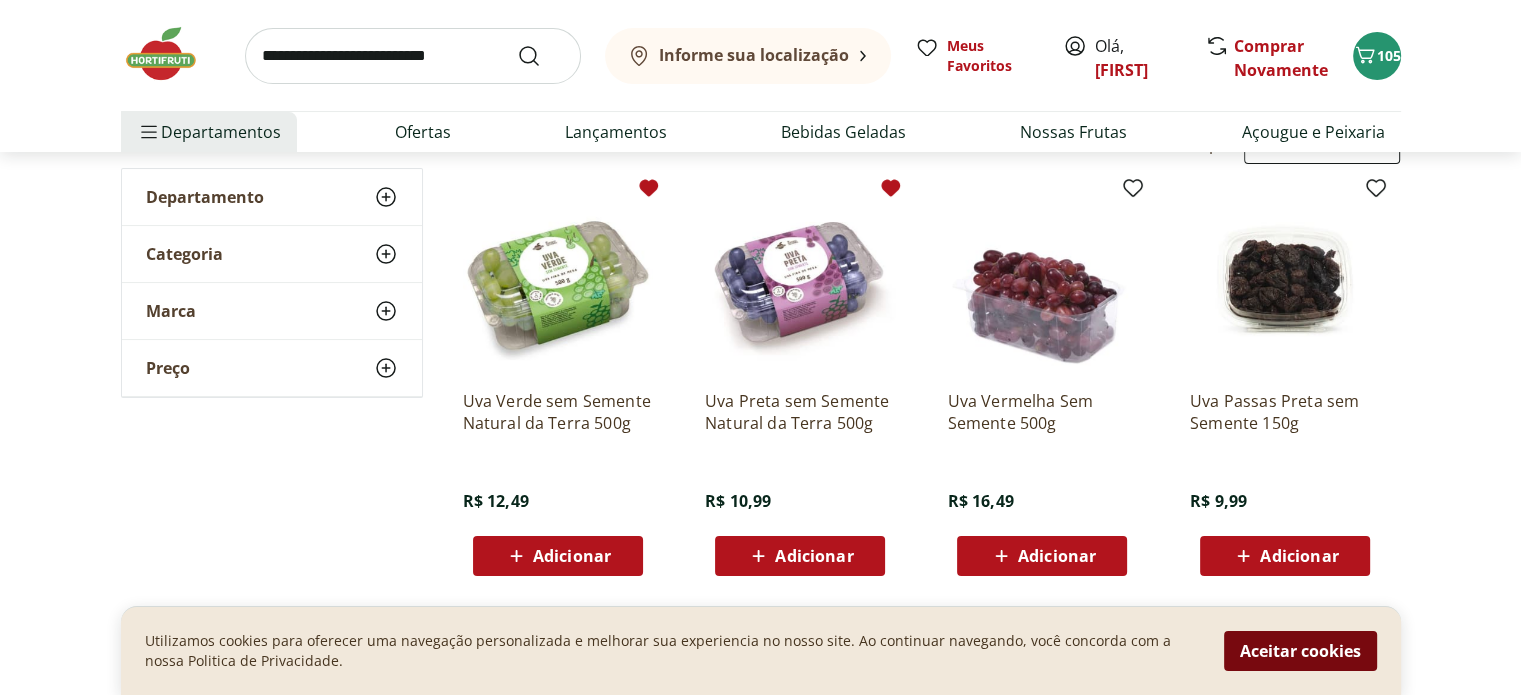 click on "Aceitar cookies" at bounding box center (1300, 651) 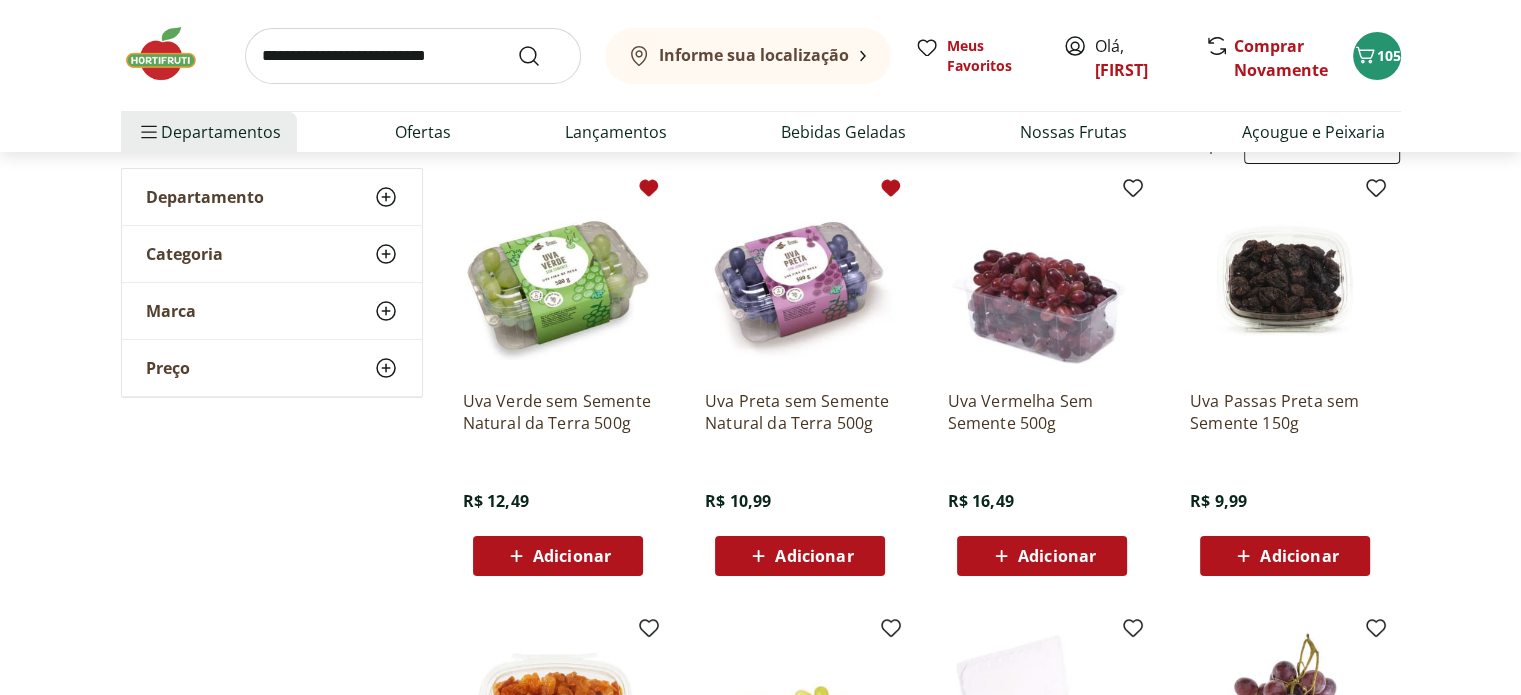 click on "Adicionar" at bounding box center (572, 556) 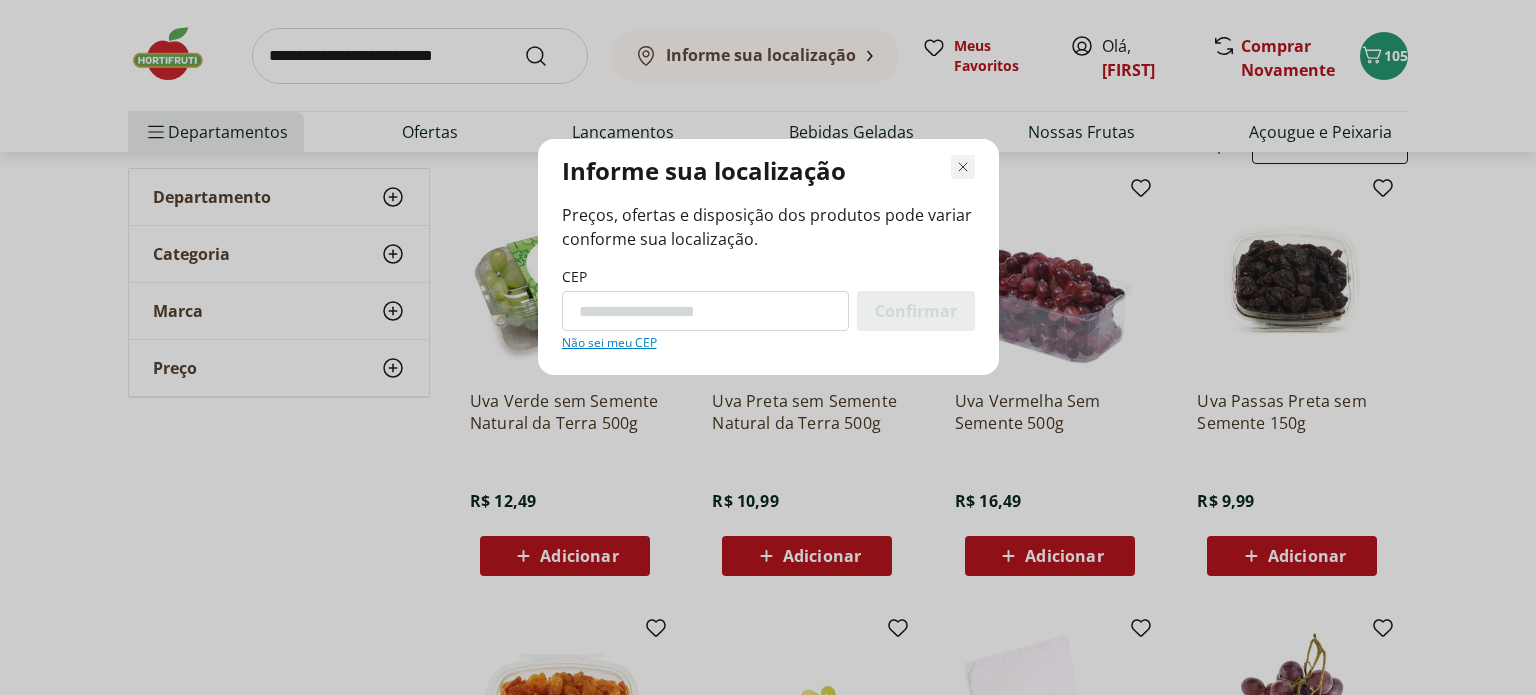 click 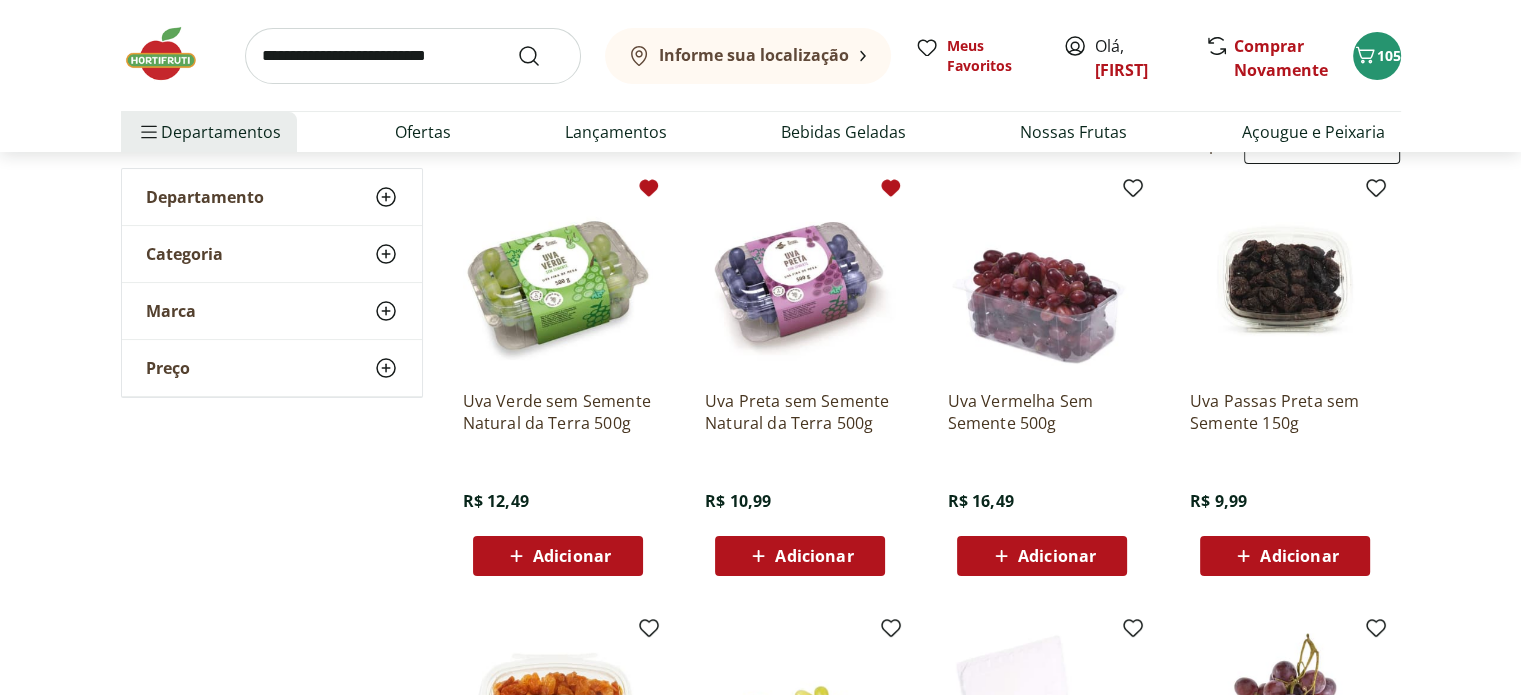 click at bounding box center [558, 279] 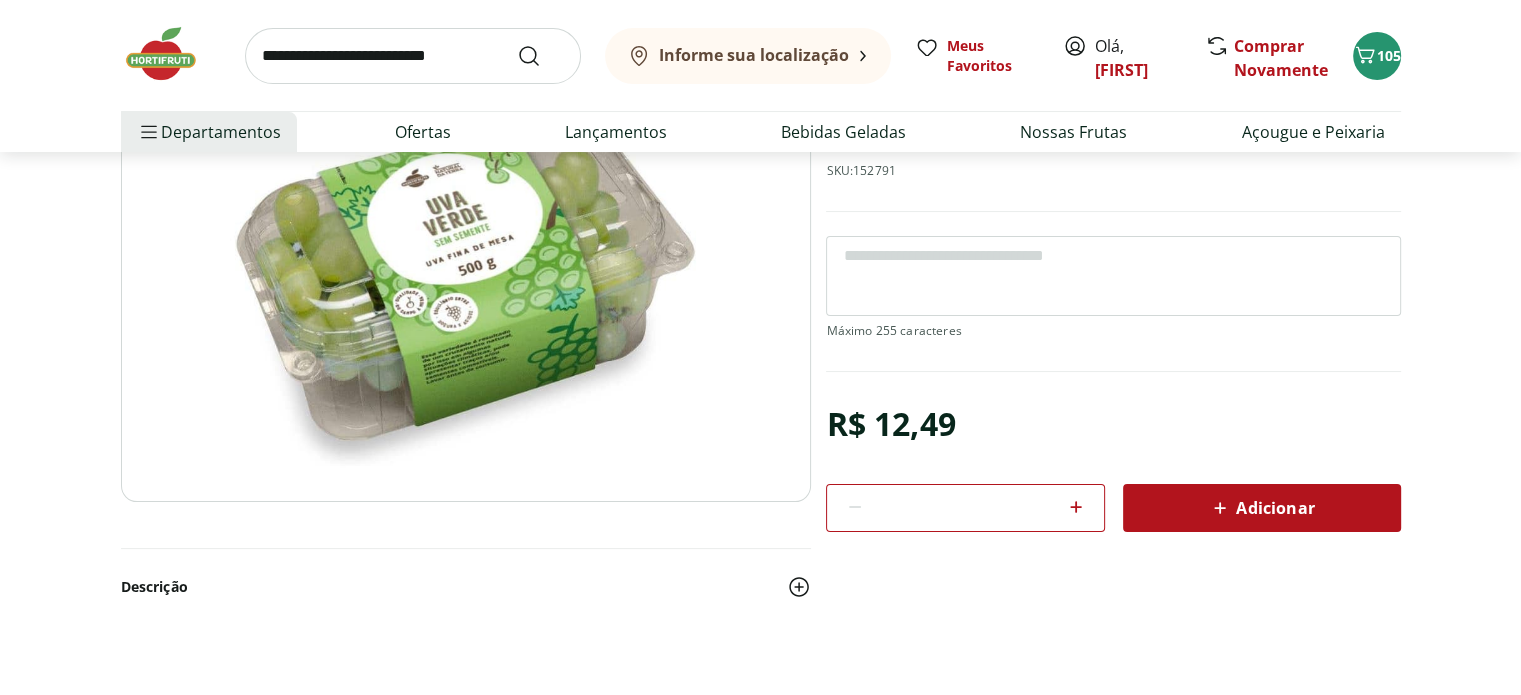 scroll, scrollTop: 0, scrollLeft: 0, axis: both 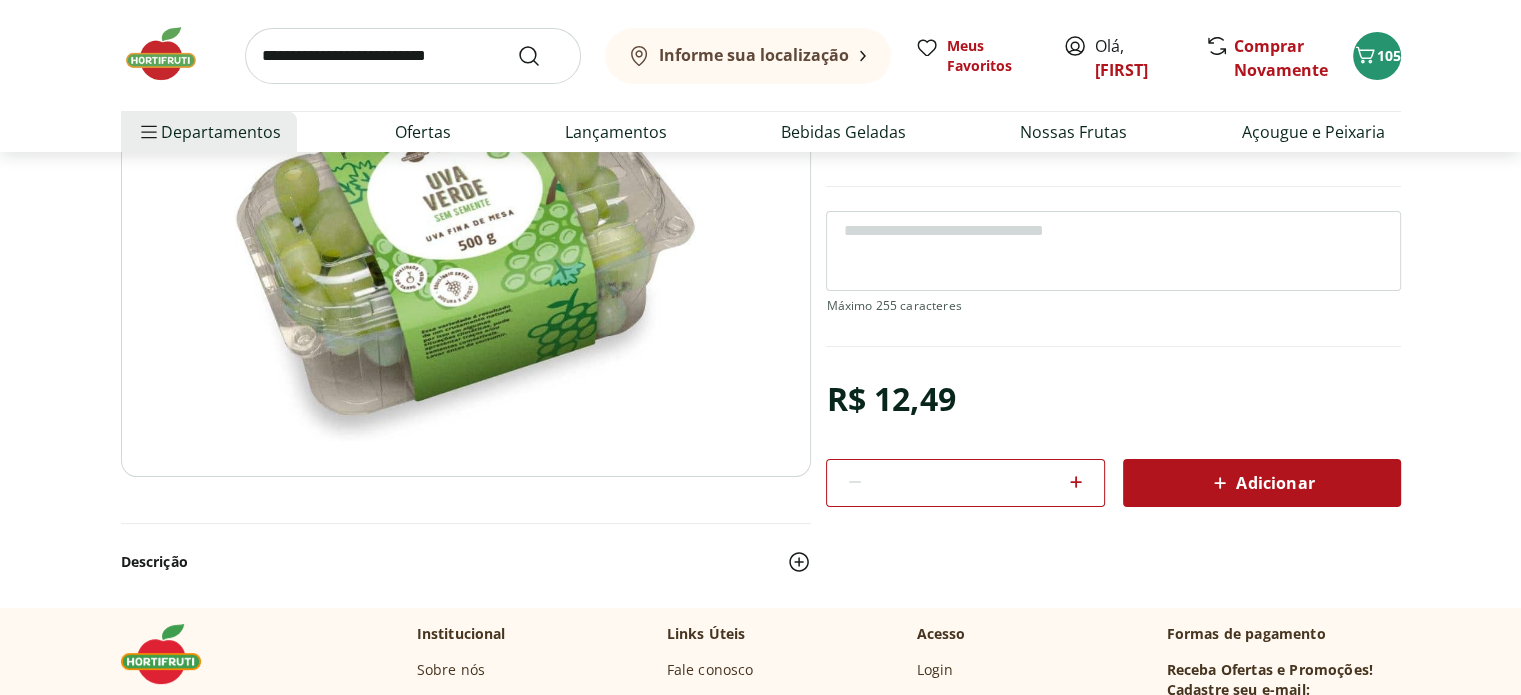 click on "*" at bounding box center (965, 483) 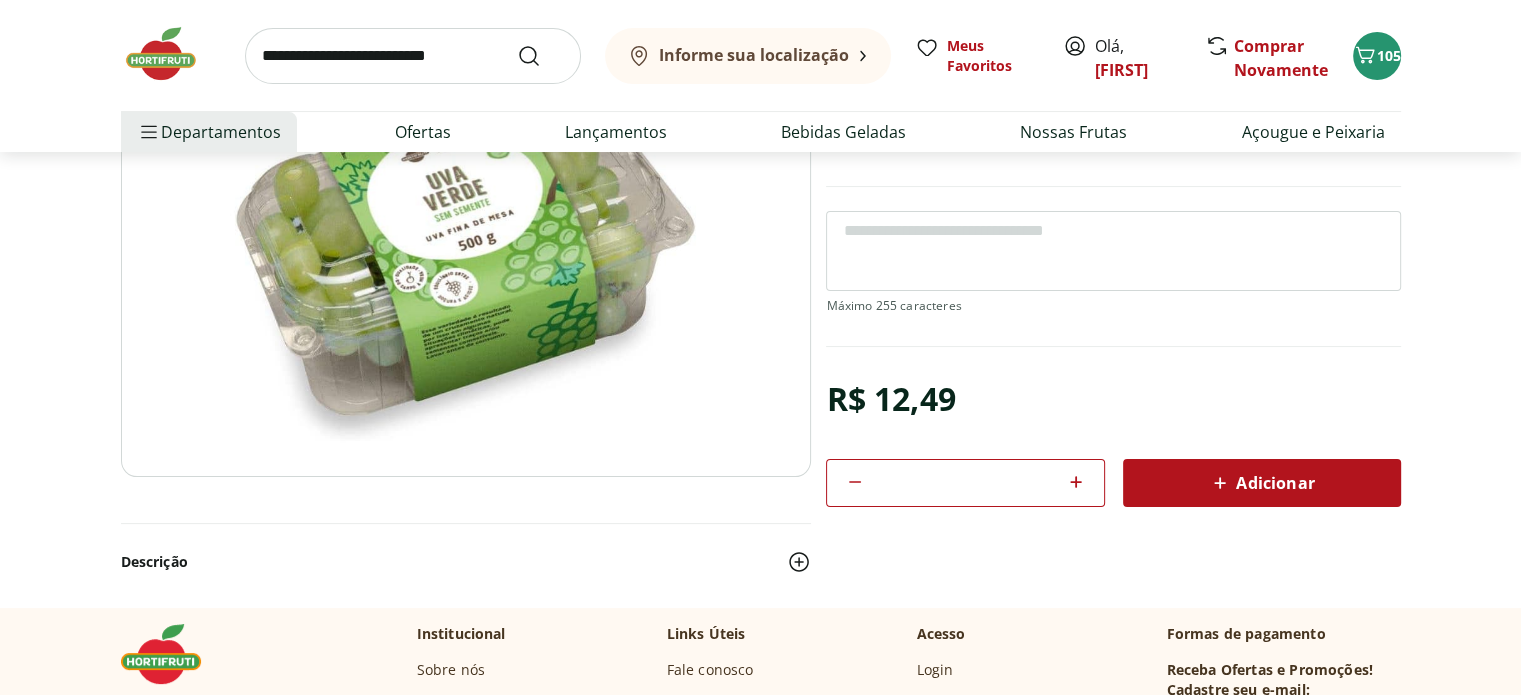 click 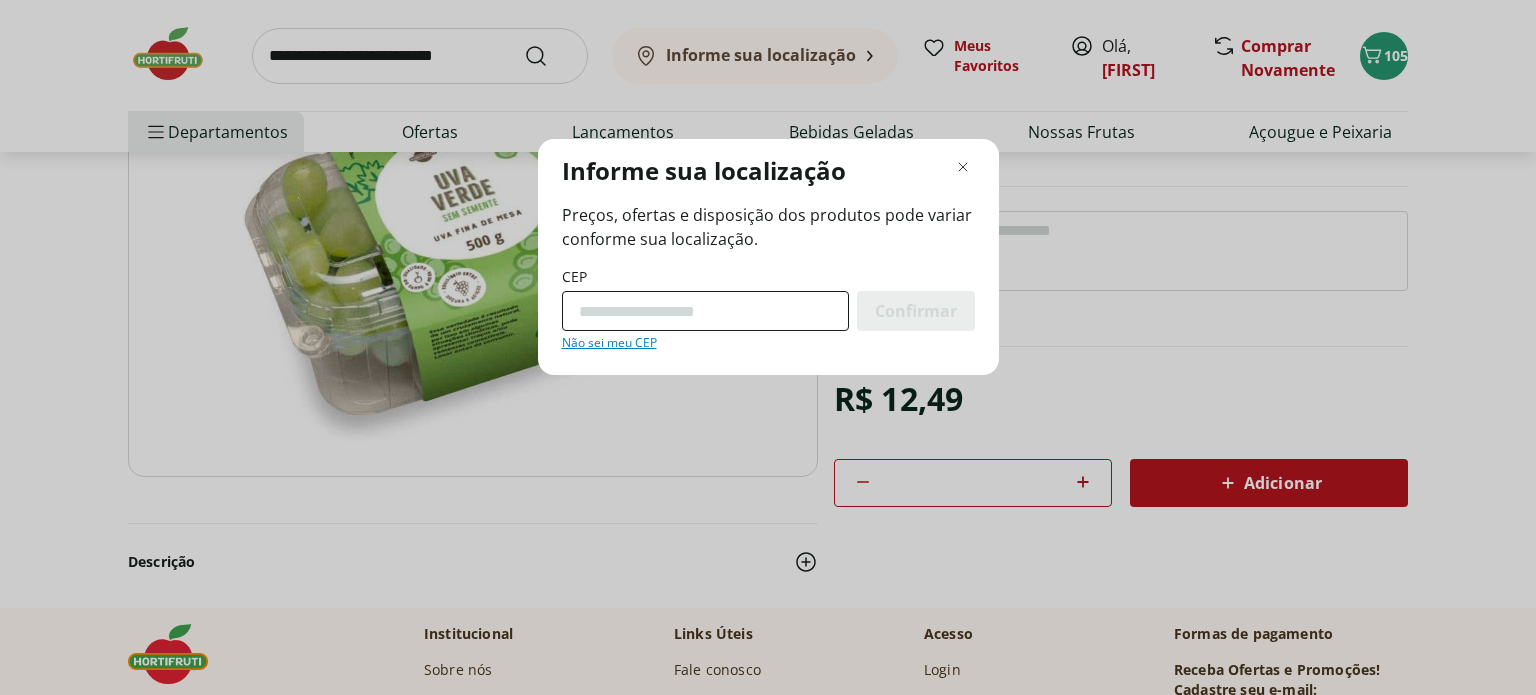 click on "CEP" at bounding box center (705, 311) 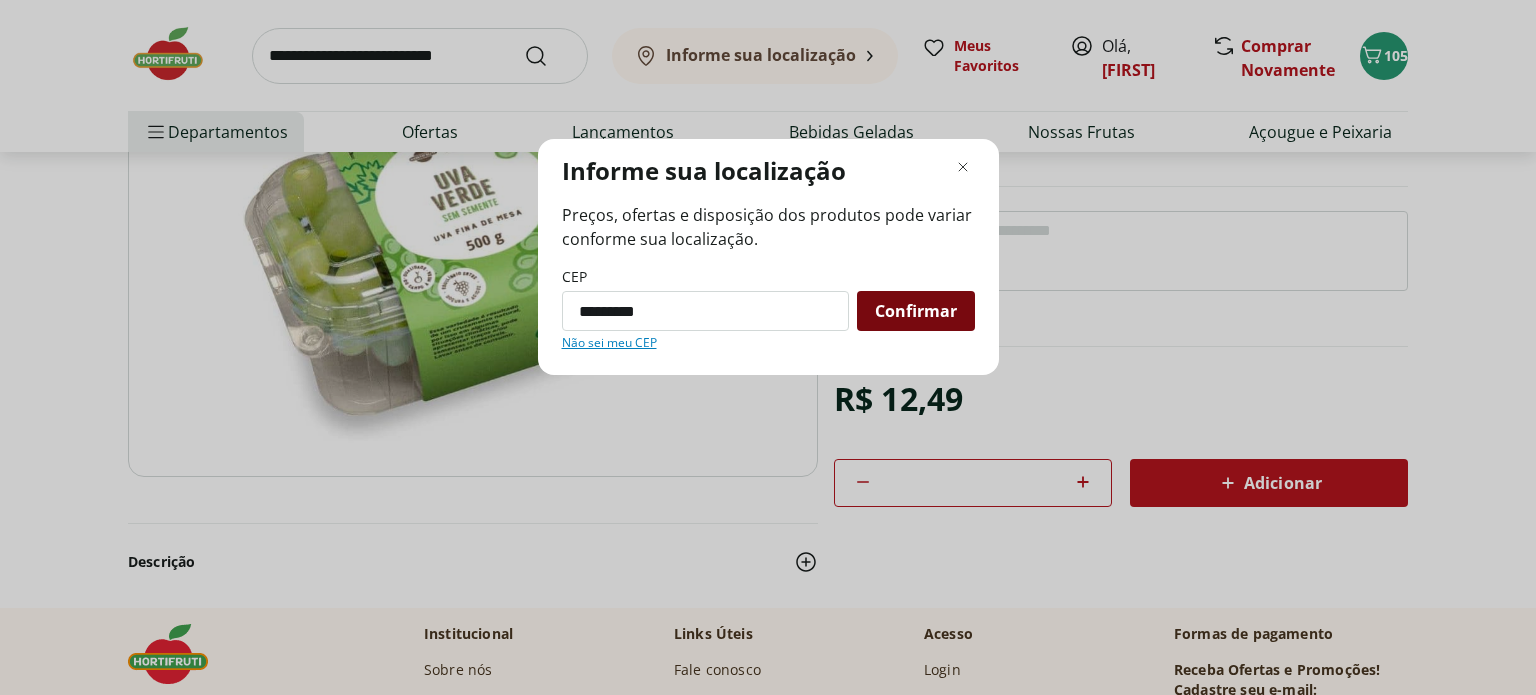 type on "*********" 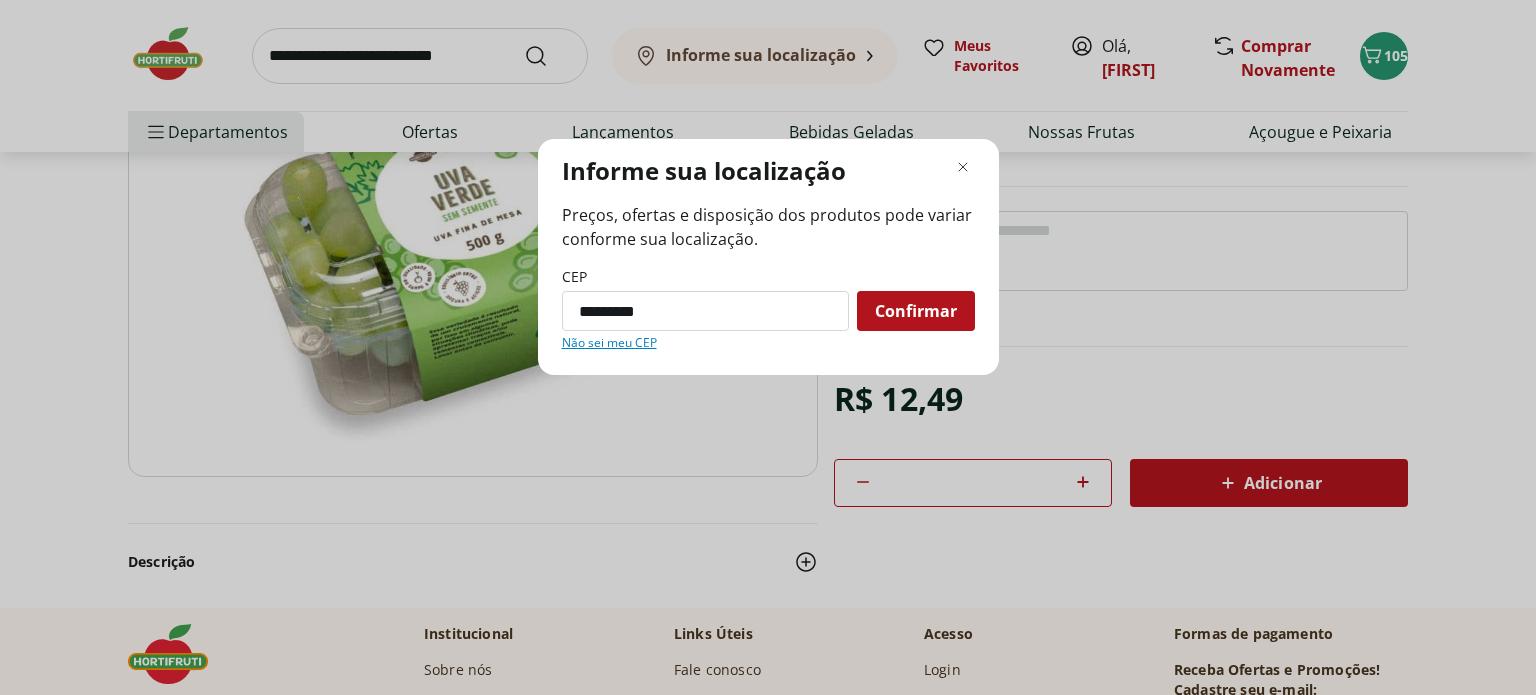 click on "Confirmar" at bounding box center [916, 311] 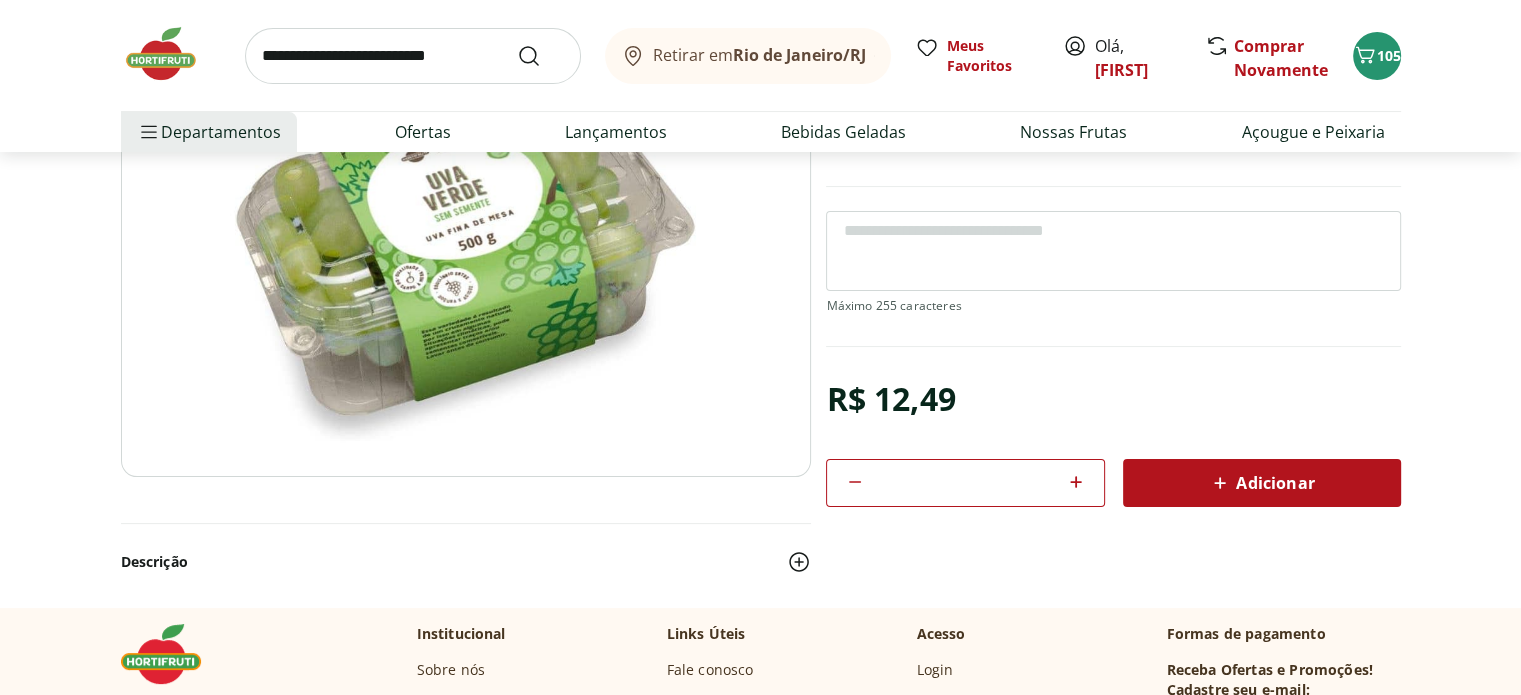 click on "Adicionar" at bounding box center [1262, 483] 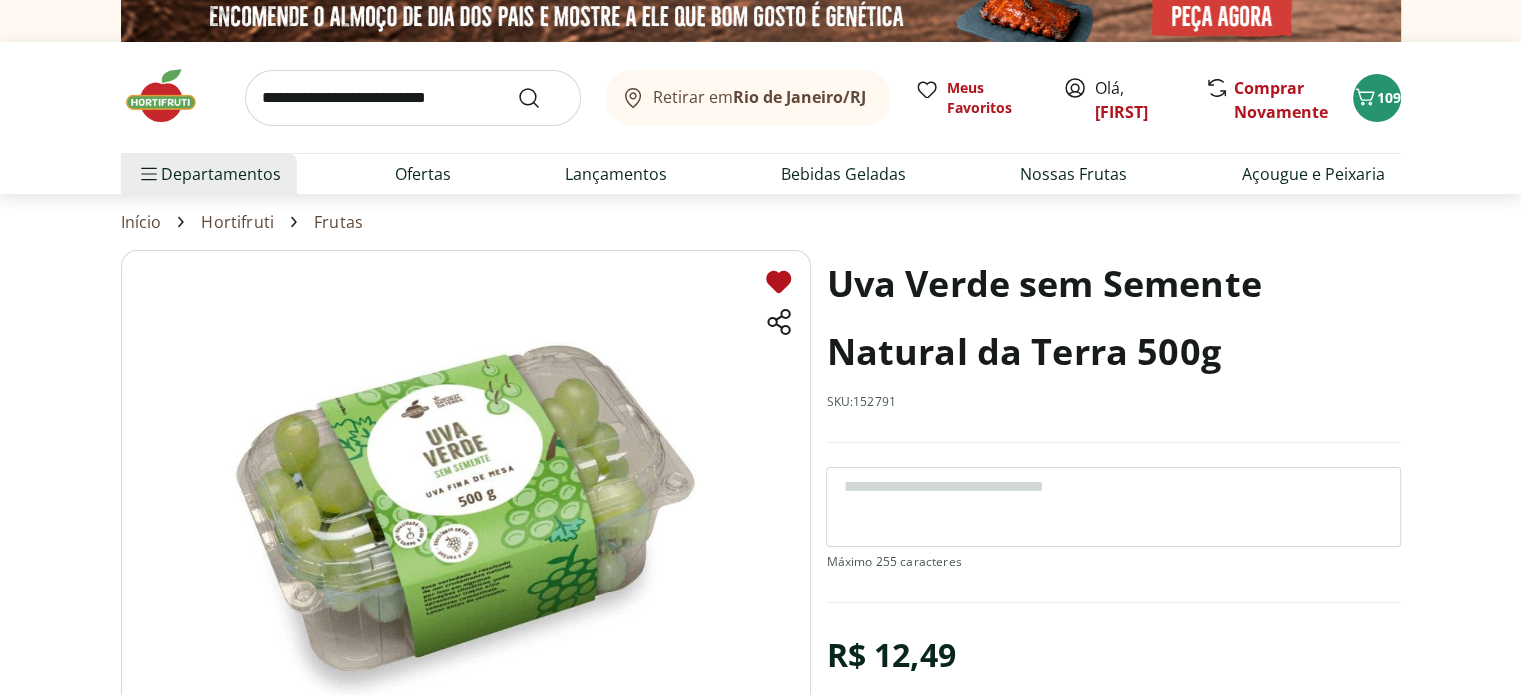 scroll, scrollTop: 36, scrollLeft: 0, axis: vertical 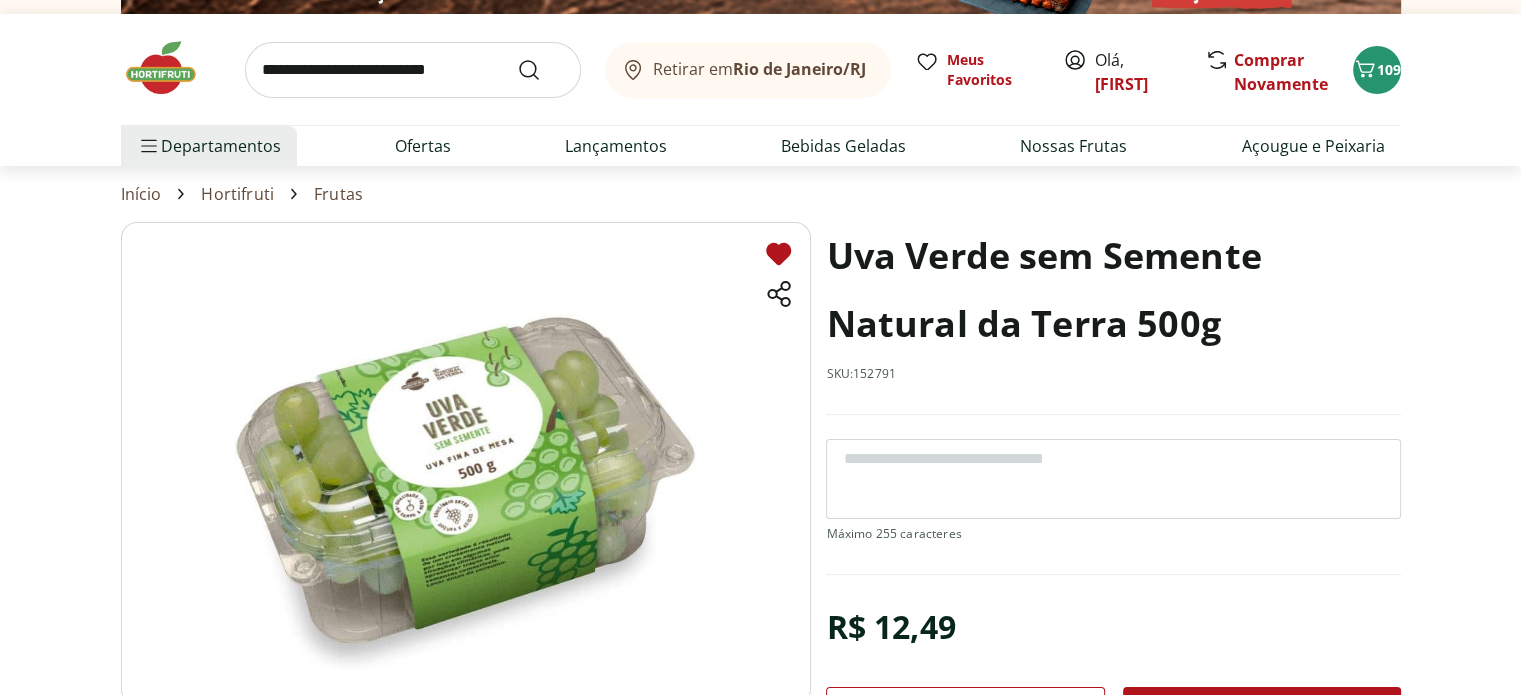 click at bounding box center [413, 70] 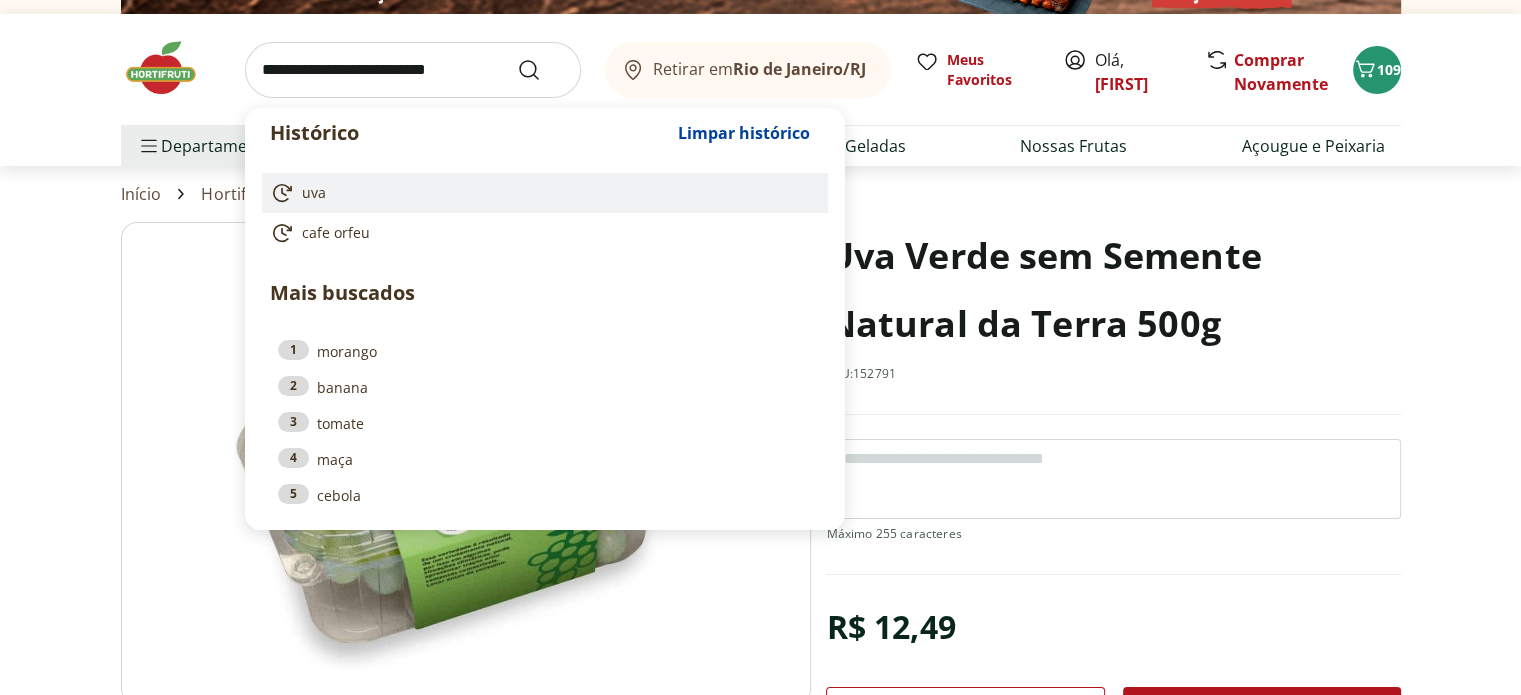 click on "uva" at bounding box center [541, 193] 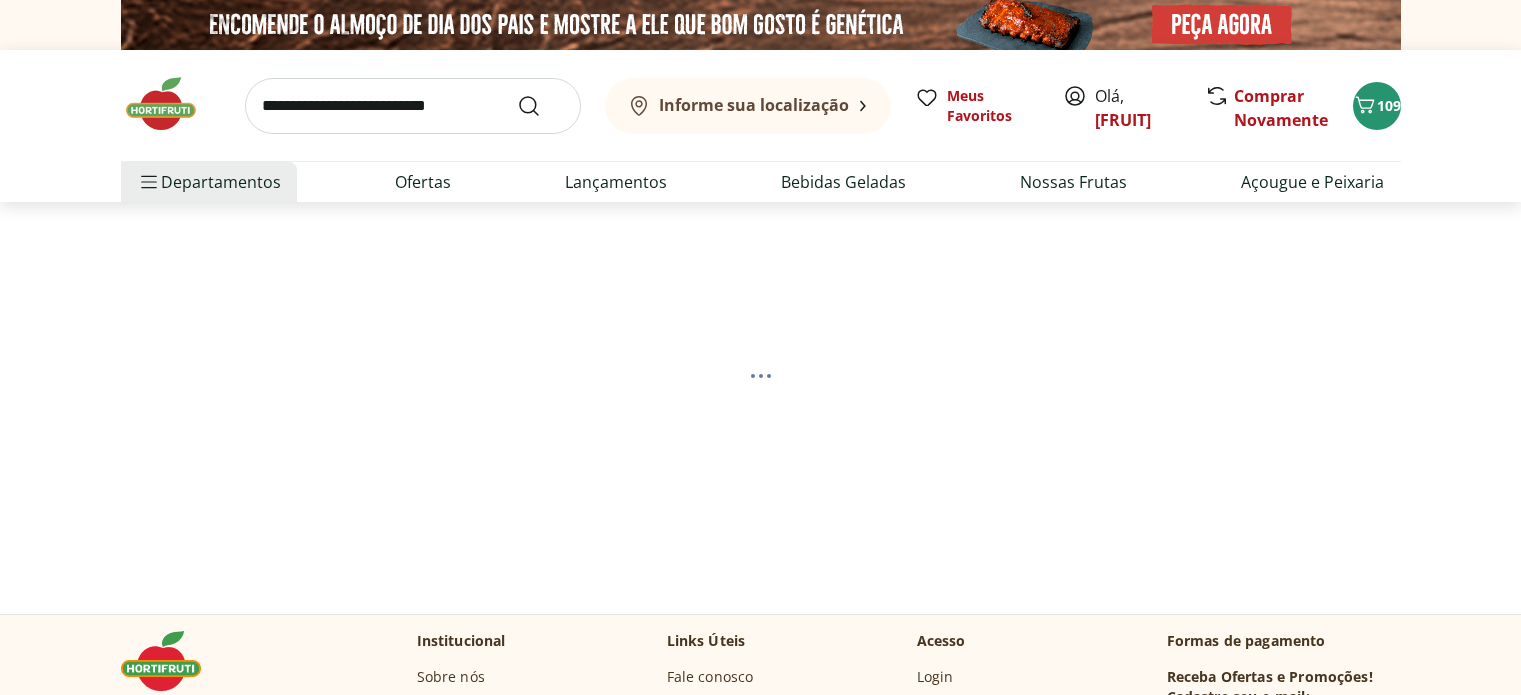 scroll, scrollTop: 0, scrollLeft: 0, axis: both 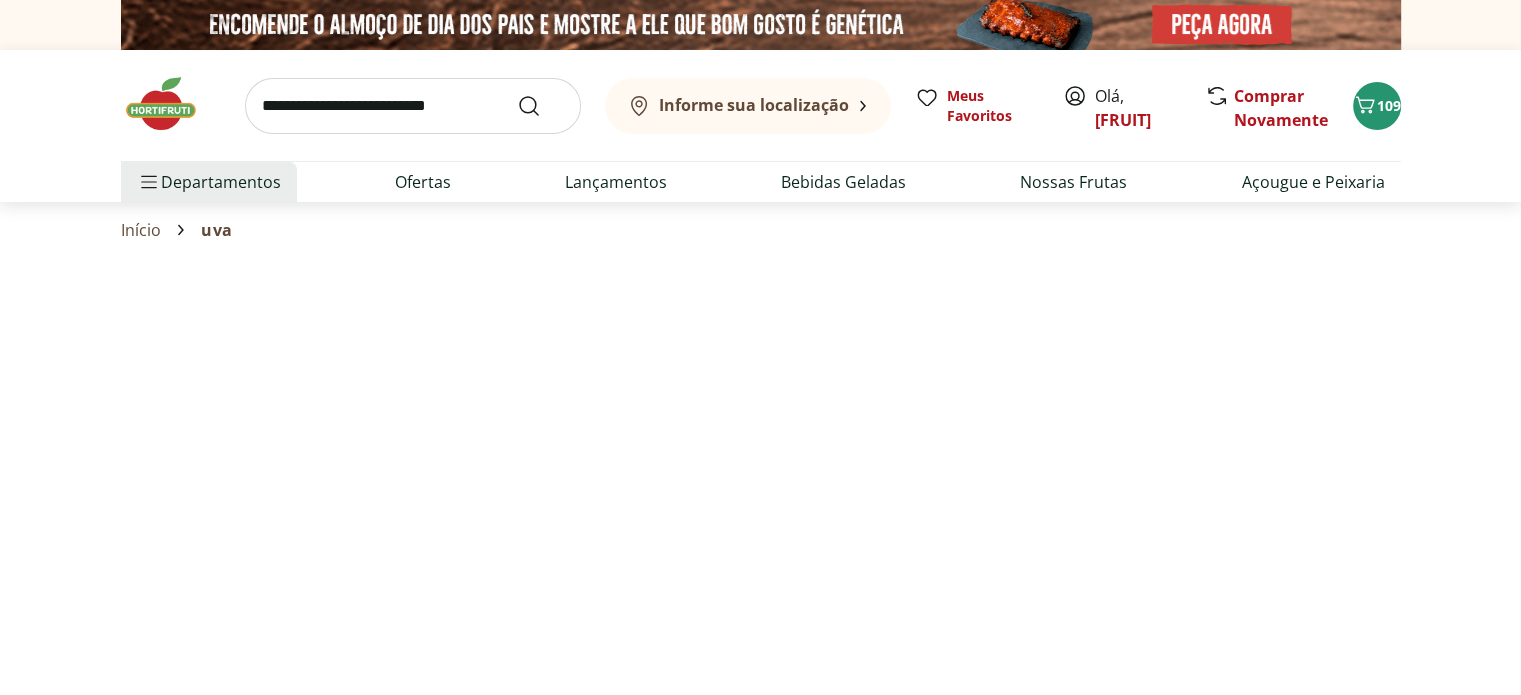 select on "**********" 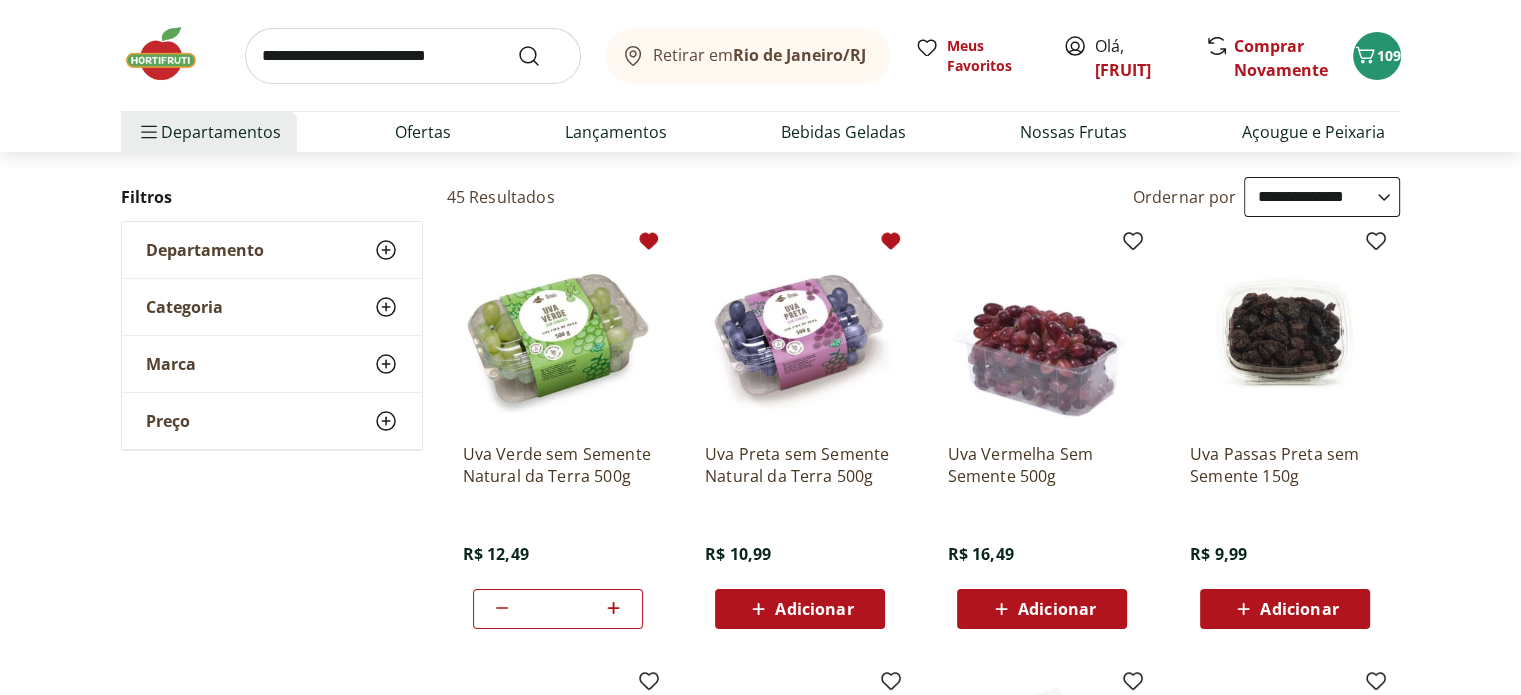 scroll, scrollTop: 202, scrollLeft: 0, axis: vertical 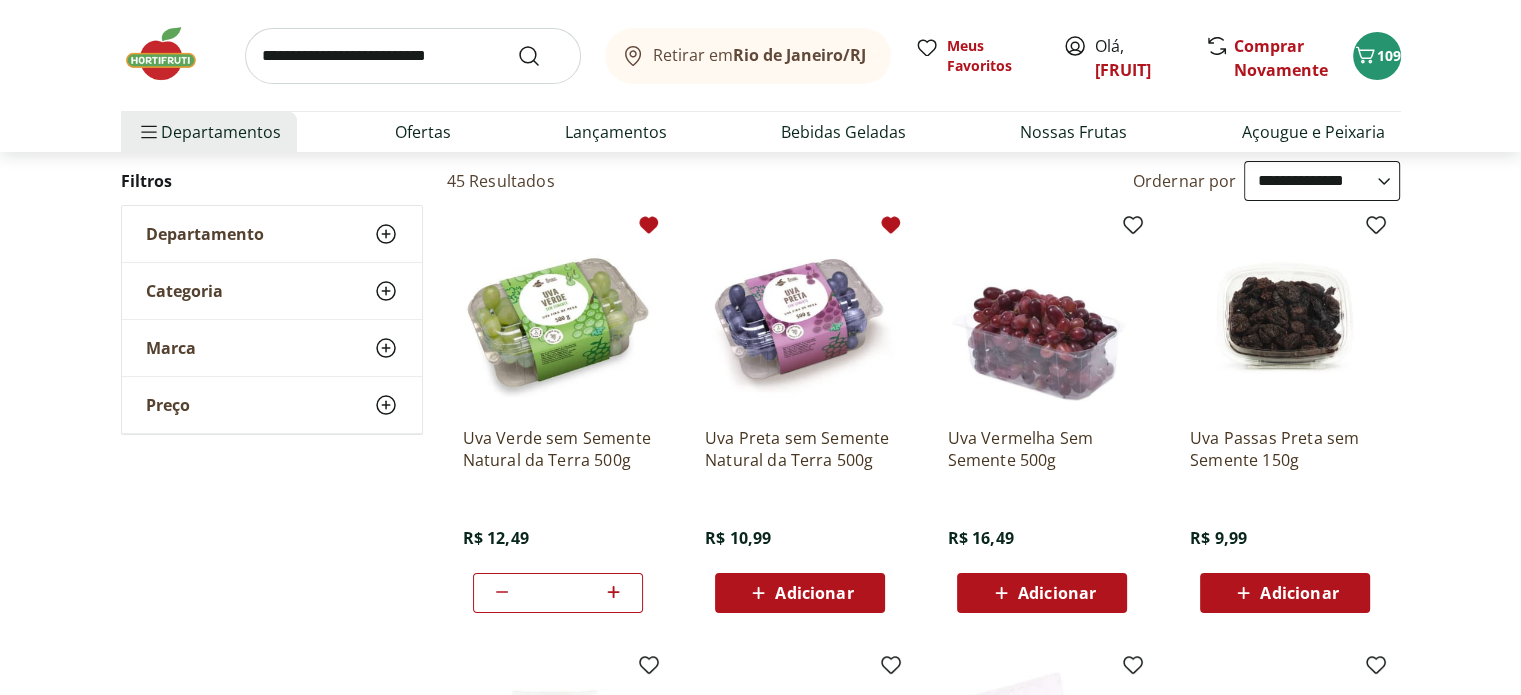 click on "Adicionar" at bounding box center [814, 593] 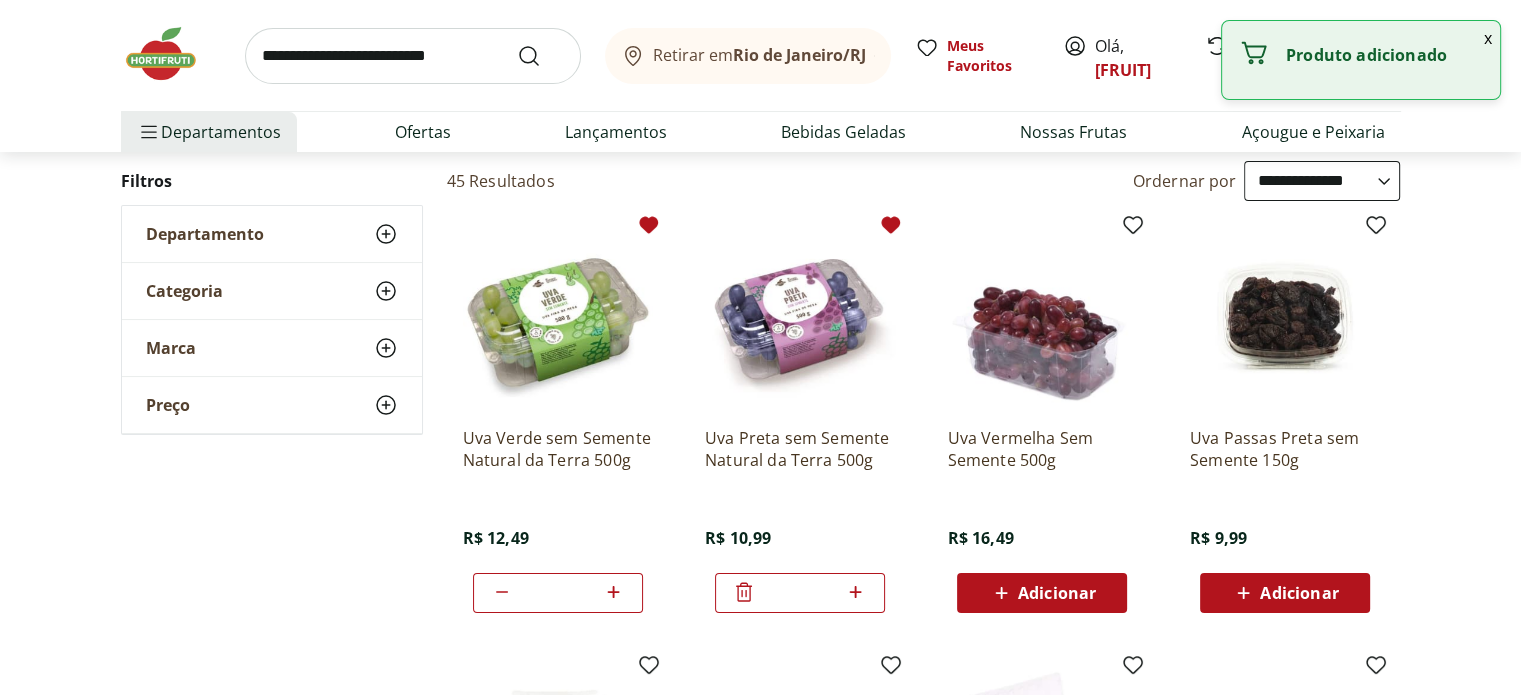 click 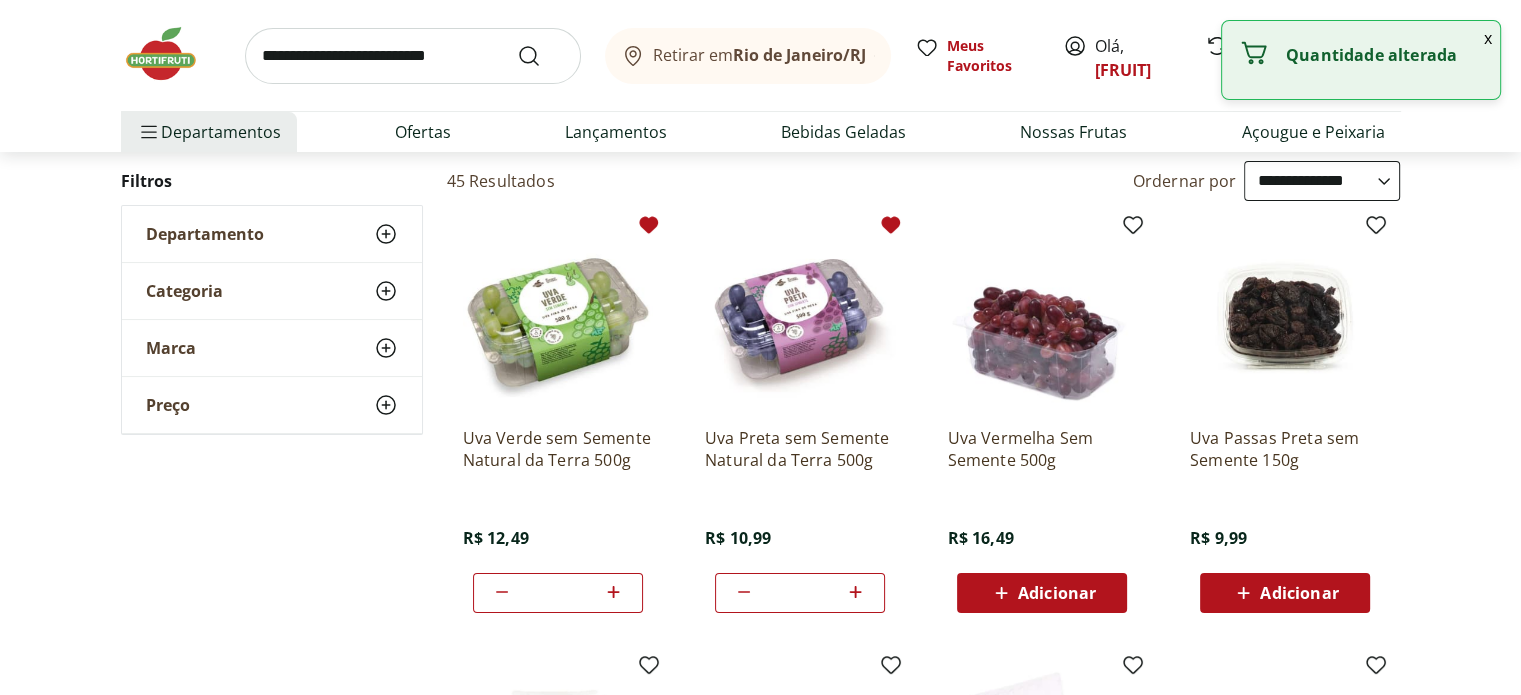 click 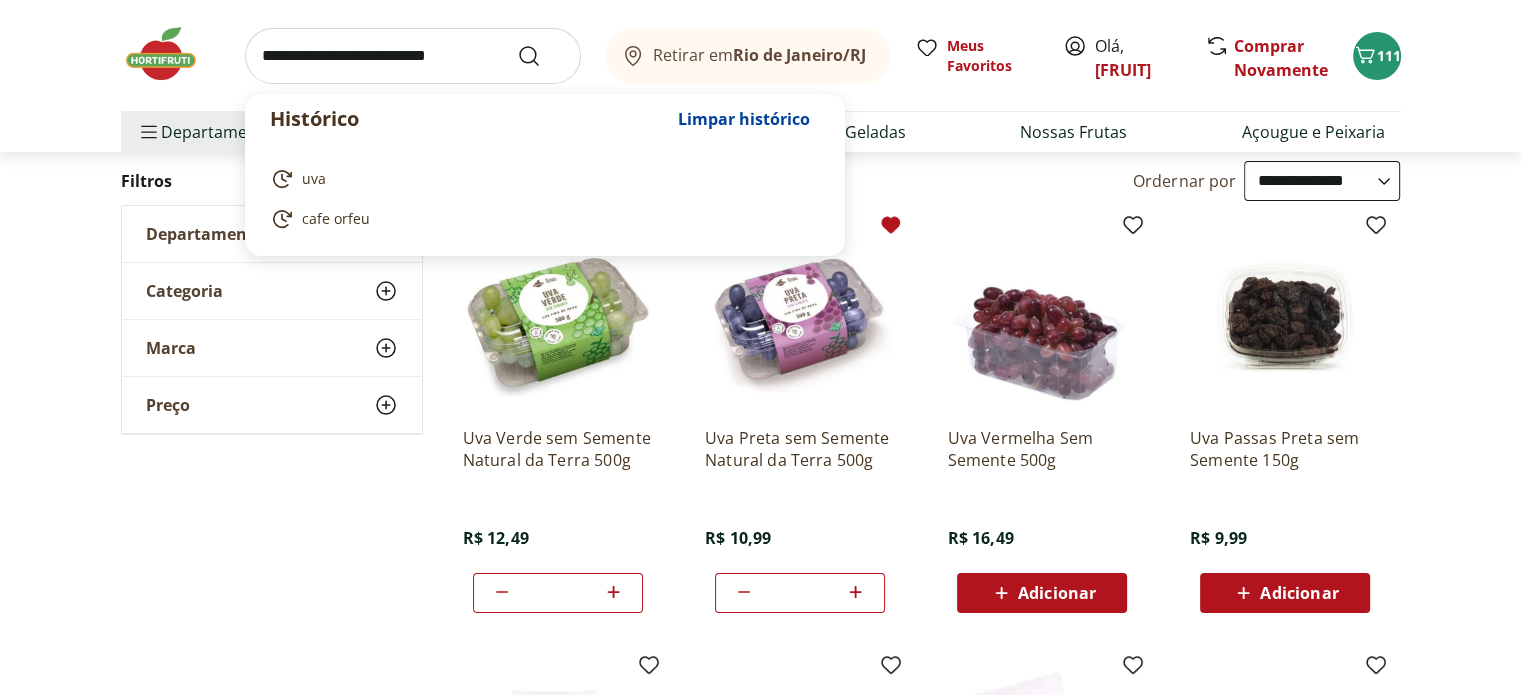 click at bounding box center (413, 56) 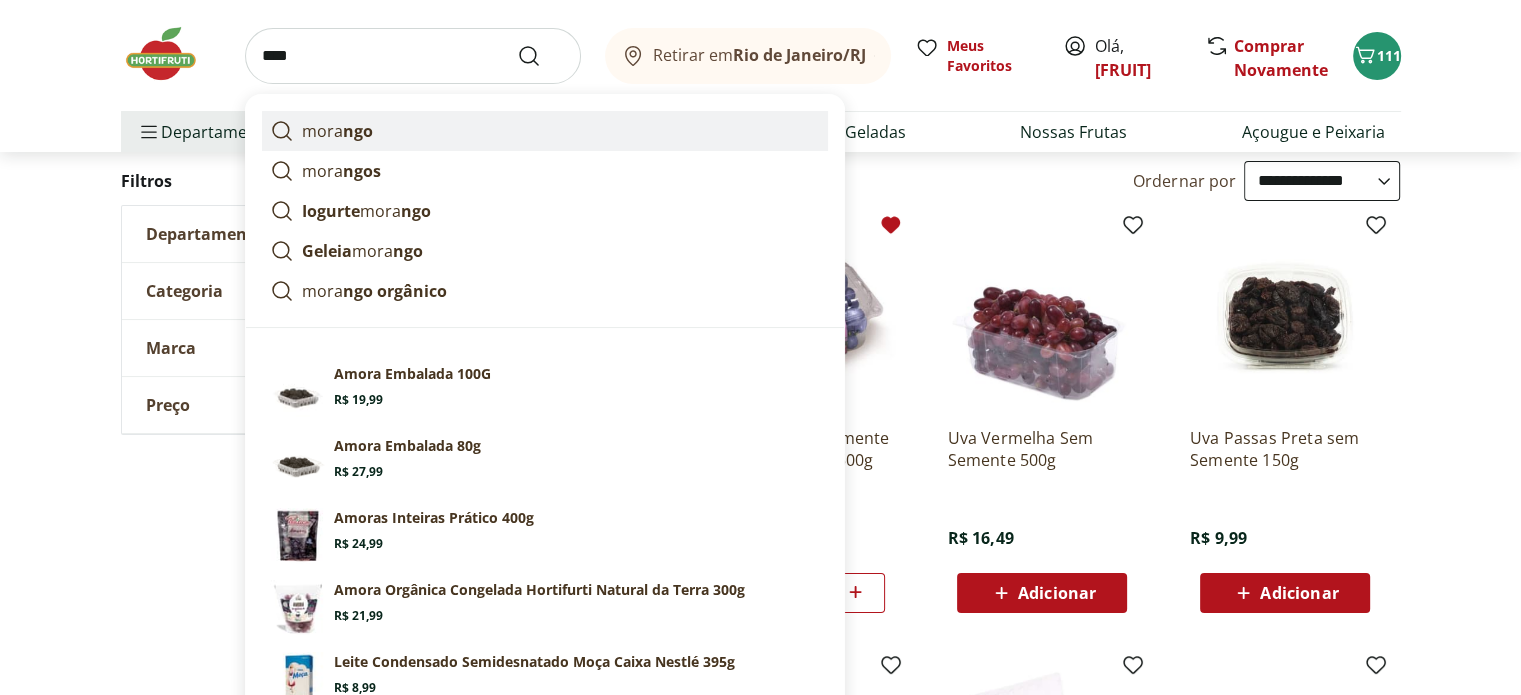 click on "mora ngo" at bounding box center [545, 131] 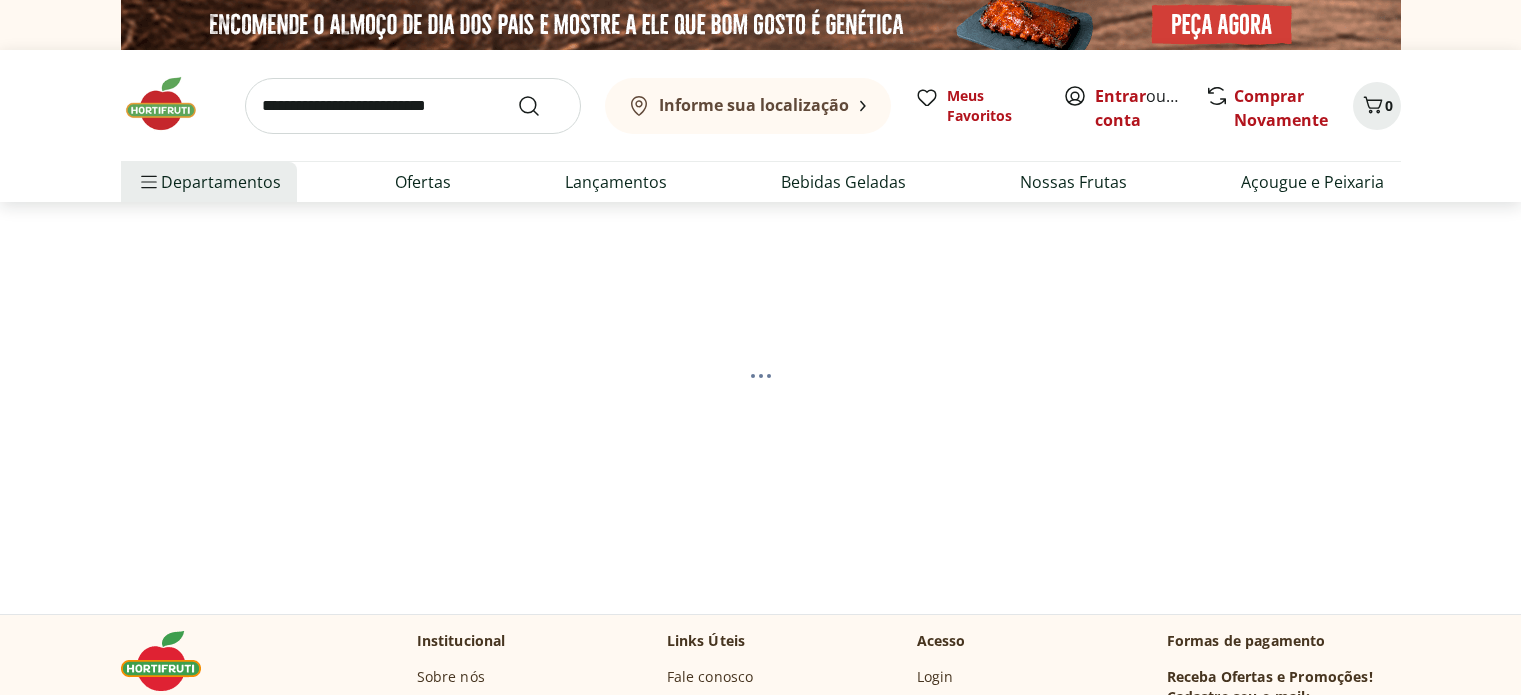 scroll, scrollTop: 0, scrollLeft: 0, axis: both 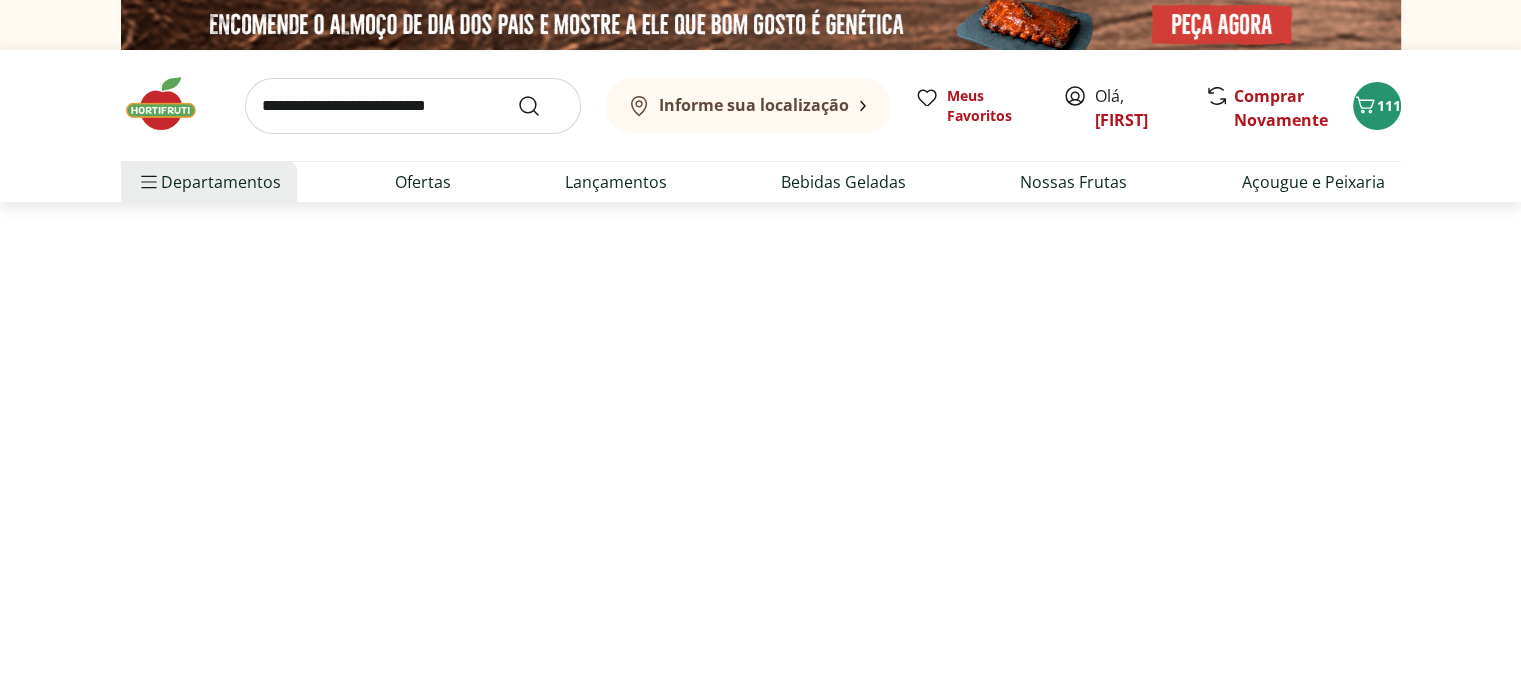 select on "**********" 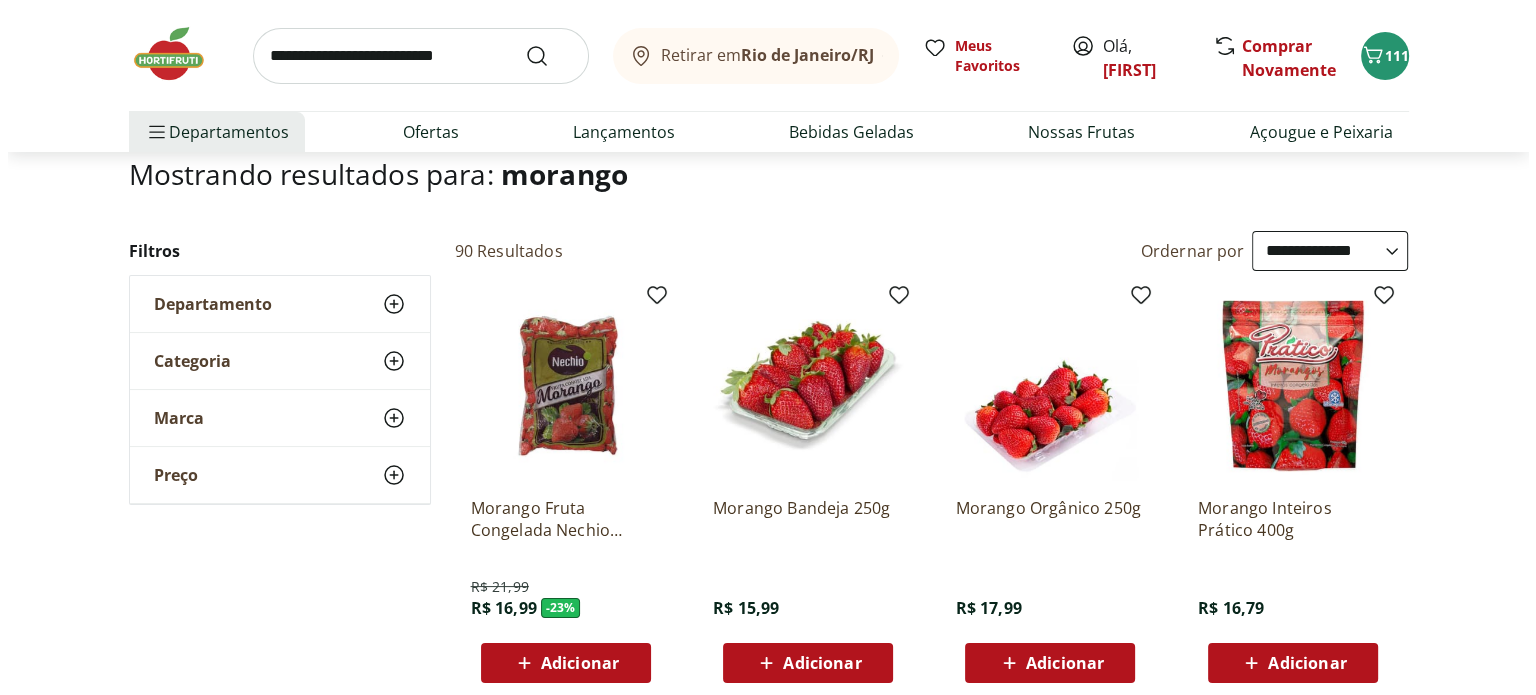 scroll, scrollTop: 256, scrollLeft: 0, axis: vertical 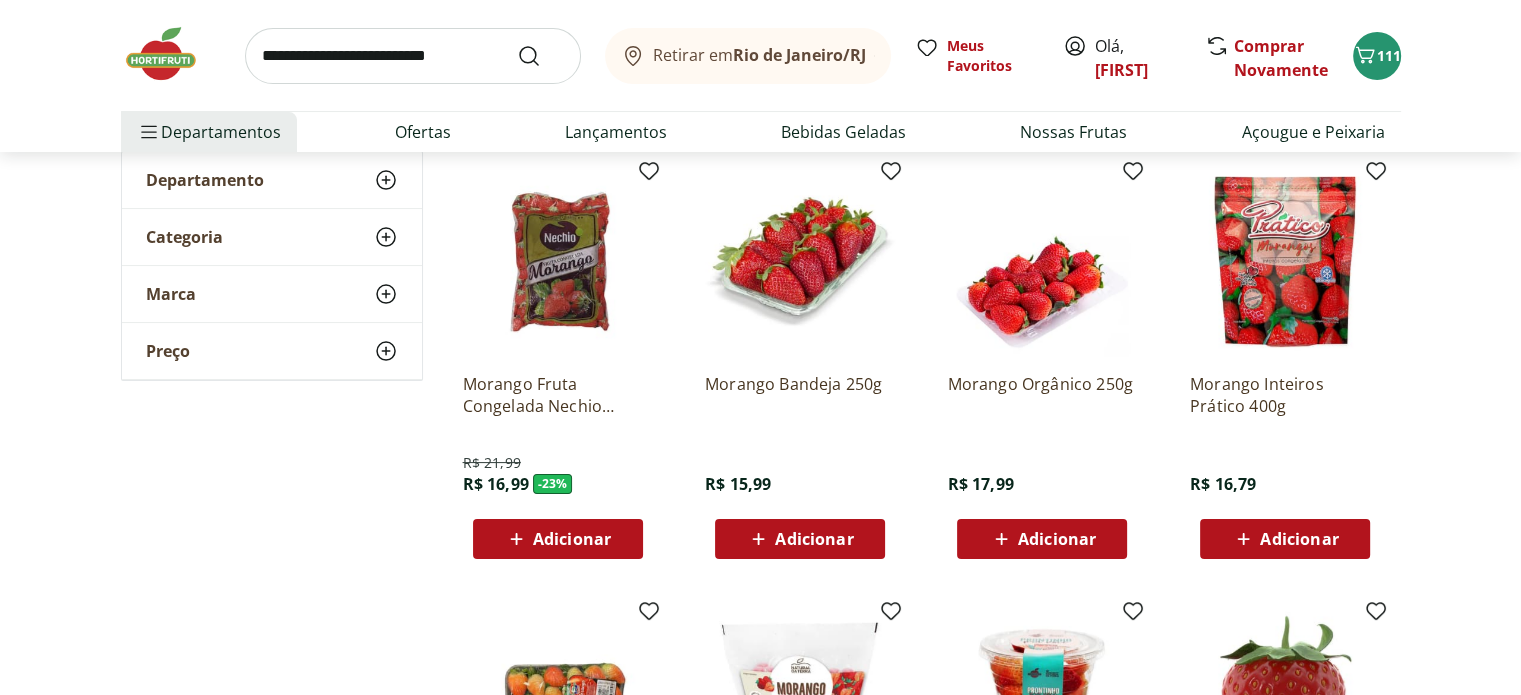 click on "Adicionar" at bounding box center [800, 539] 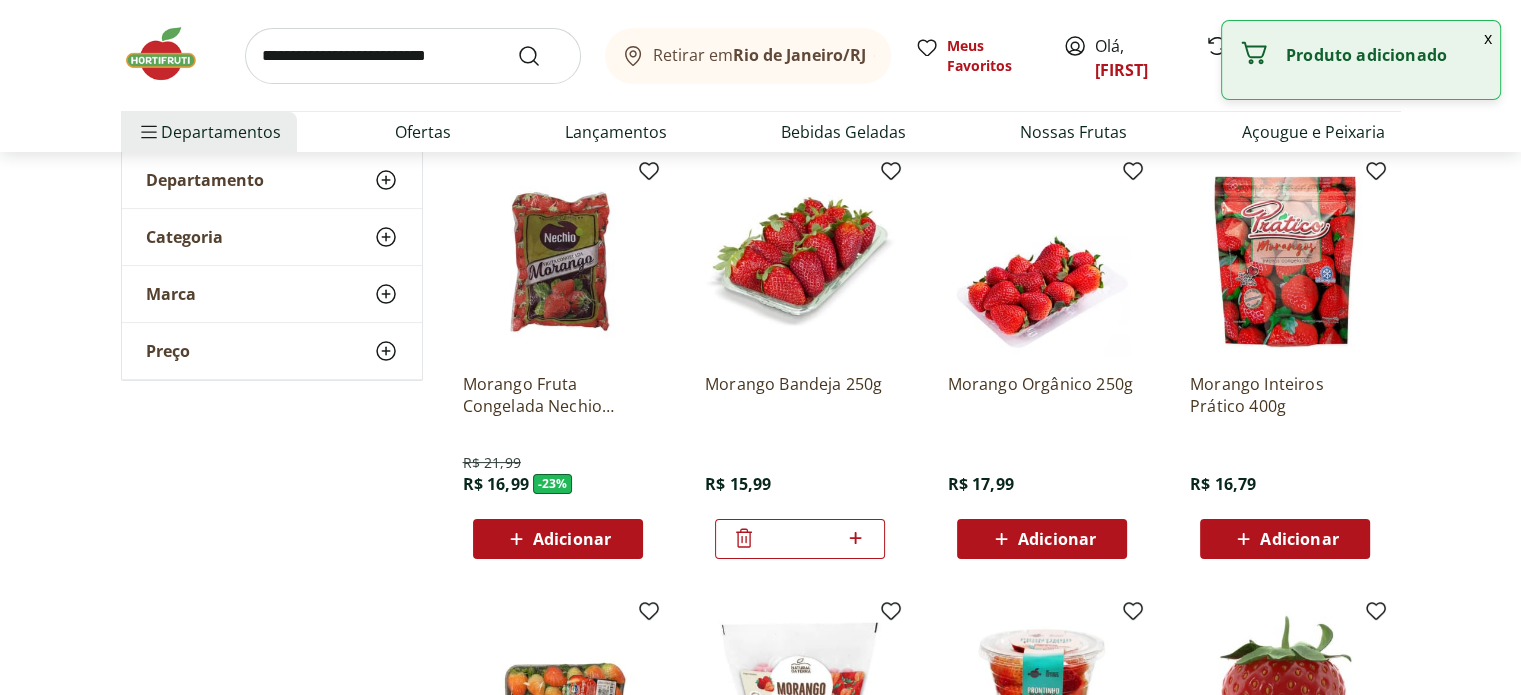click 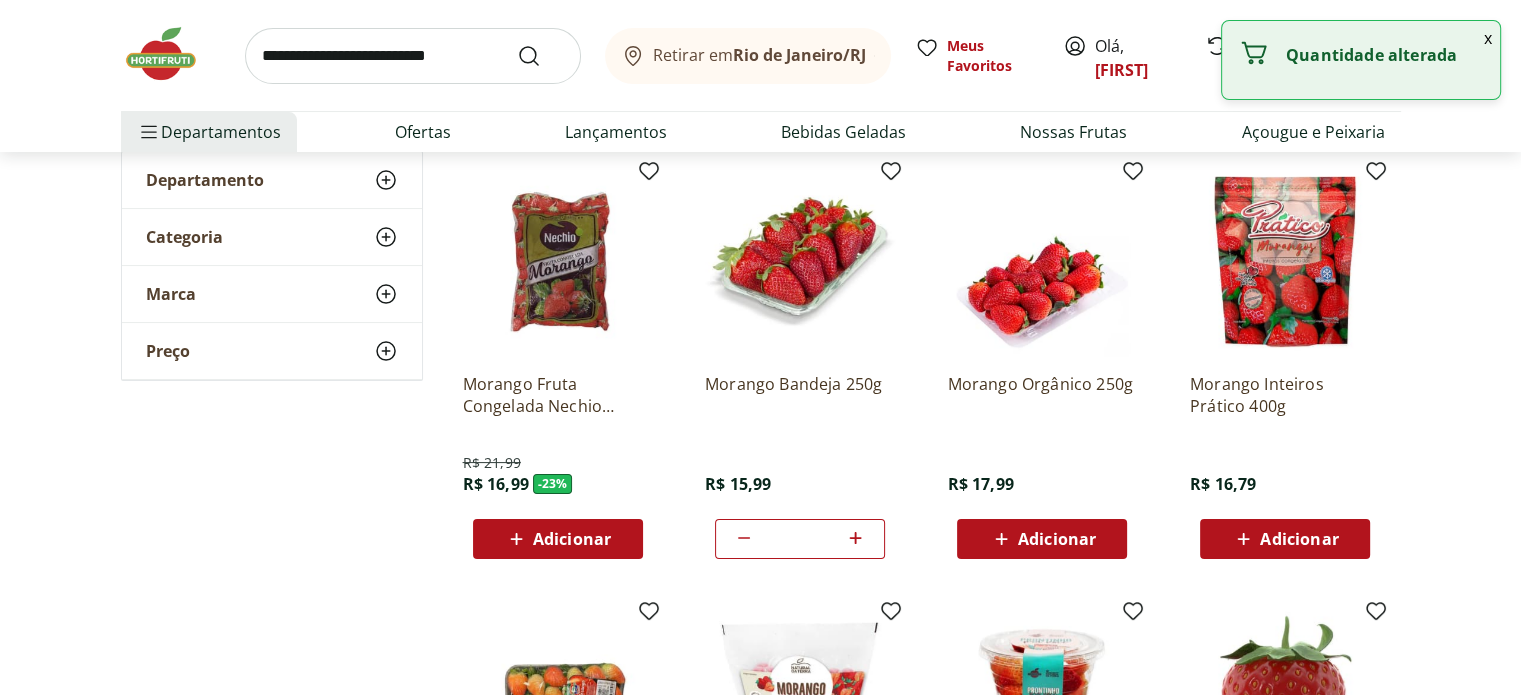click 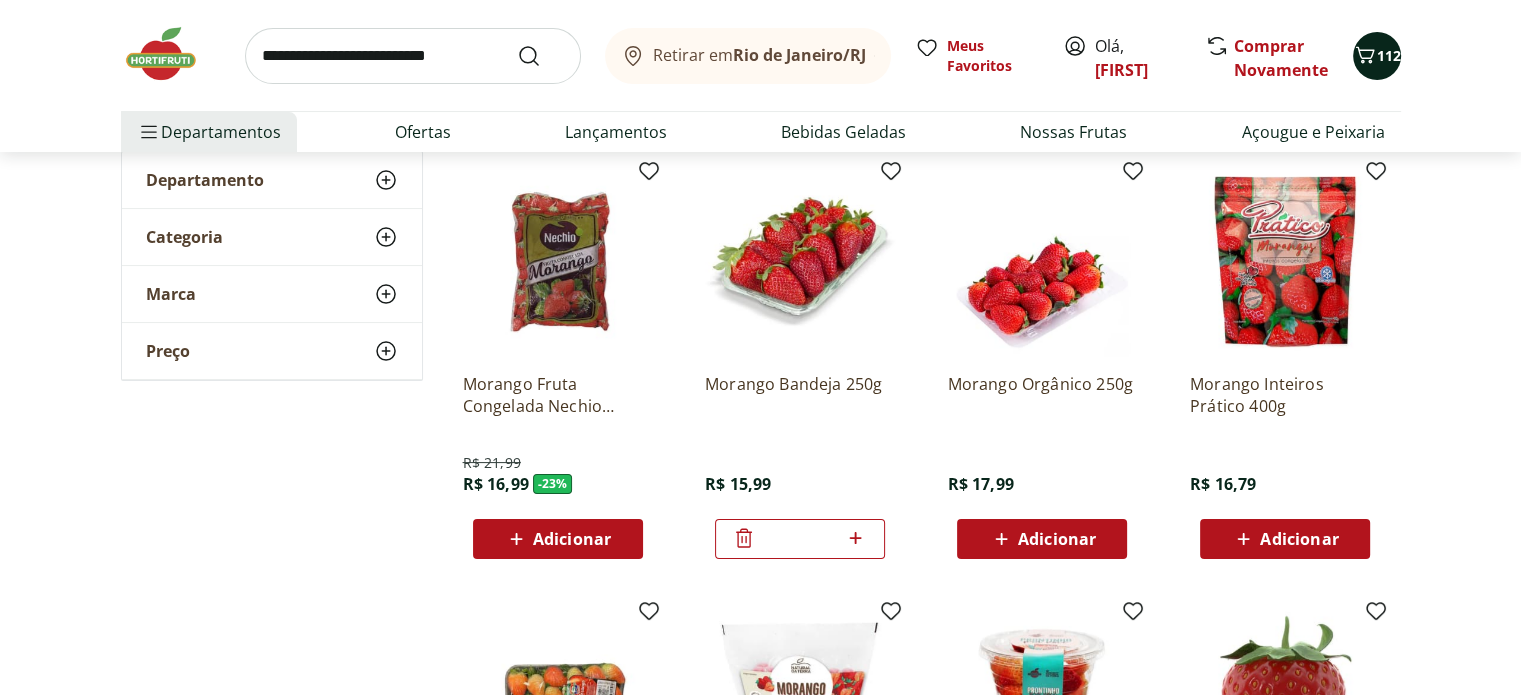 click 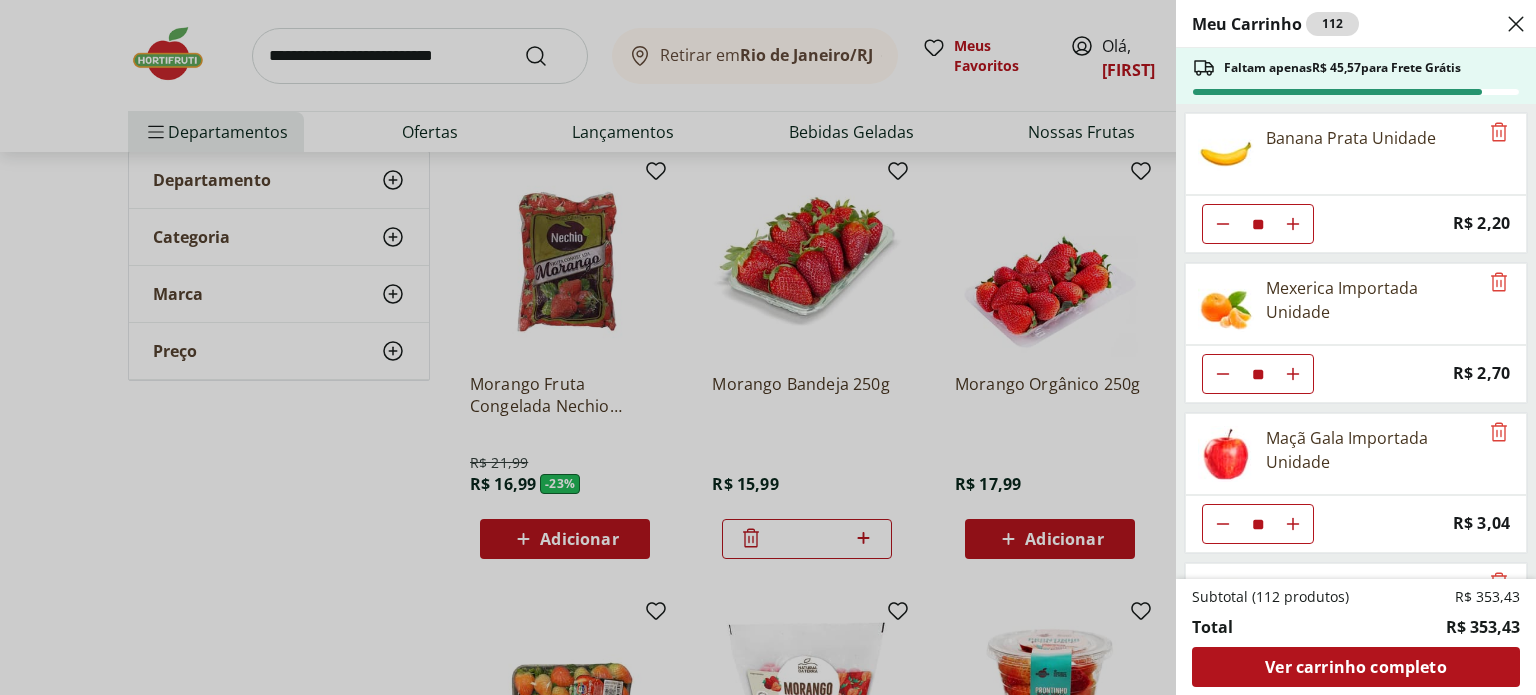 click on "Meu Carrinho 112 Faltam apenas  R$ 45,57  para Frete Grátis Banana Prata Unidade ** Price: R$ 2,20 Mexerica Importada Unidade ** Price: R$ 2,70 Maçã Gala Importada Unidade ** Price: R$ 3,04 Uva Verde sem Semente Natural da Terra 500g * Price: R$ 12,49 Uva Preta sem Semente Natural da Terra 500g * Price: R$ 10,99 Morango Bandeja 250g * Price: R$ 15,99 Subtotal (112 produtos) R$ 353,43 Total R$ 353,43 Ver carrinho completo" at bounding box center [768, 347] 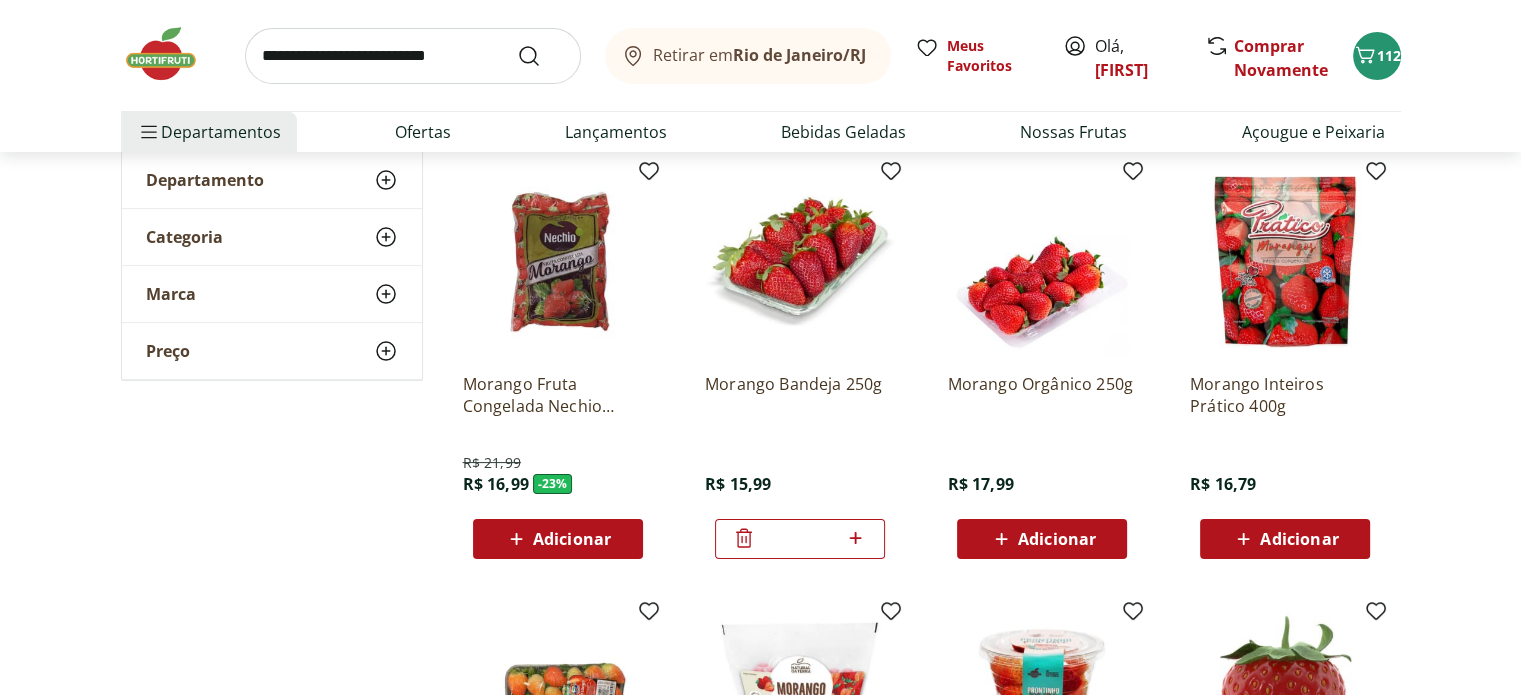 click 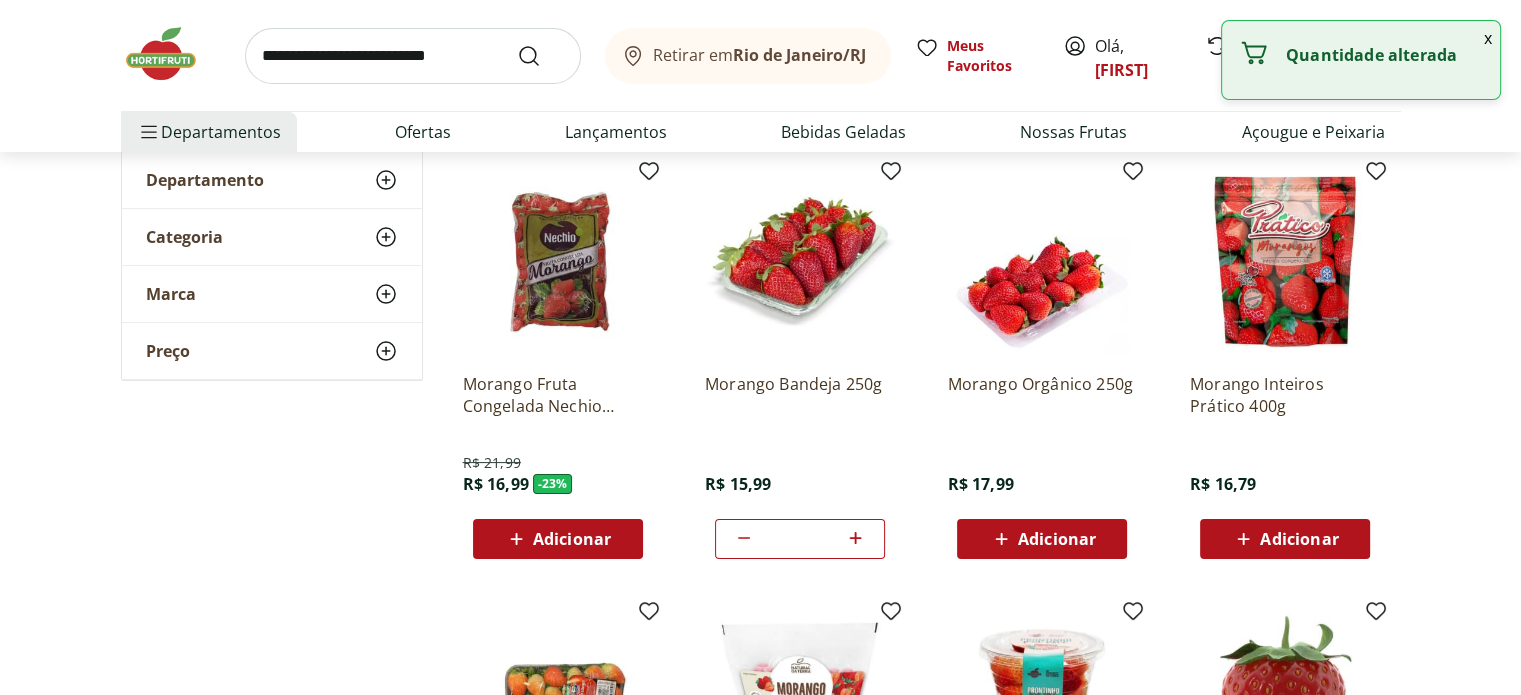 click on "x" at bounding box center [1488, 38] 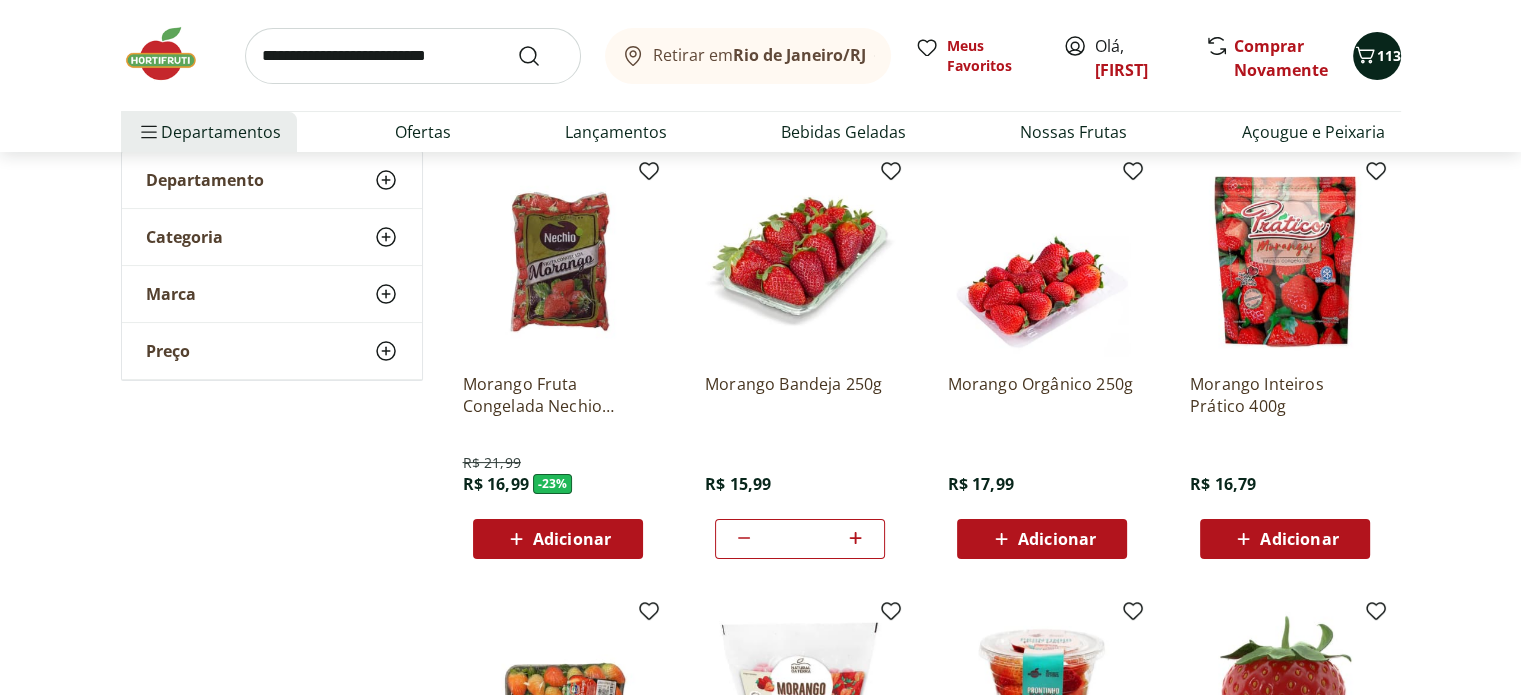 click on "113" at bounding box center (1389, 55) 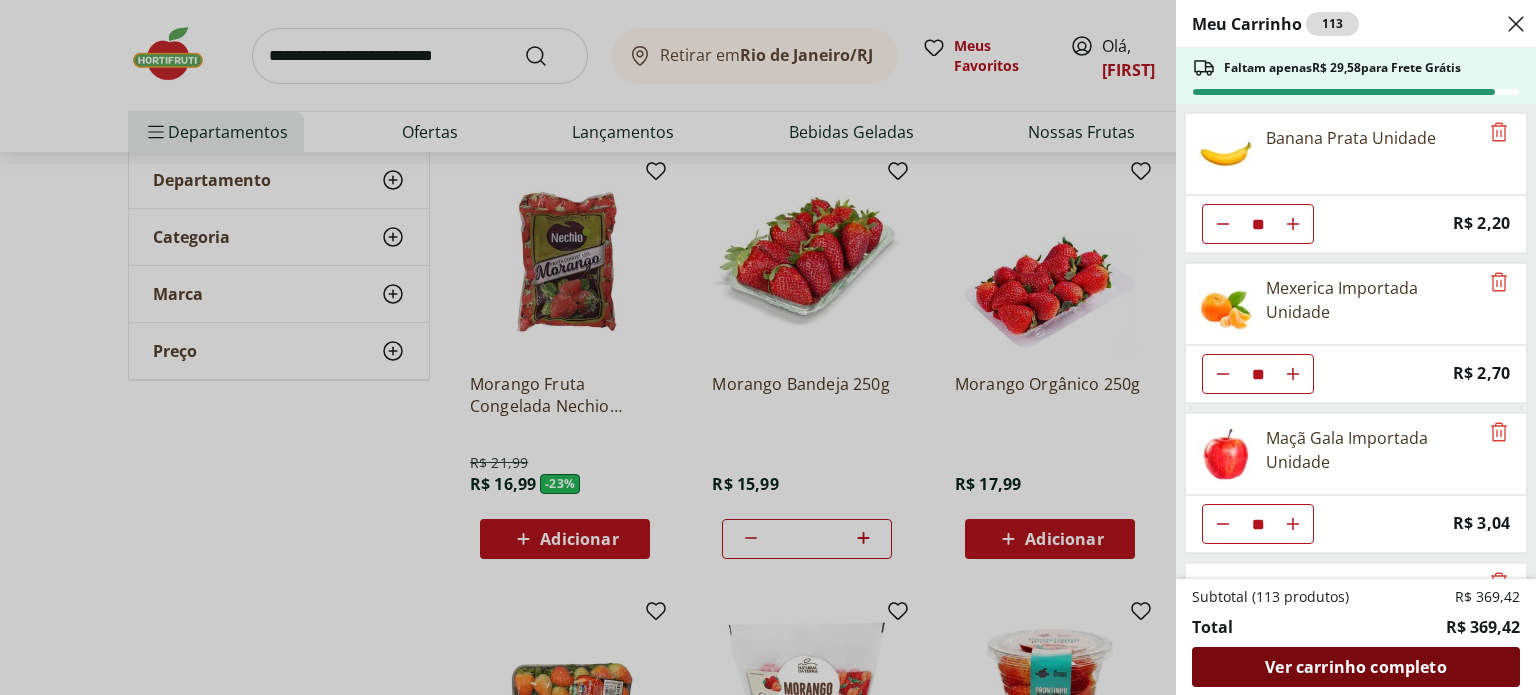 click on "Ver carrinho completo" at bounding box center (1356, 667) 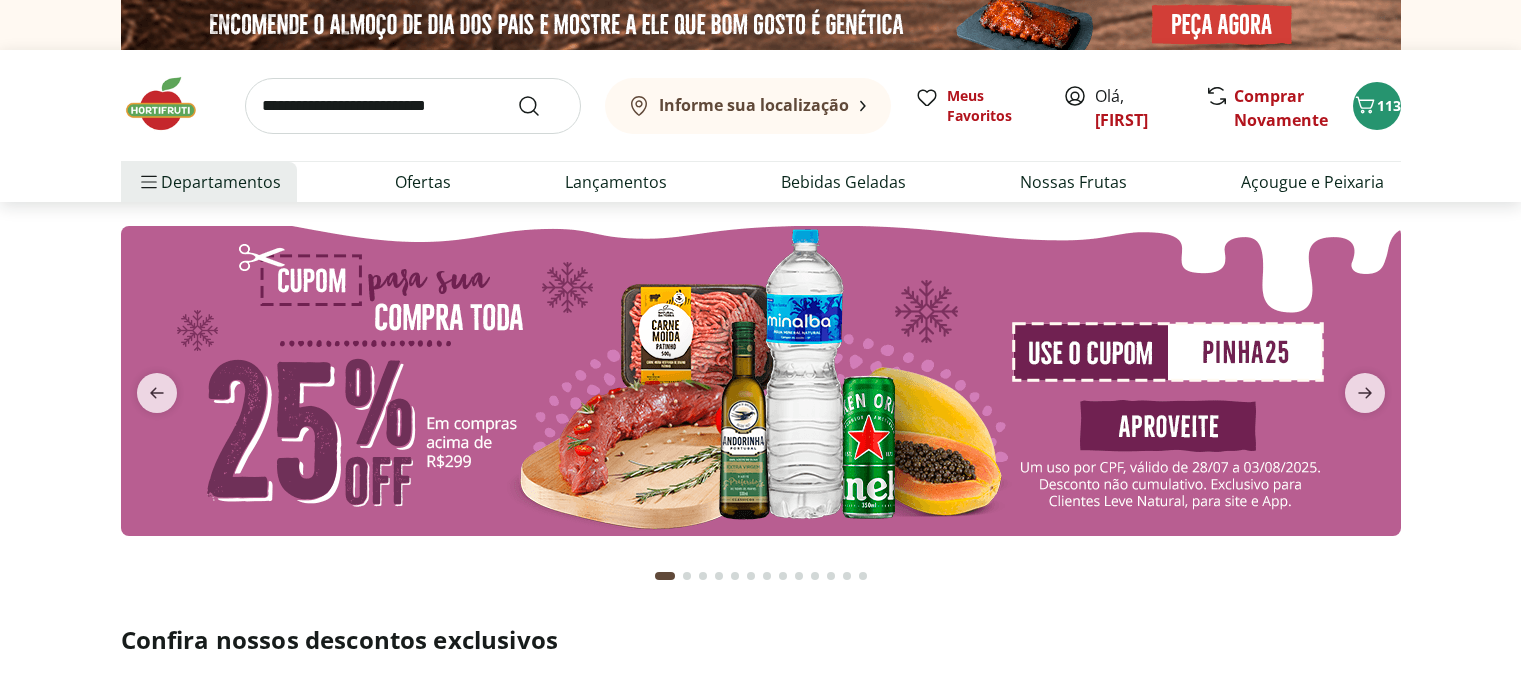 scroll, scrollTop: 0, scrollLeft: 0, axis: both 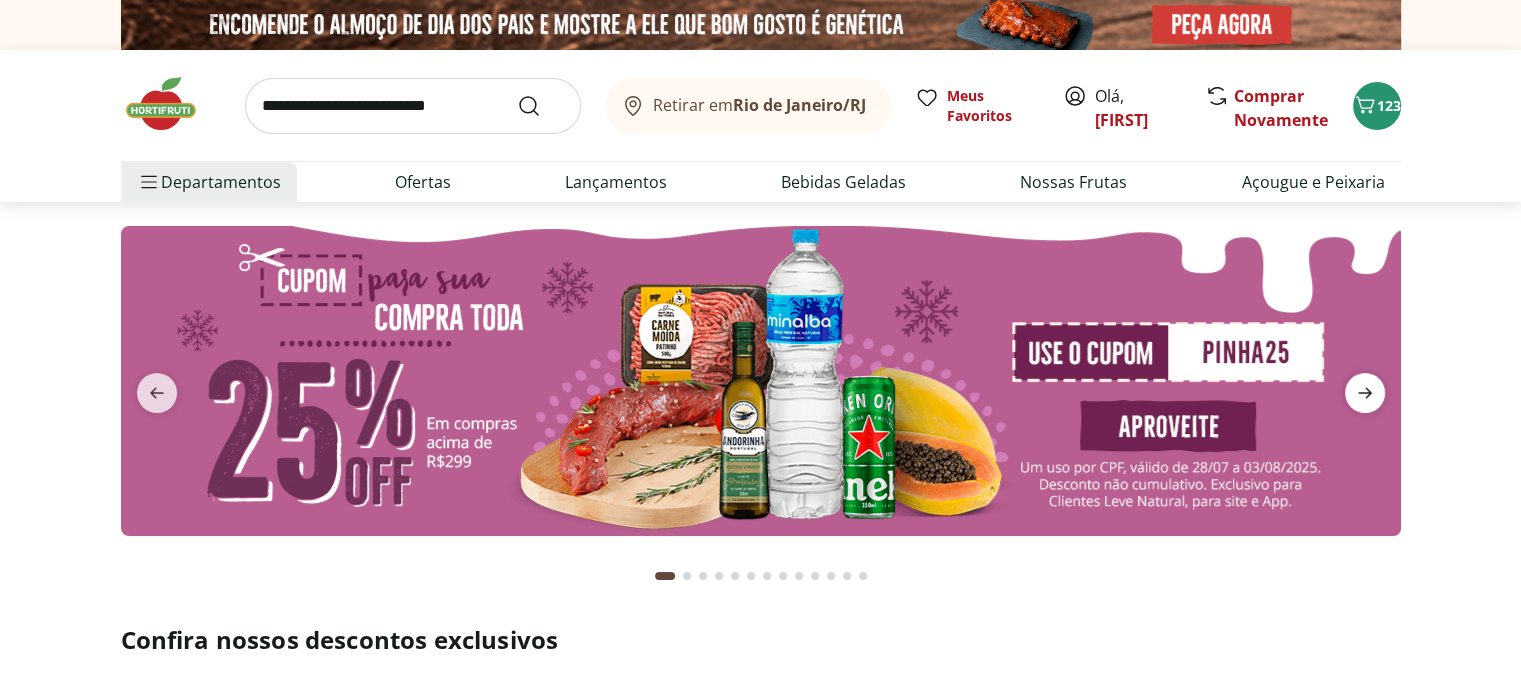 click 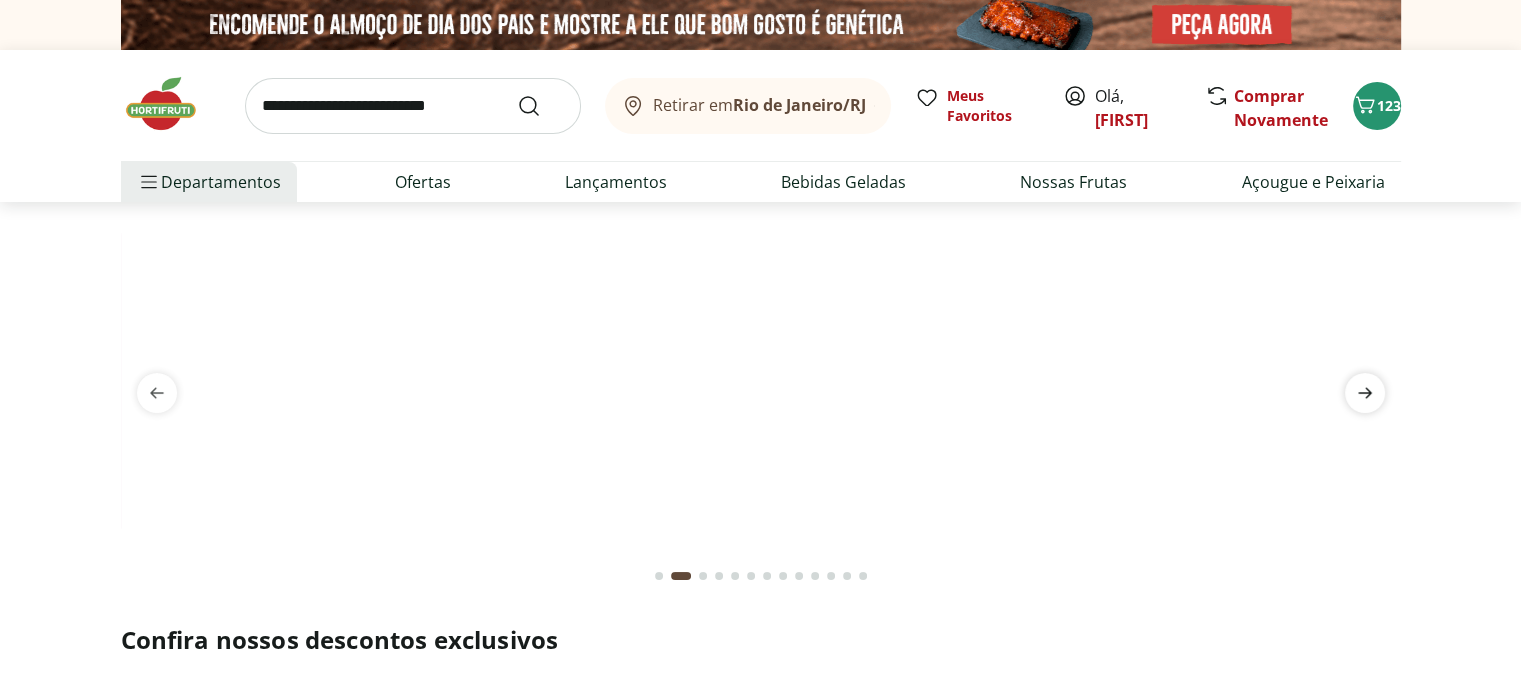click 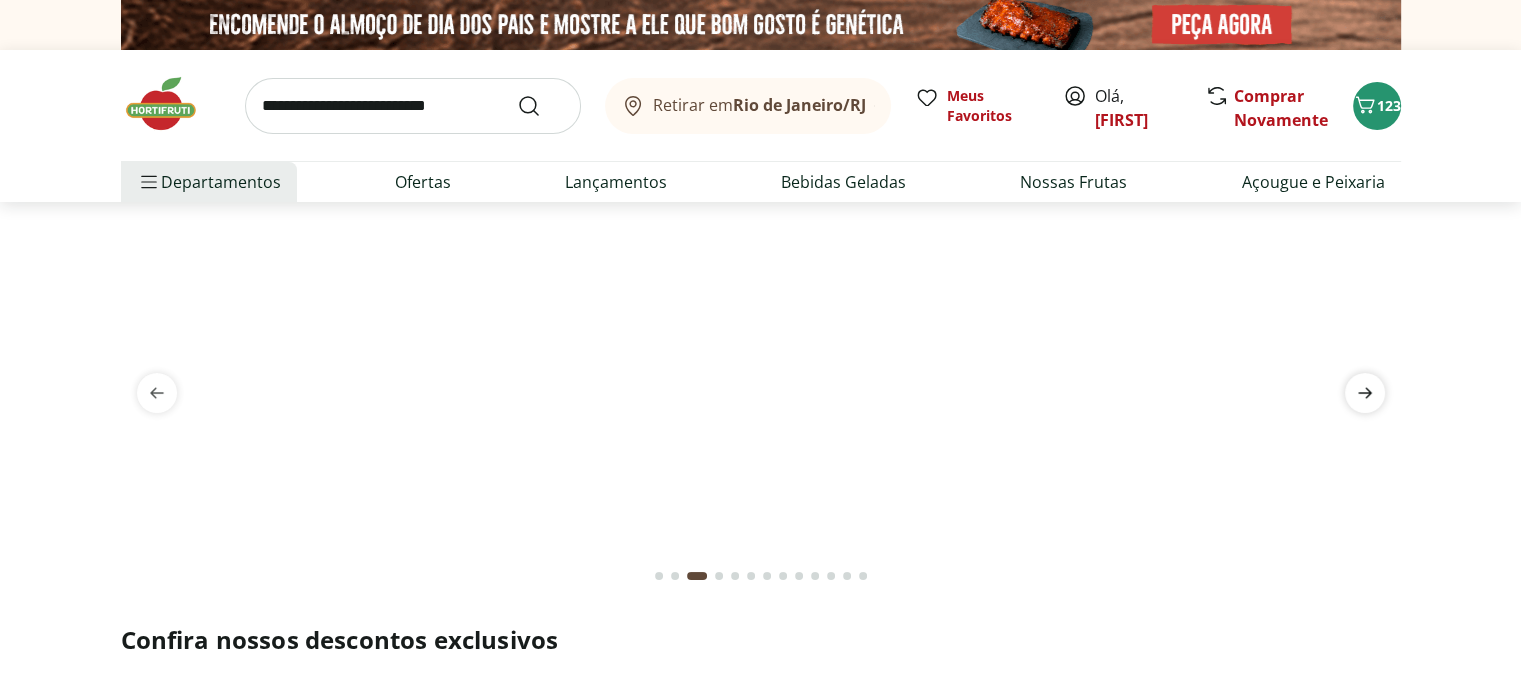 click 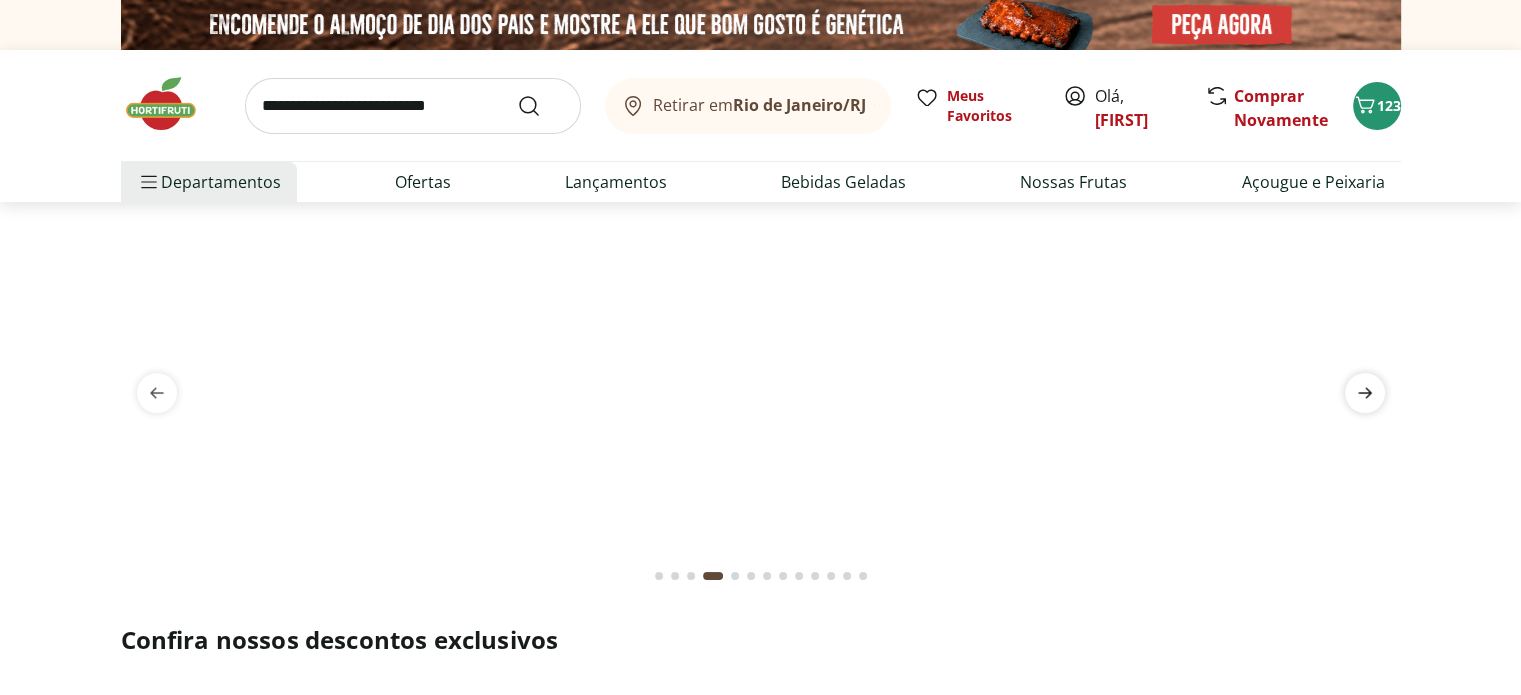 click 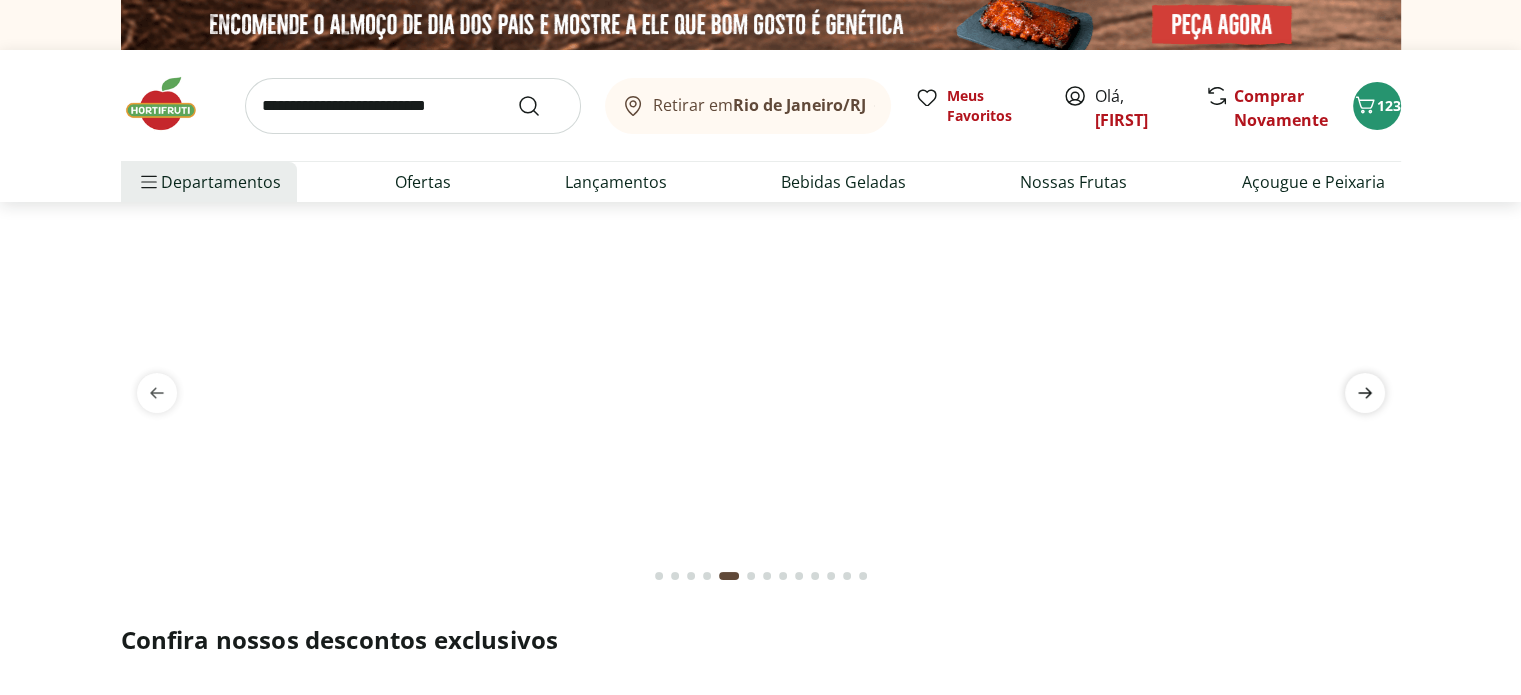click 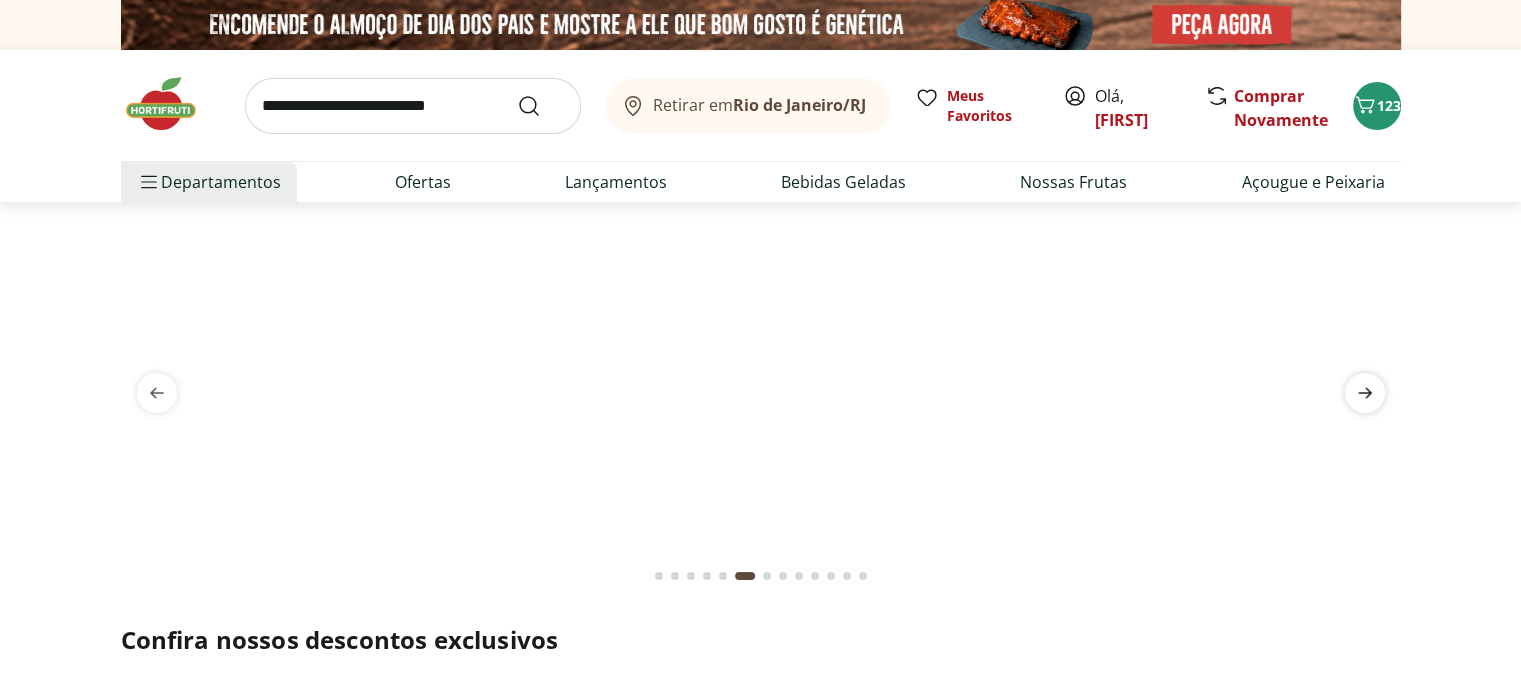 click 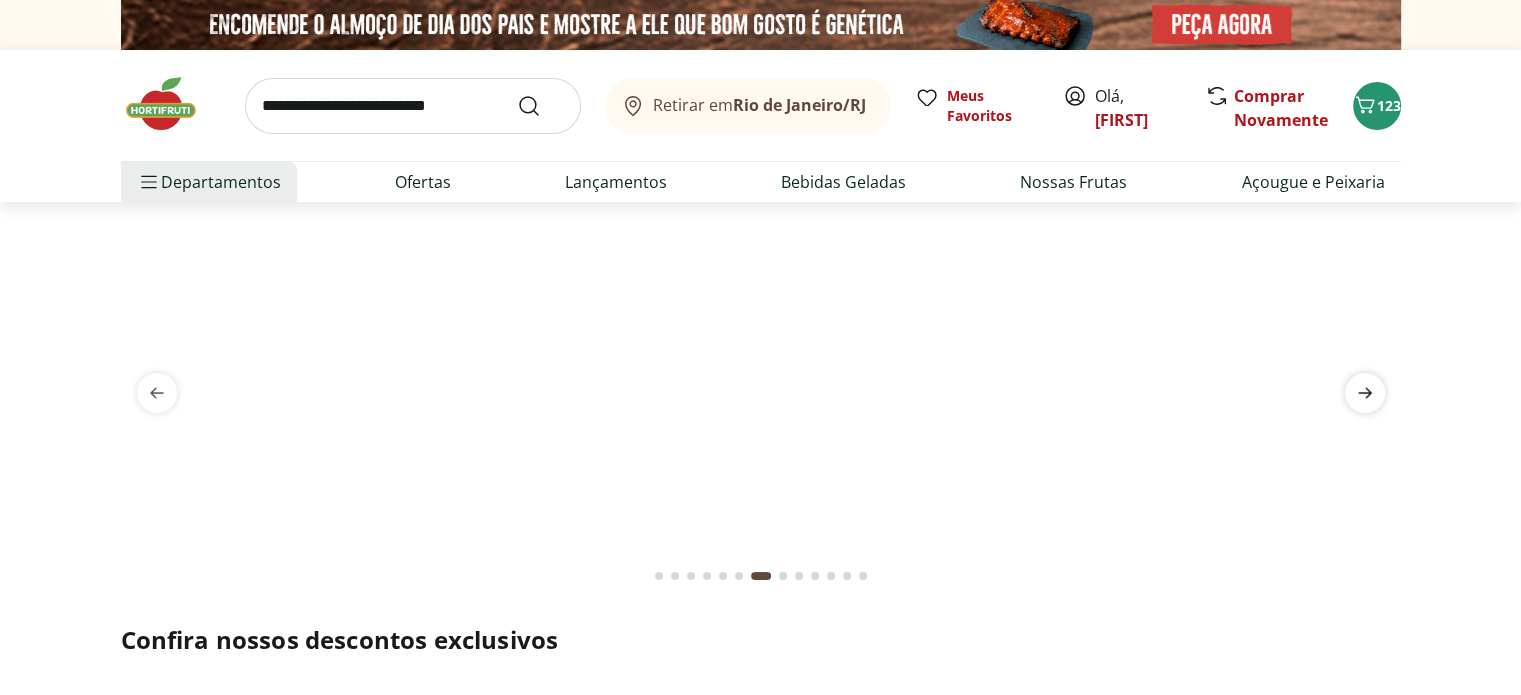 click 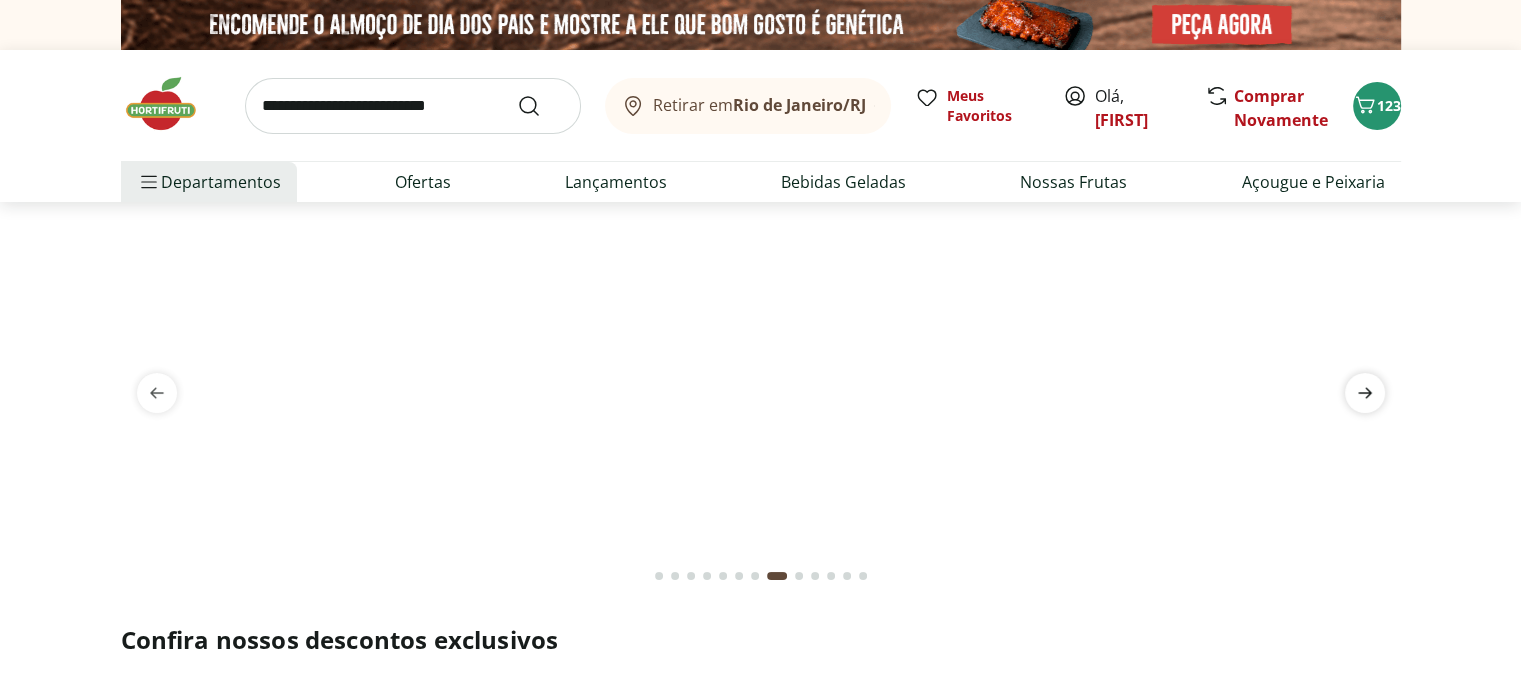 click 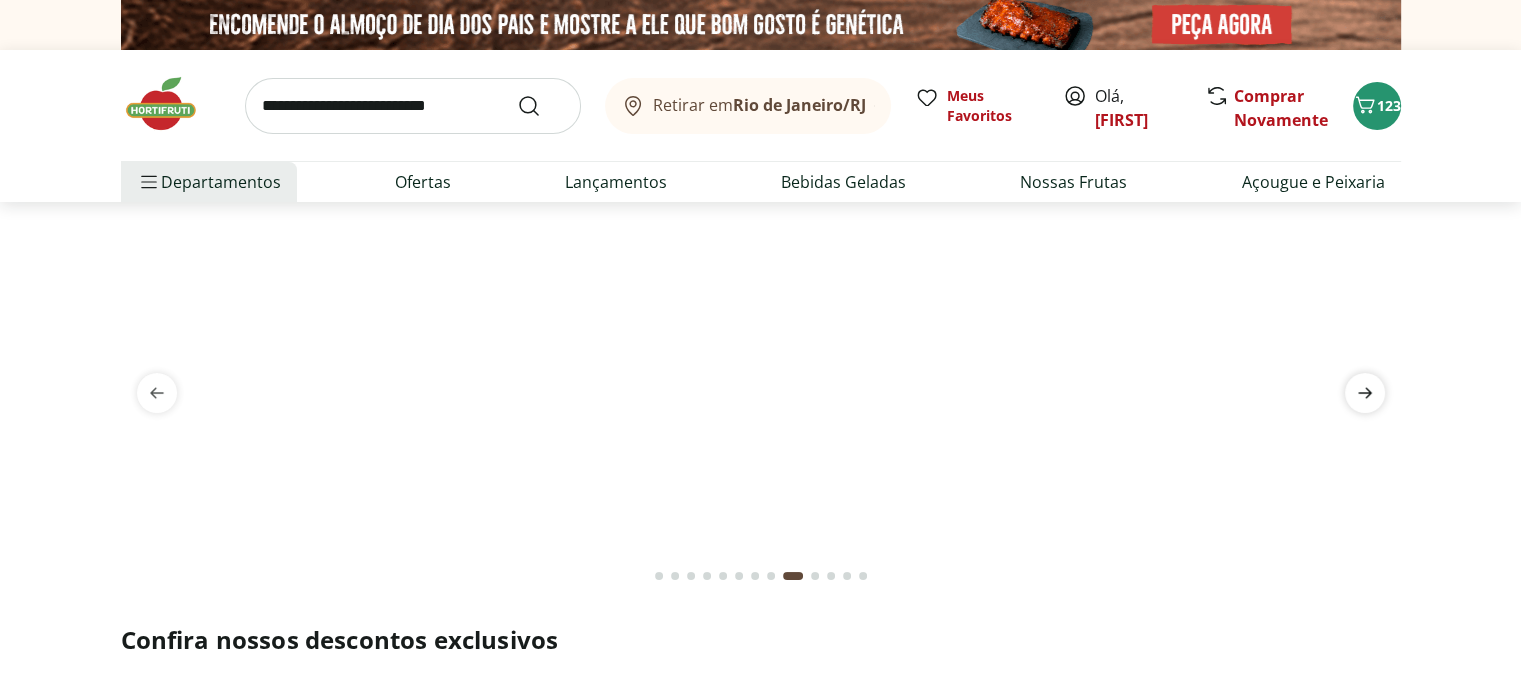 click 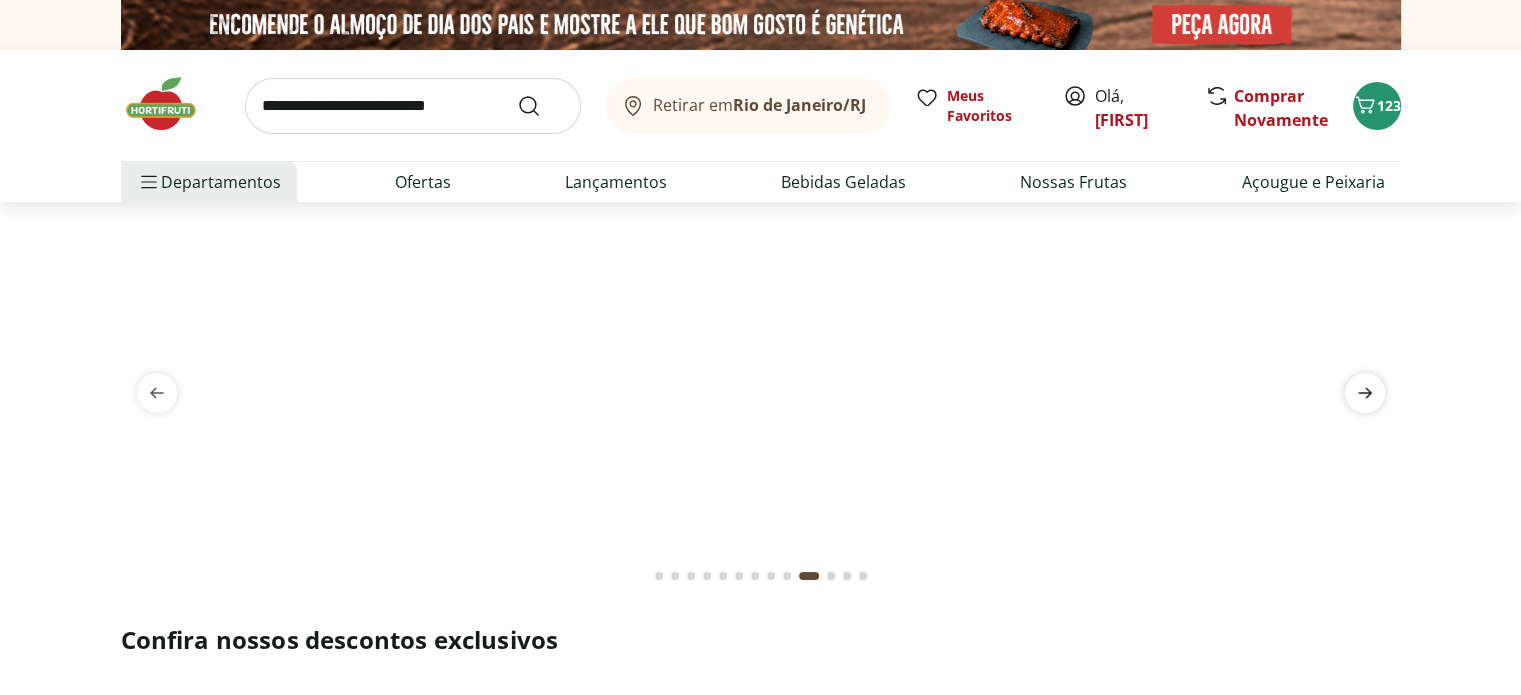 click 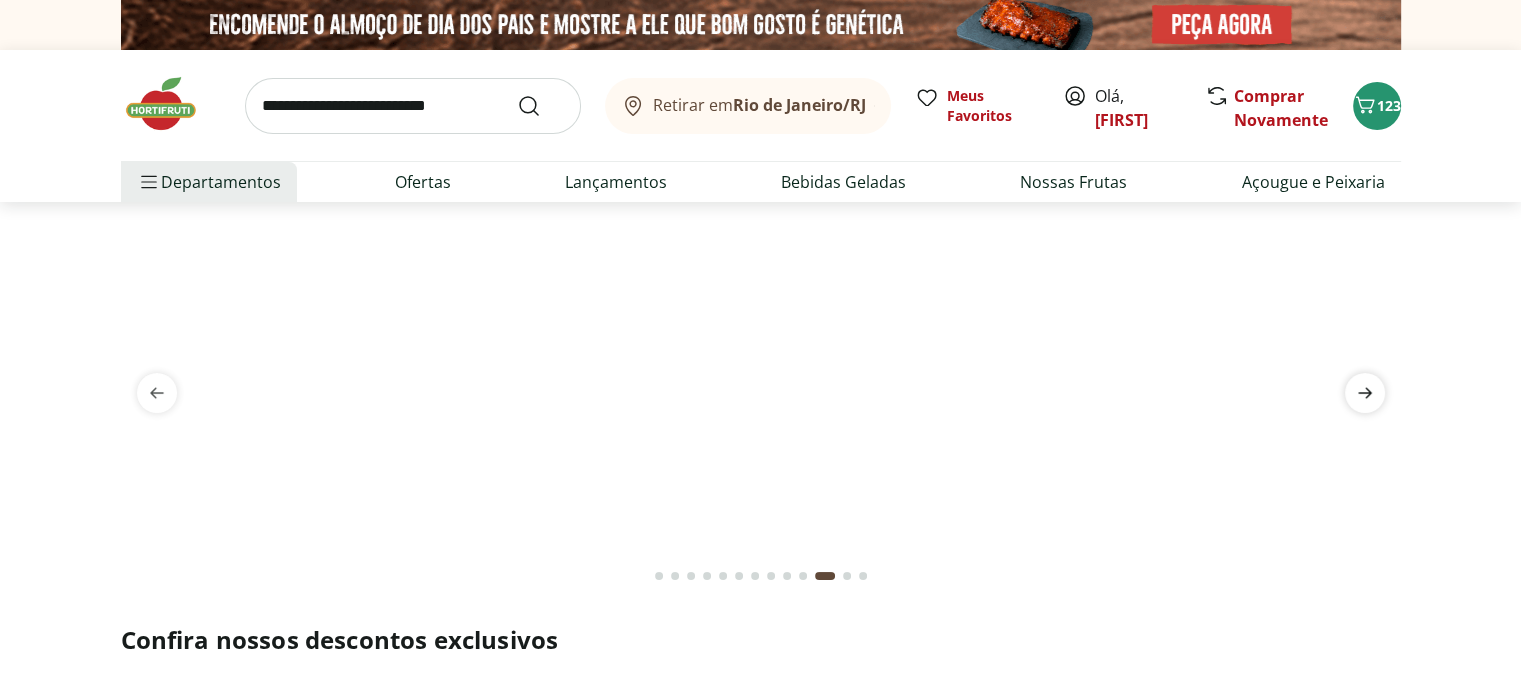 click 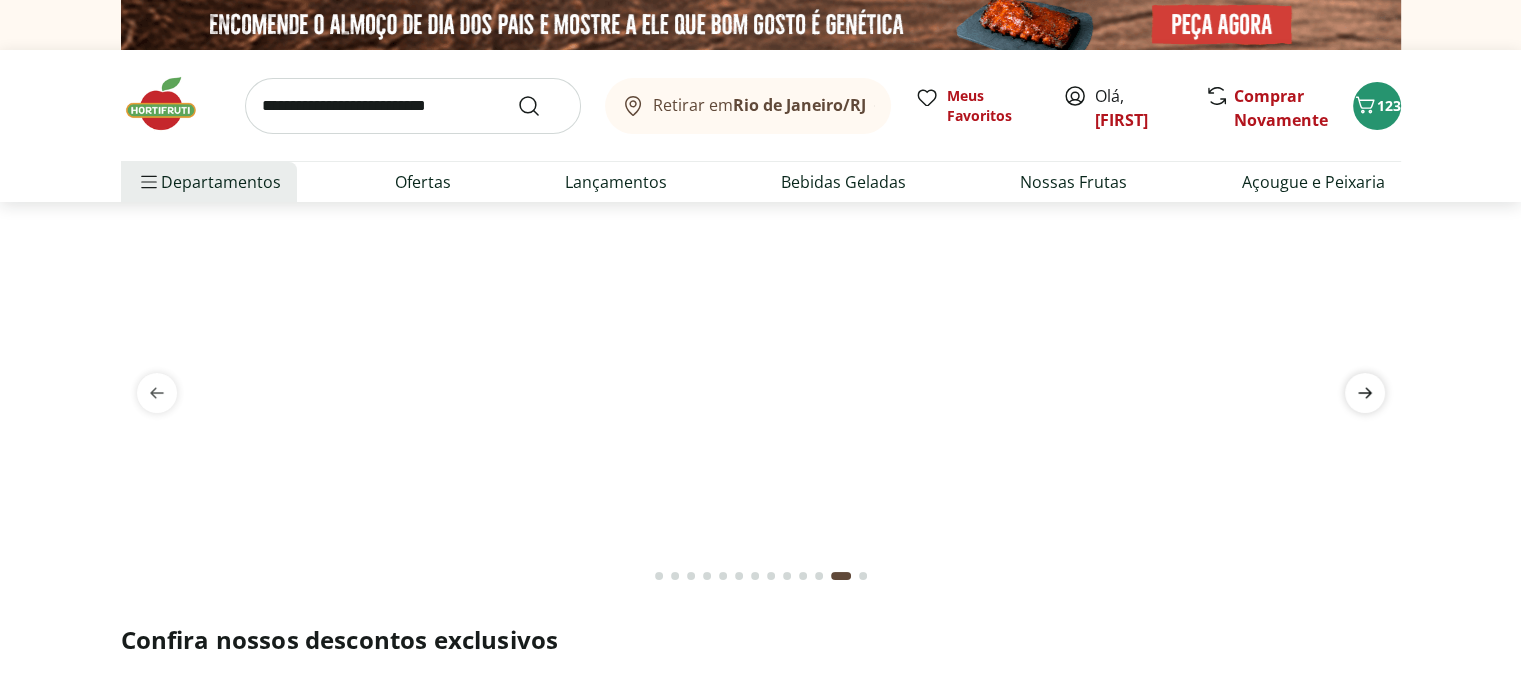 click 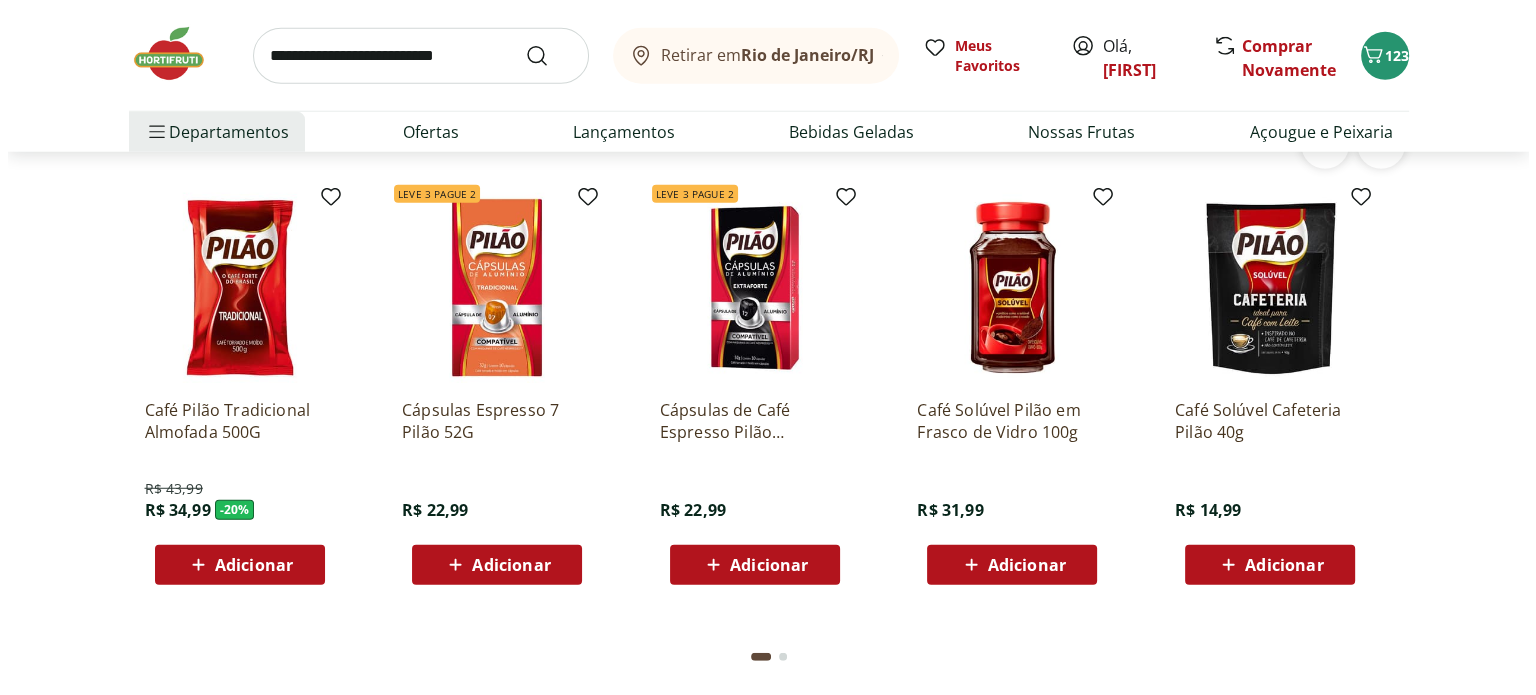 scroll, scrollTop: 5399, scrollLeft: 0, axis: vertical 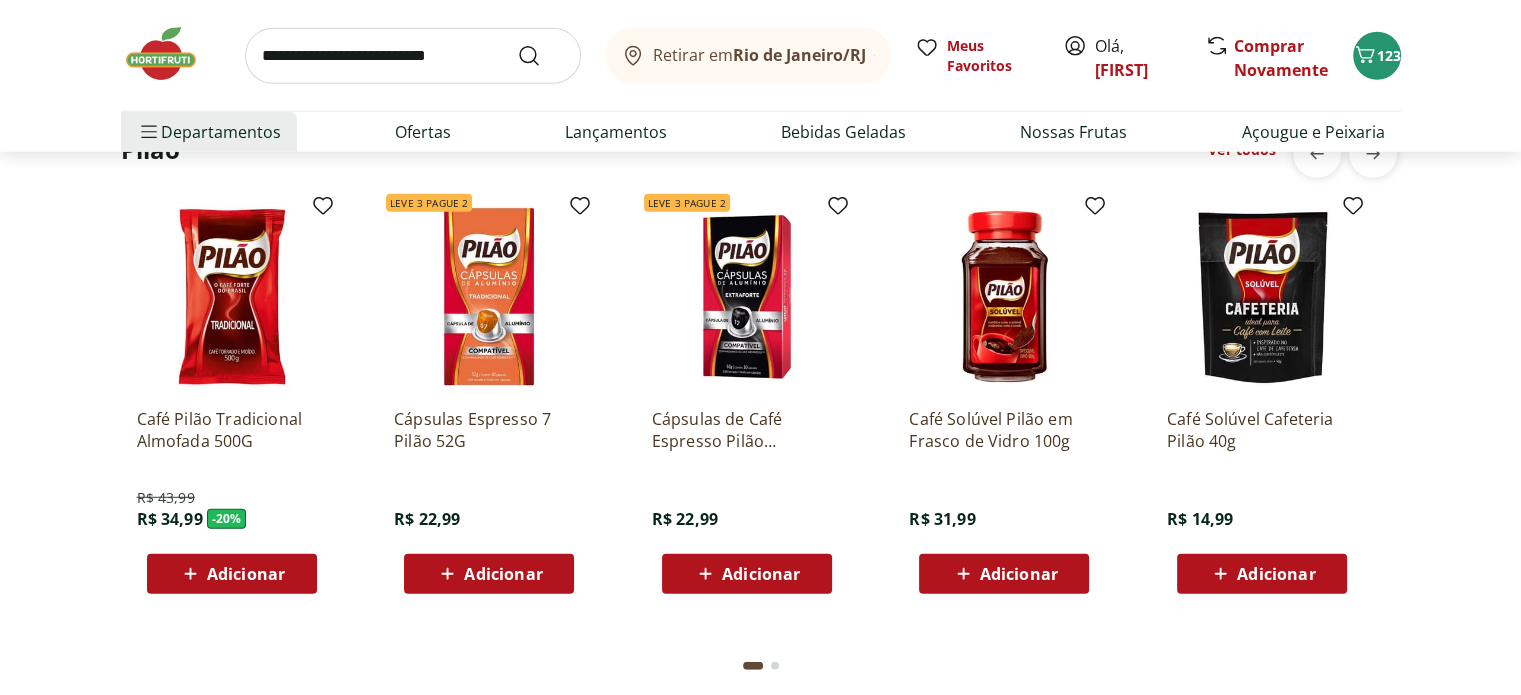 click on "Adicionar" at bounding box center [246, -3202] 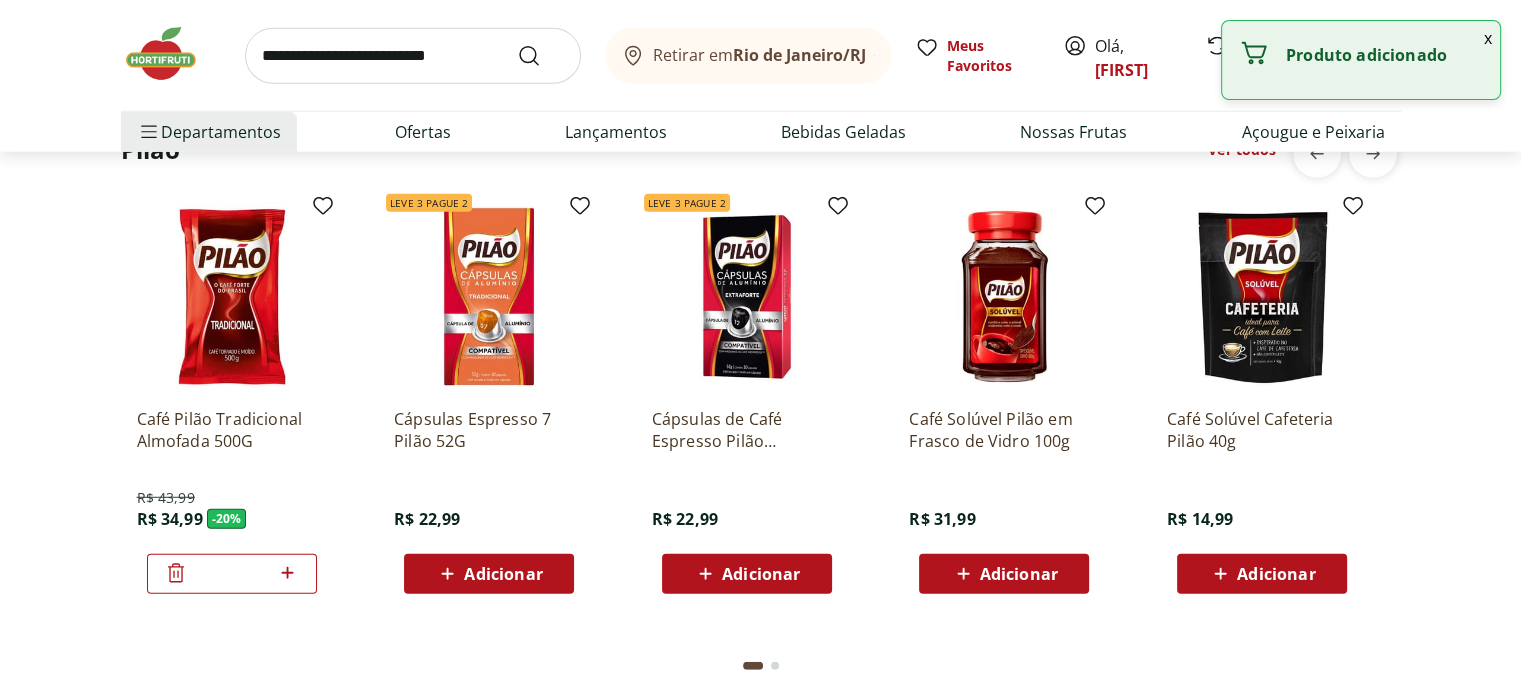 click on "Retirar em  Rio de Janeiro/RJ Olá,  Dandara 124 Retirar em  Rio de Janeiro/RJ Meus Favoritos Olá,  Dandara Comprar Novamente 124  Departamentos Nossa Marca Nossa Marca Ver tudo do departamento Açougue & Peixaria Congelados e Refrigerados Frutas, Legumes e Verduras Orgânicos Mercearia Sorvetes Hortifruti Hortifruti Ver tudo do departamento Cogumelos Frutas Legumes Ovos Temperos Frescos Verduras Orgânicos Orgânicos Ver tudo do departamento Bebidas Orgânicas Frutas Orgânicas Legumes Orgânicos Ovos Orgânicos Perecíveis Orgânicos Verduras Orgânicas Temperos Frescos Açougue e Peixaria Açougue e Peixaria Ver tudo do departamento Aves Bovinos Exóticos Frutos do Mar Linguiça e Salsicha Peixes Salgados e Defumados Suínos Prontinhos Prontinhos Ver tudo do departamento Frutas Cortadinhas Pré Preparados Prontos para Consumo Saladas Sucos e Água de Coco Padaria Padaria Ver tudo do departamento Bolos e Mini Bolos Doces Pão Padaria Própria Salgados Torradas Bebidas Bebidas Ver tudo do departamento Água" at bounding box center (760, 76) 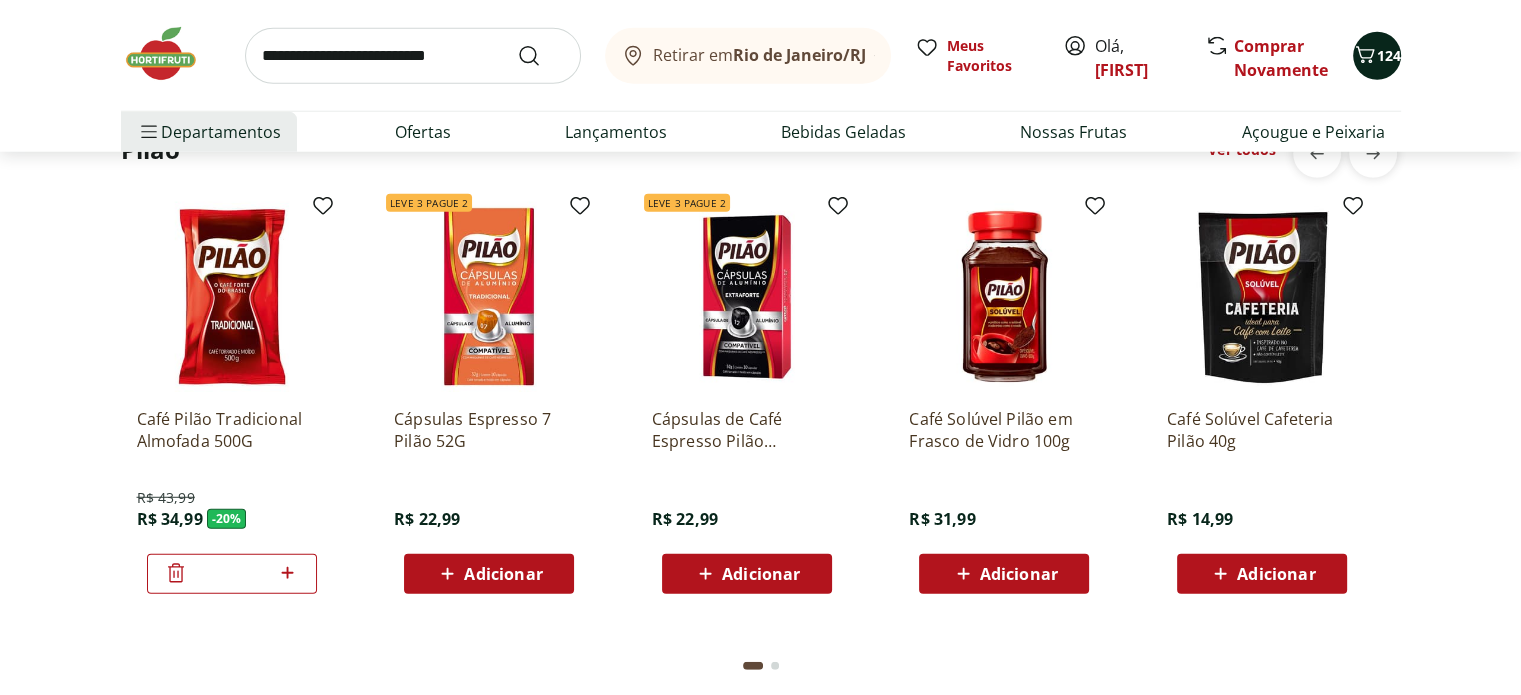 click 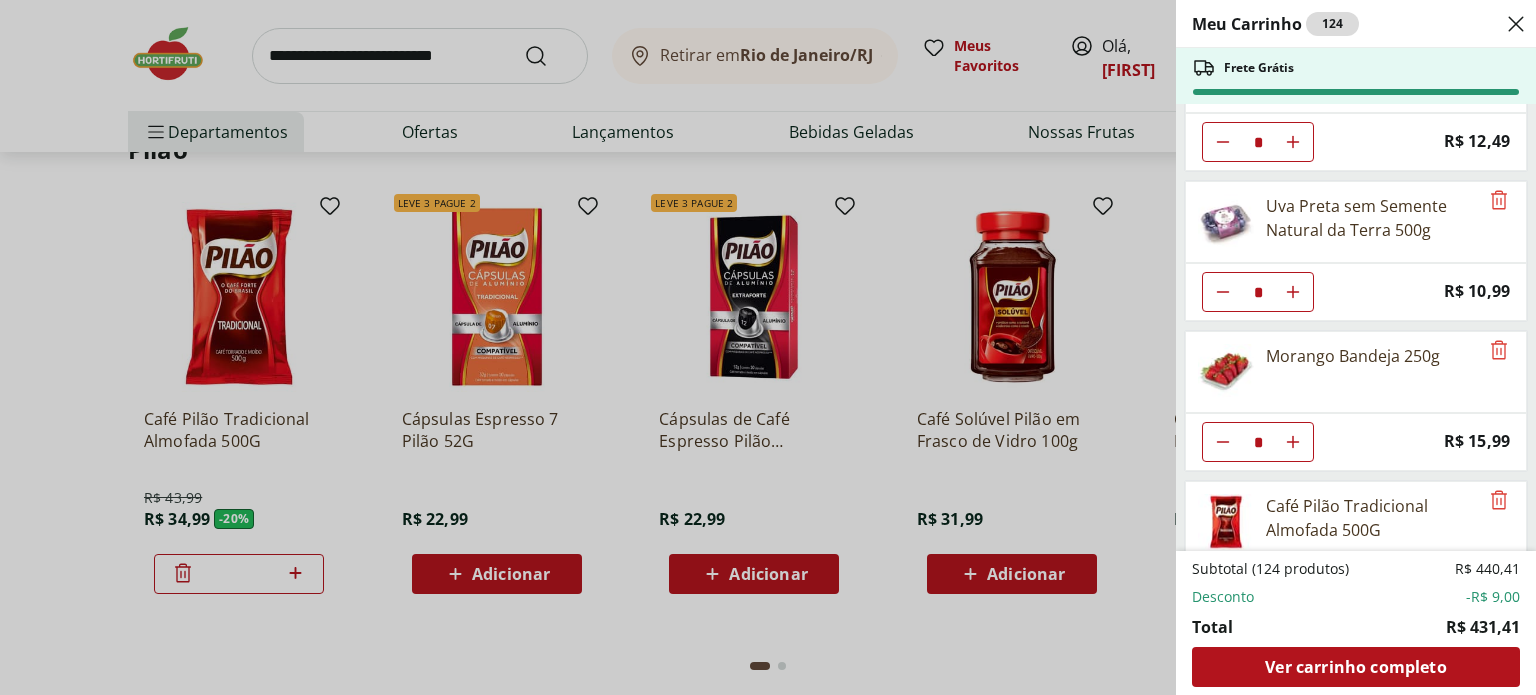 scroll, scrollTop: 602, scrollLeft: 0, axis: vertical 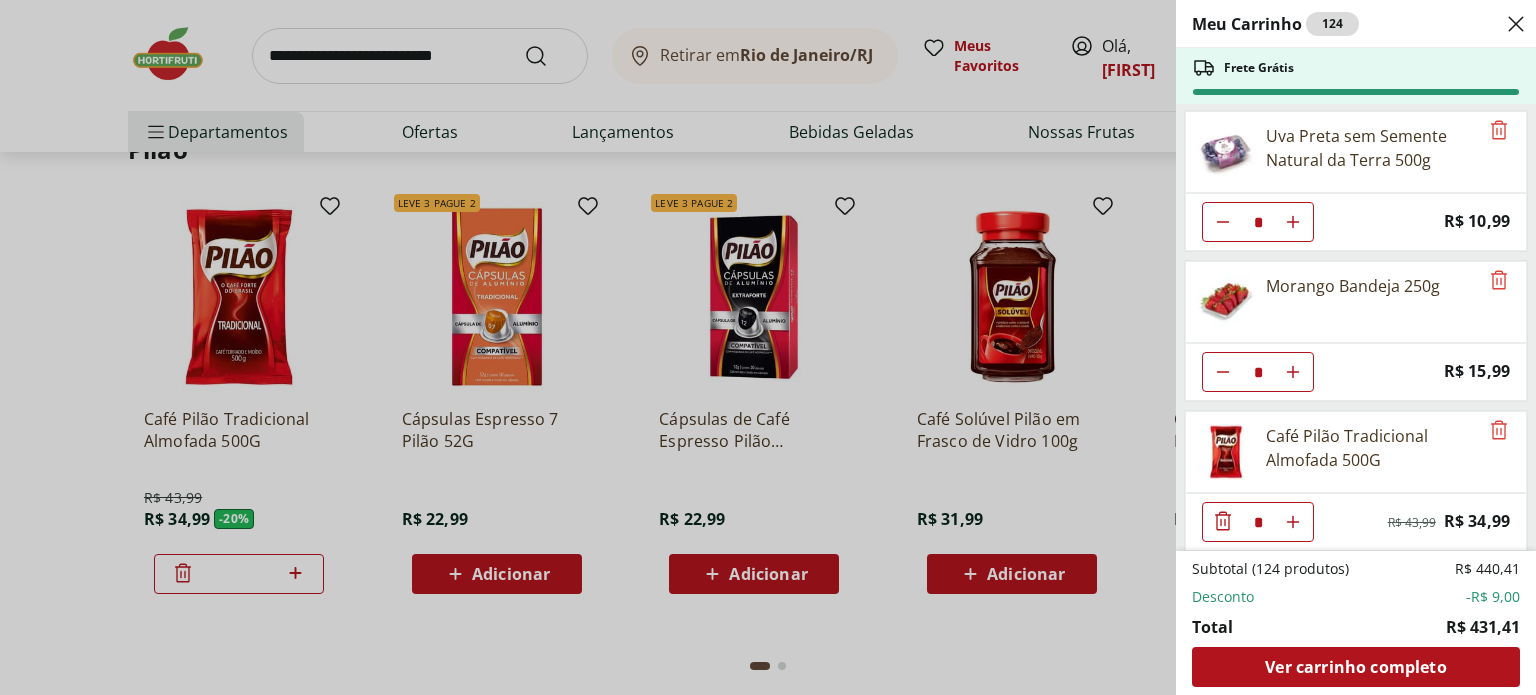 click on "*" at bounding box center [1258, -378] 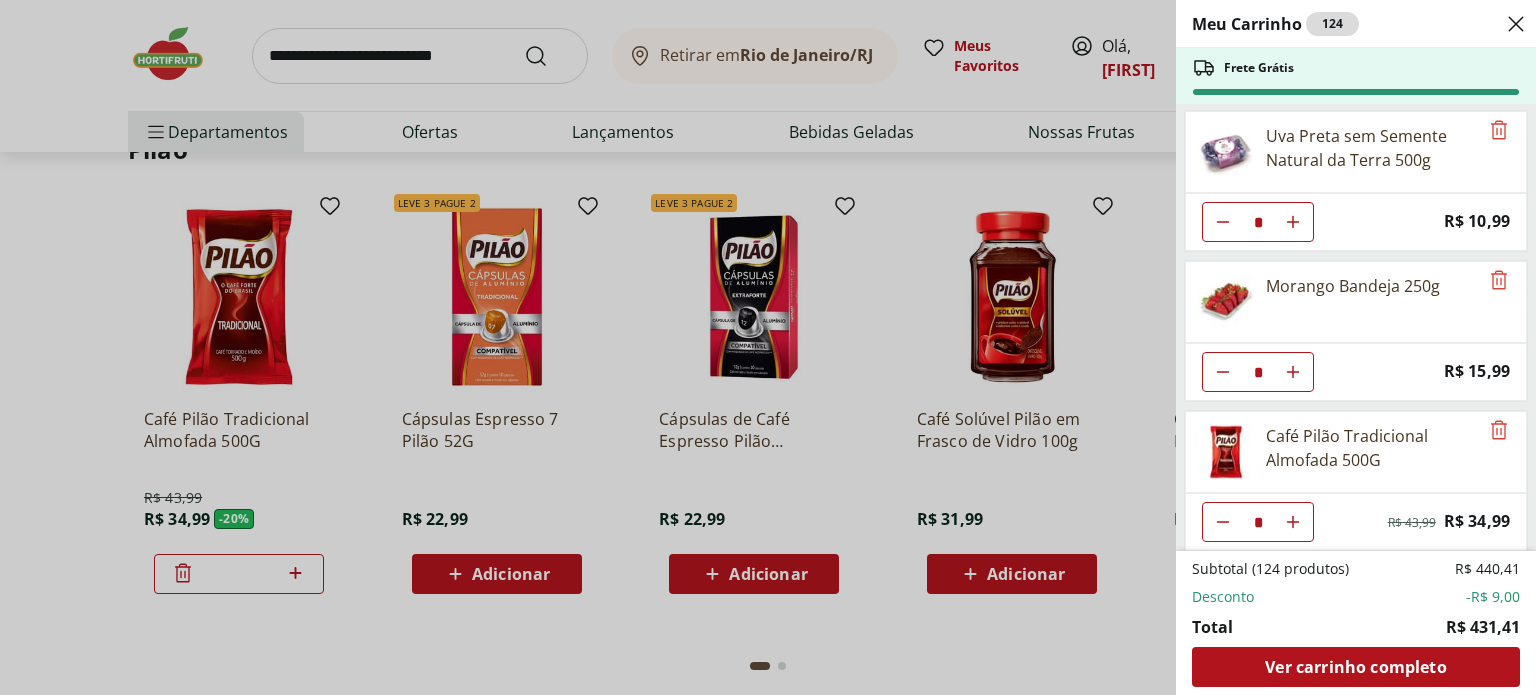 type on "*" 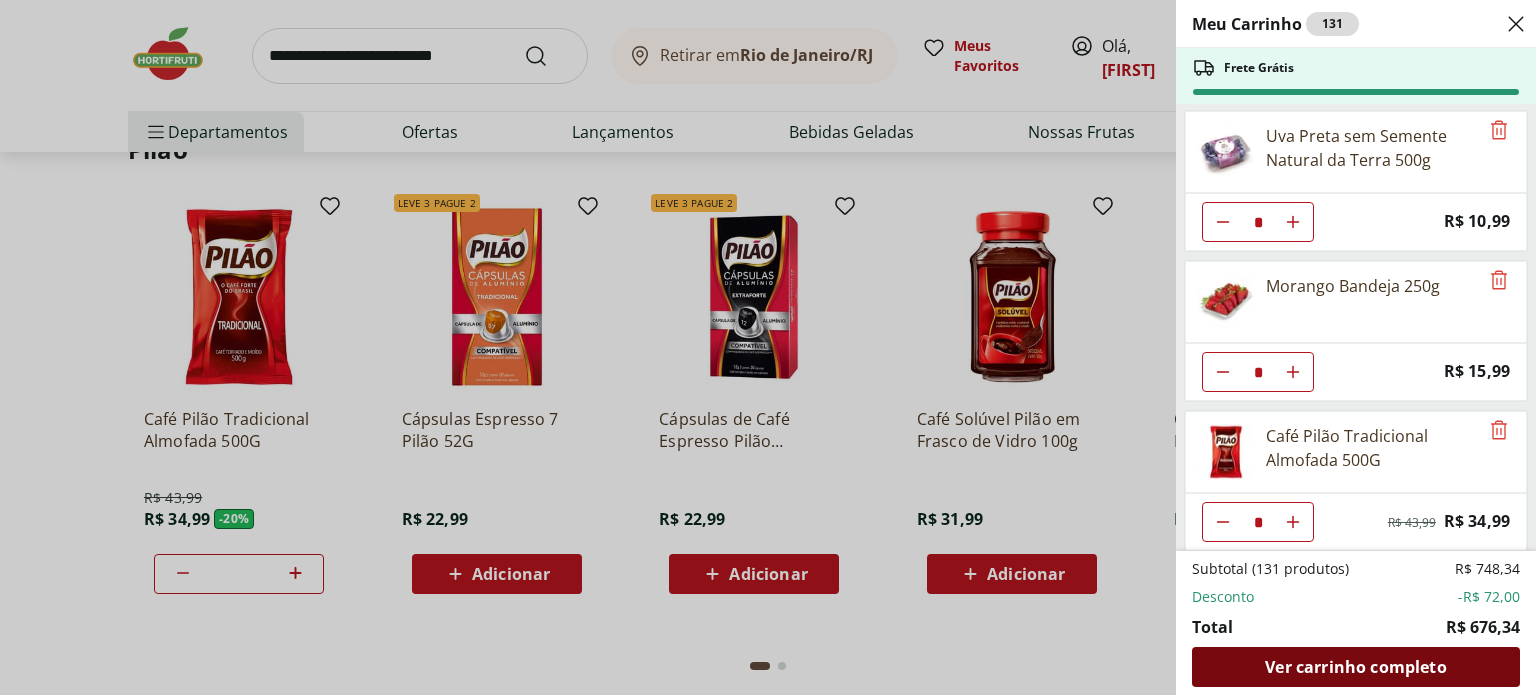 click on "Ver carrinho completo" at bounding box center (1355, 667) 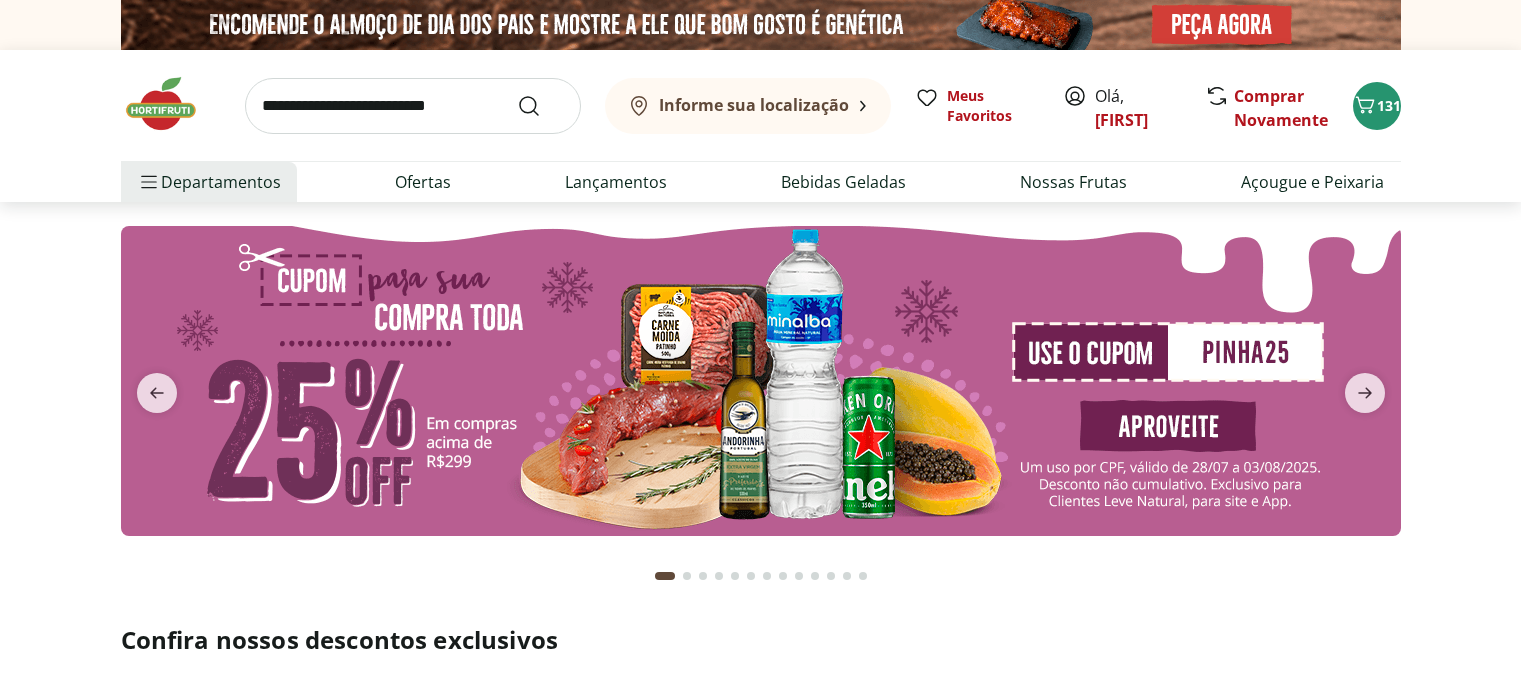 scroll, scrollTop: 0, scrollLeft: 0, axis: both 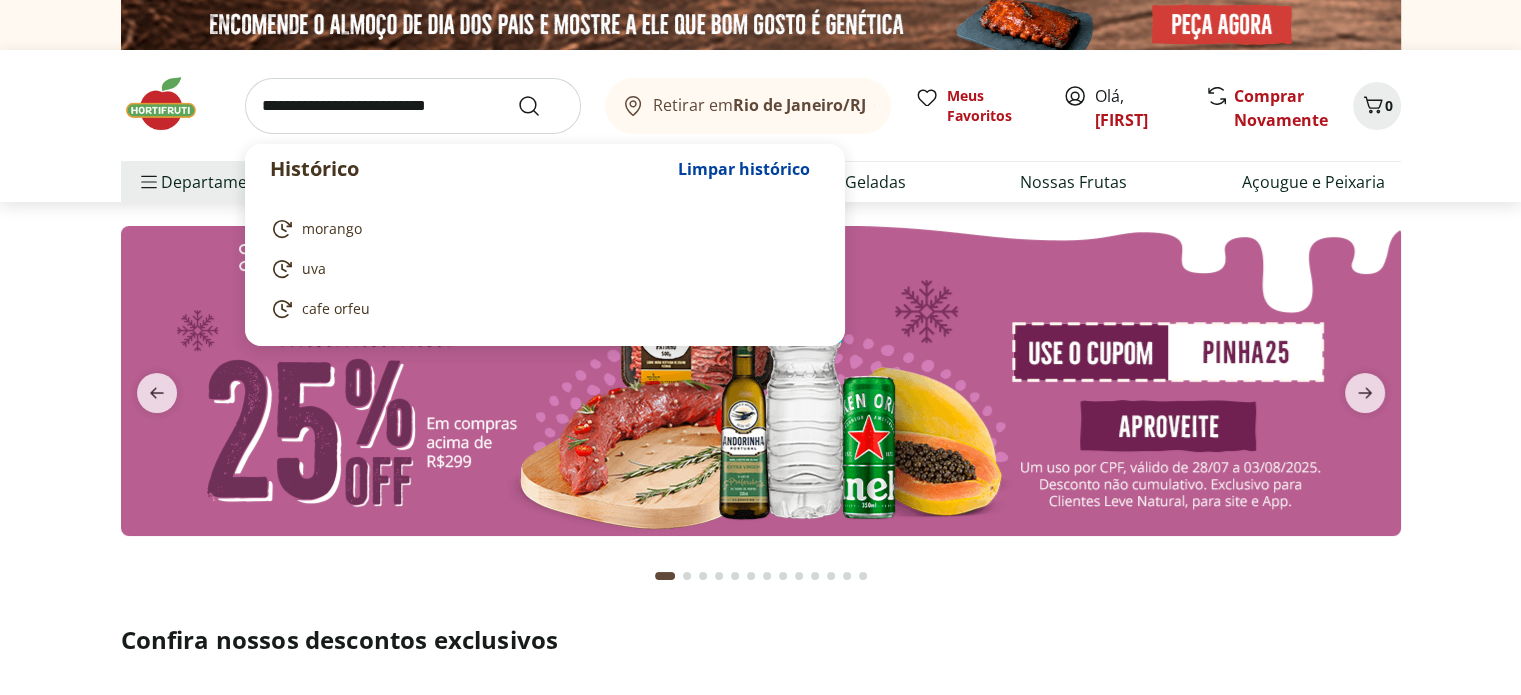 click at bounding box center [413, 106] 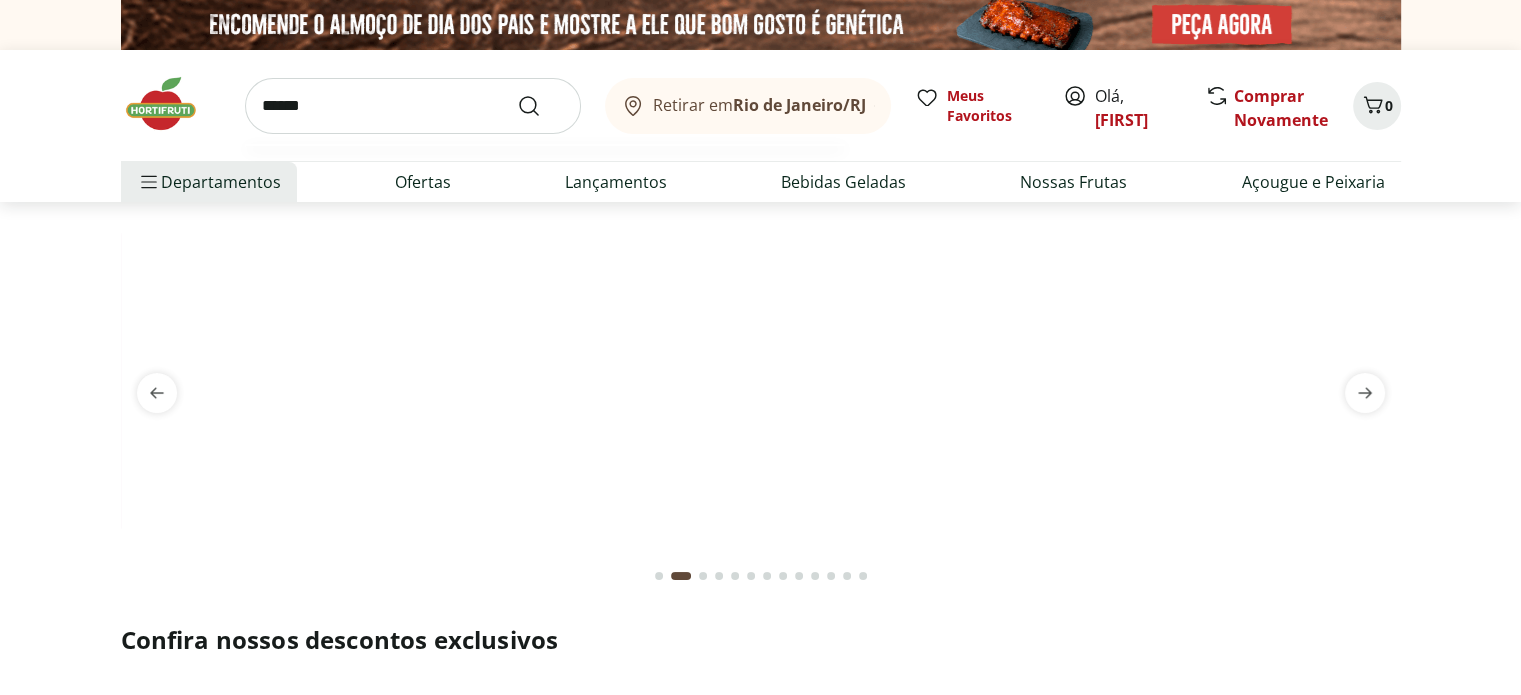 type on "******" 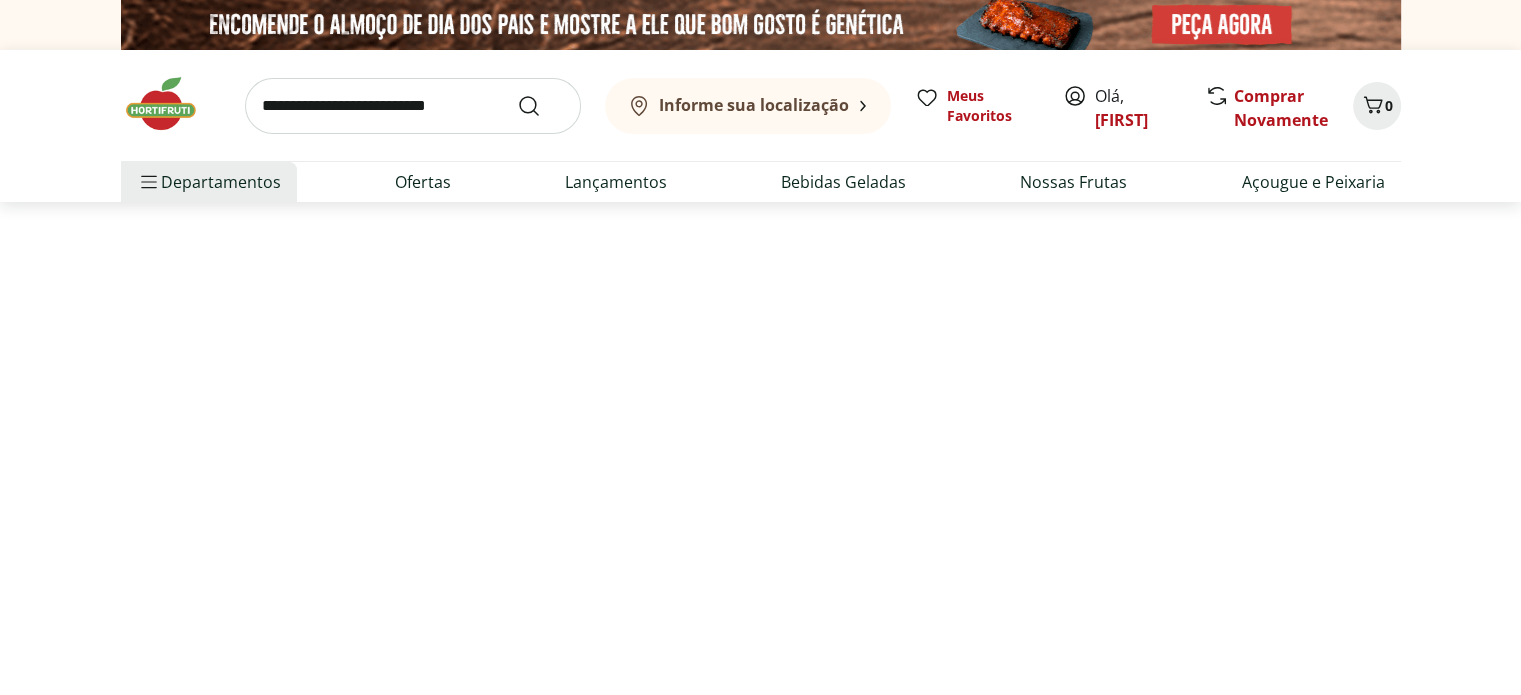 select on "**********" 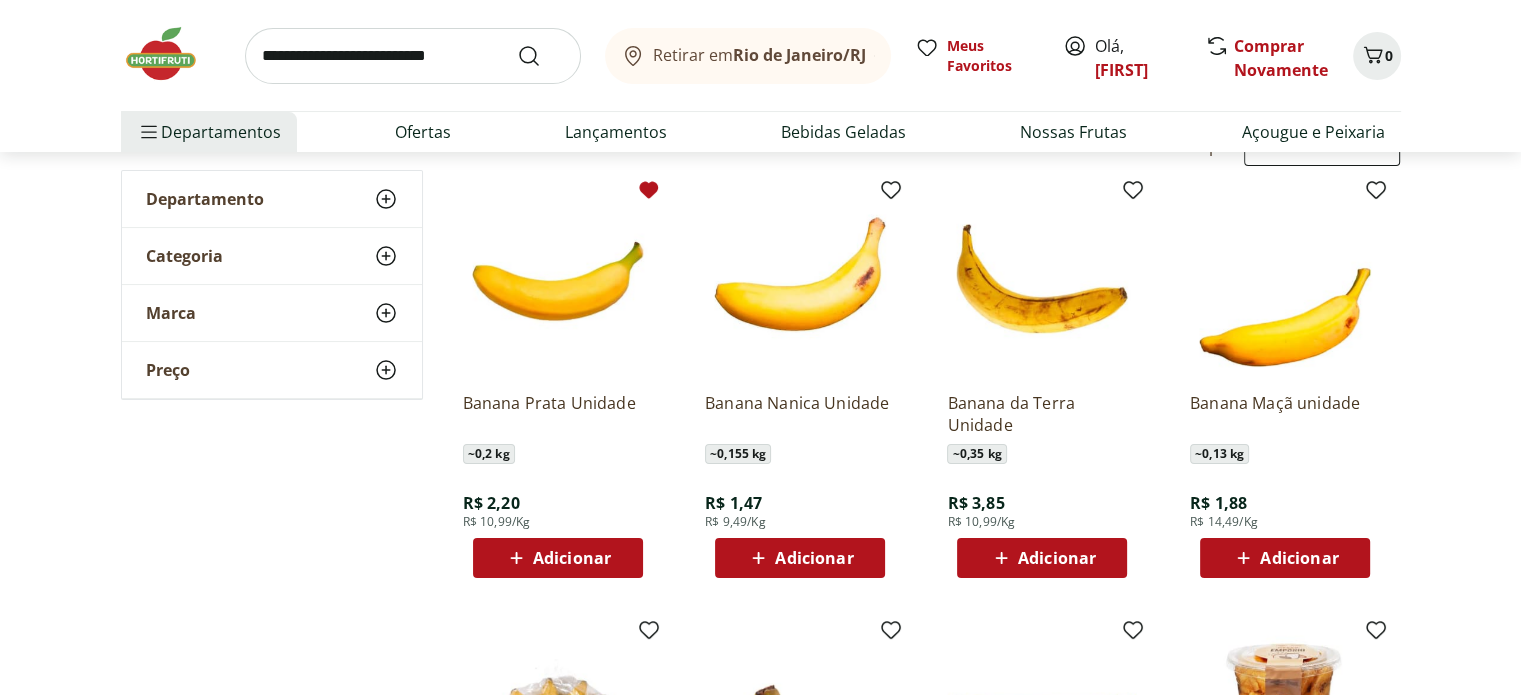 scroll, scrollTop: 250, scrollLeft: 0, axis: vertical 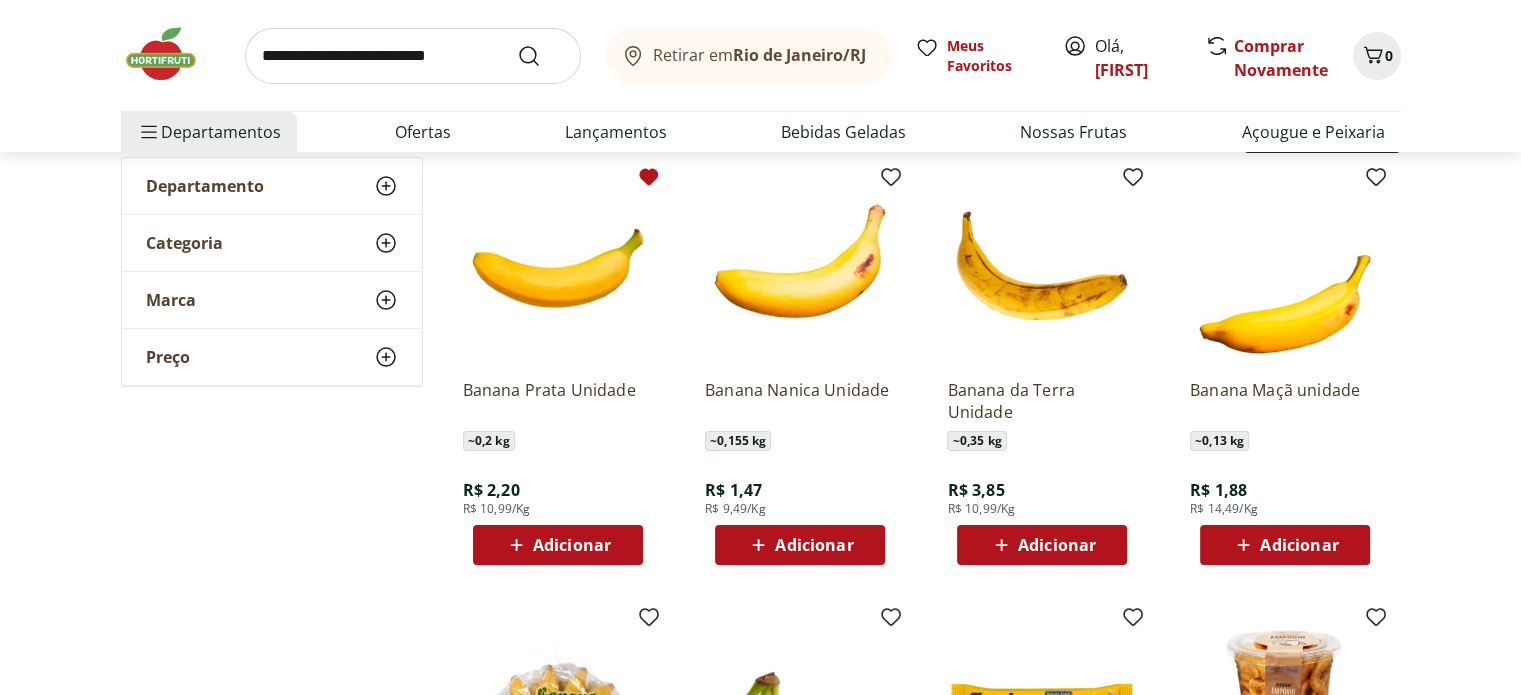 click on "Adicionar" at bounding box center (572, 545) 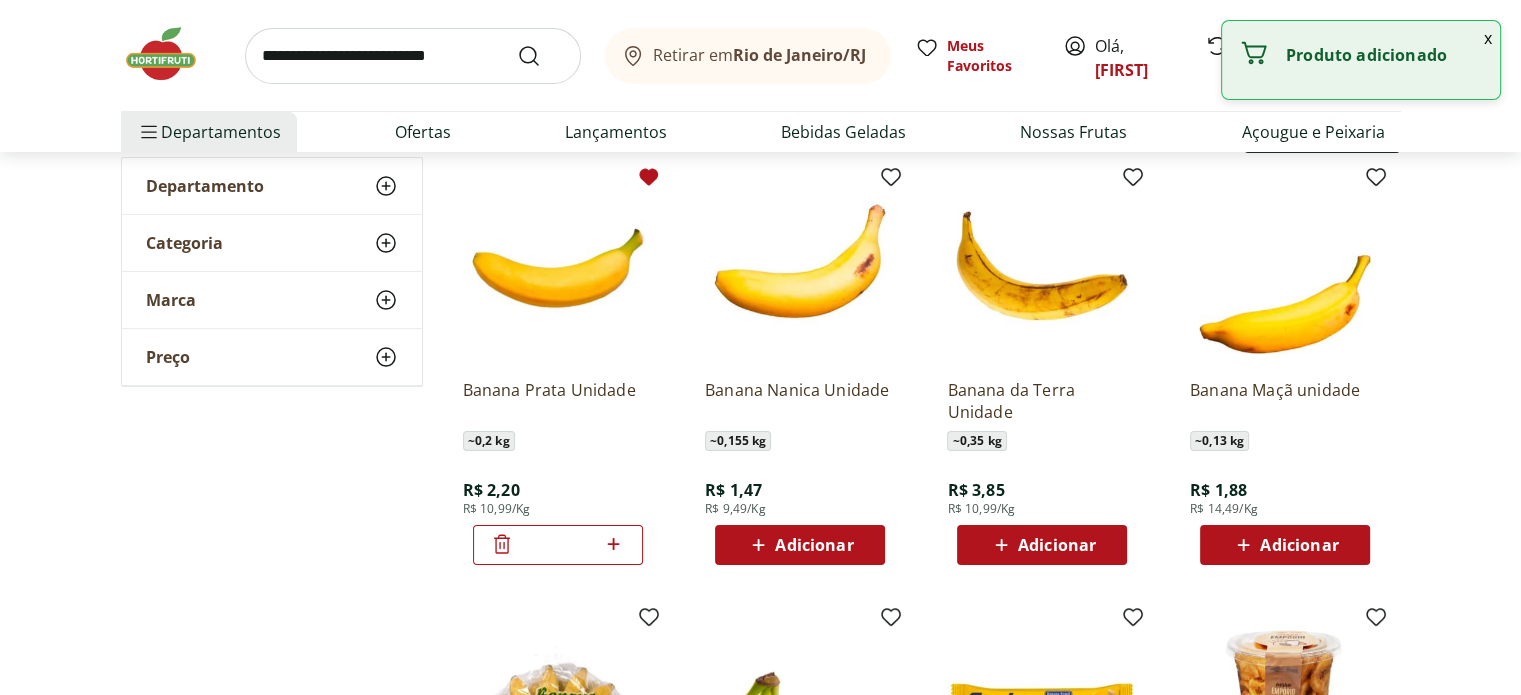 click on "*" at bounding box center (558, 545) 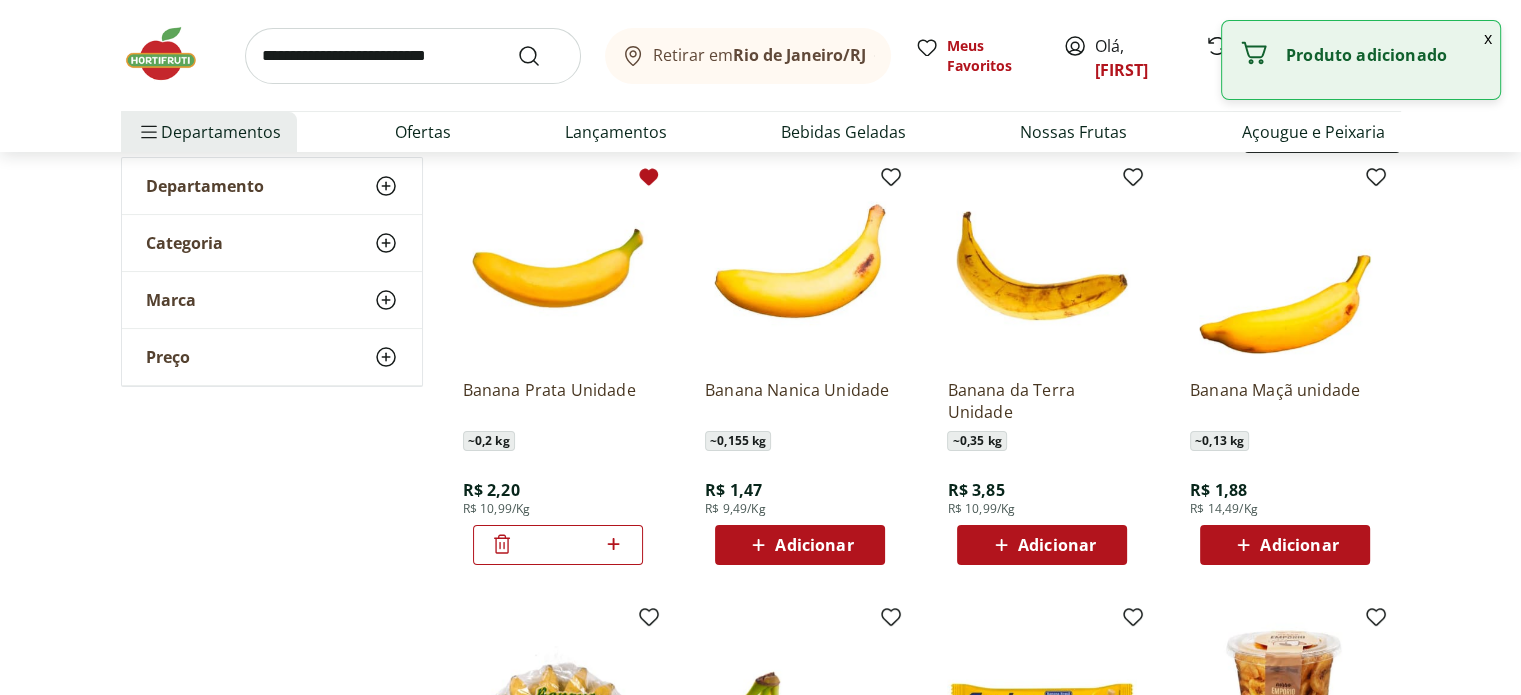 type on "**" 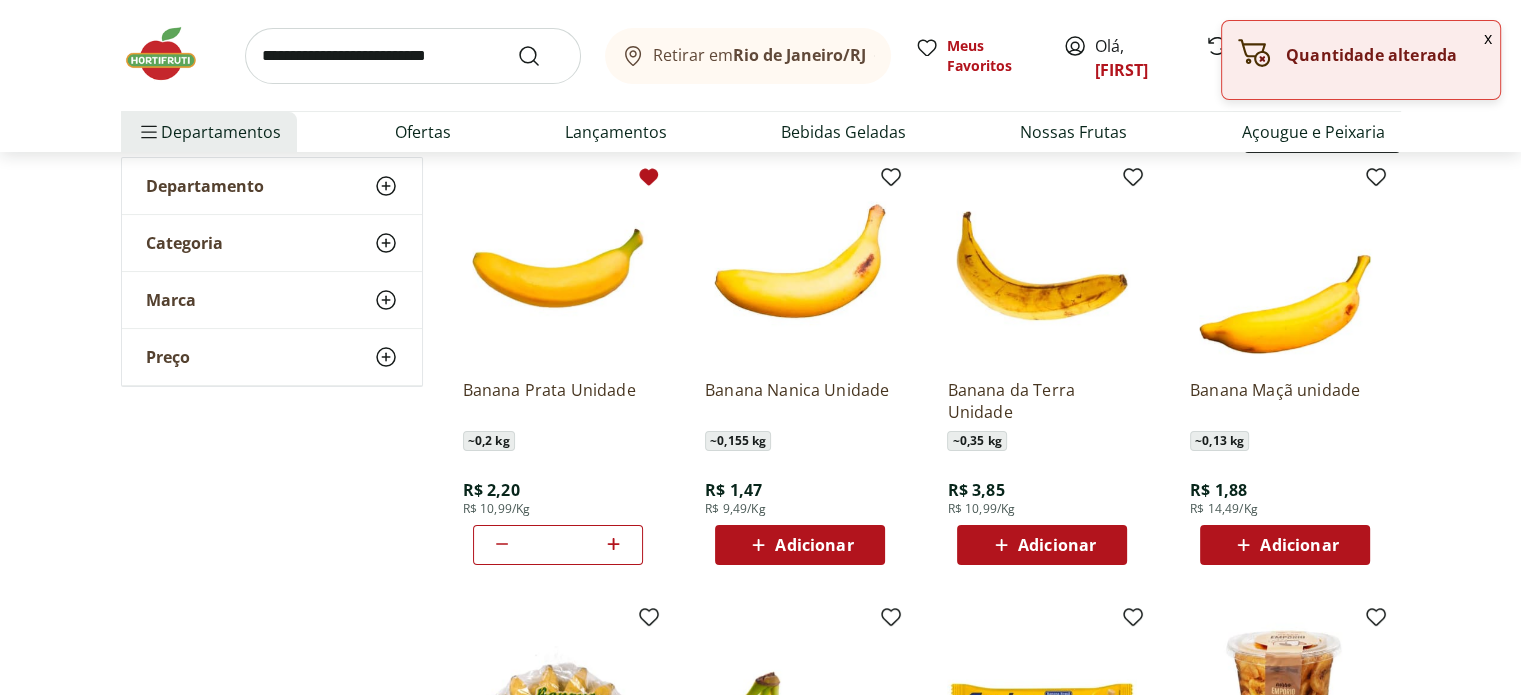 click on "Banana Nanica Unidade ~ 0,155 kg R$ 1,47 R$ 9,49/Kg Adicionar" at bounding box center (800, 369) 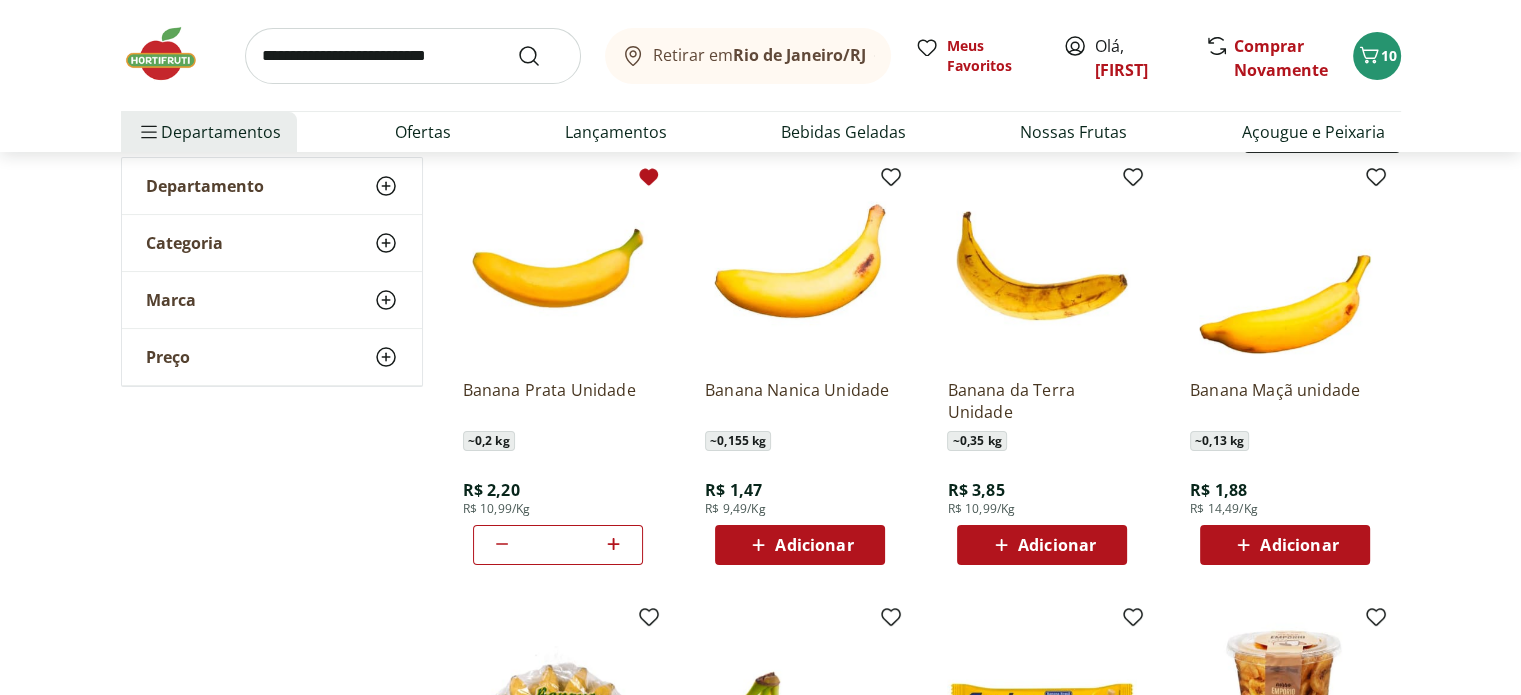 scroll, scrollTop: 0, scrollLeft: 0, axis: both 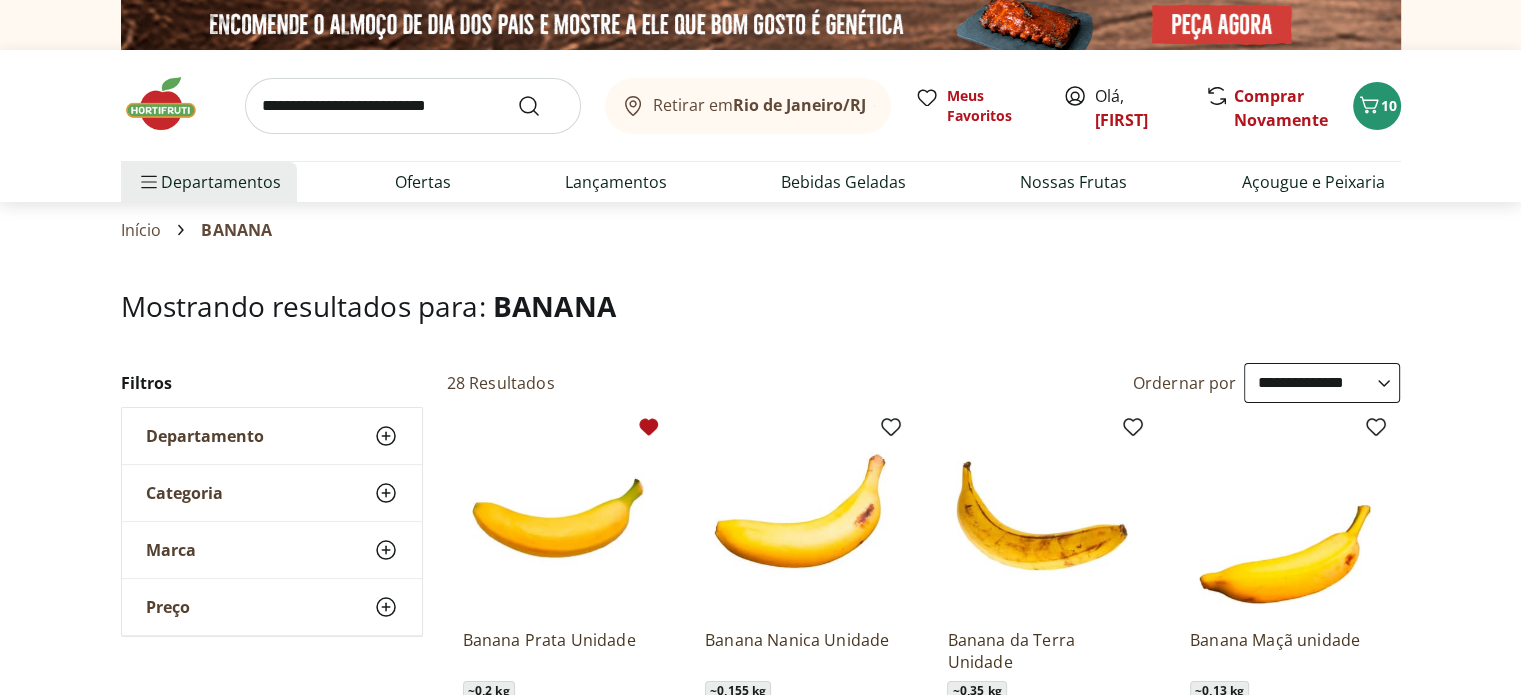 click at bounding box center [413, 106] 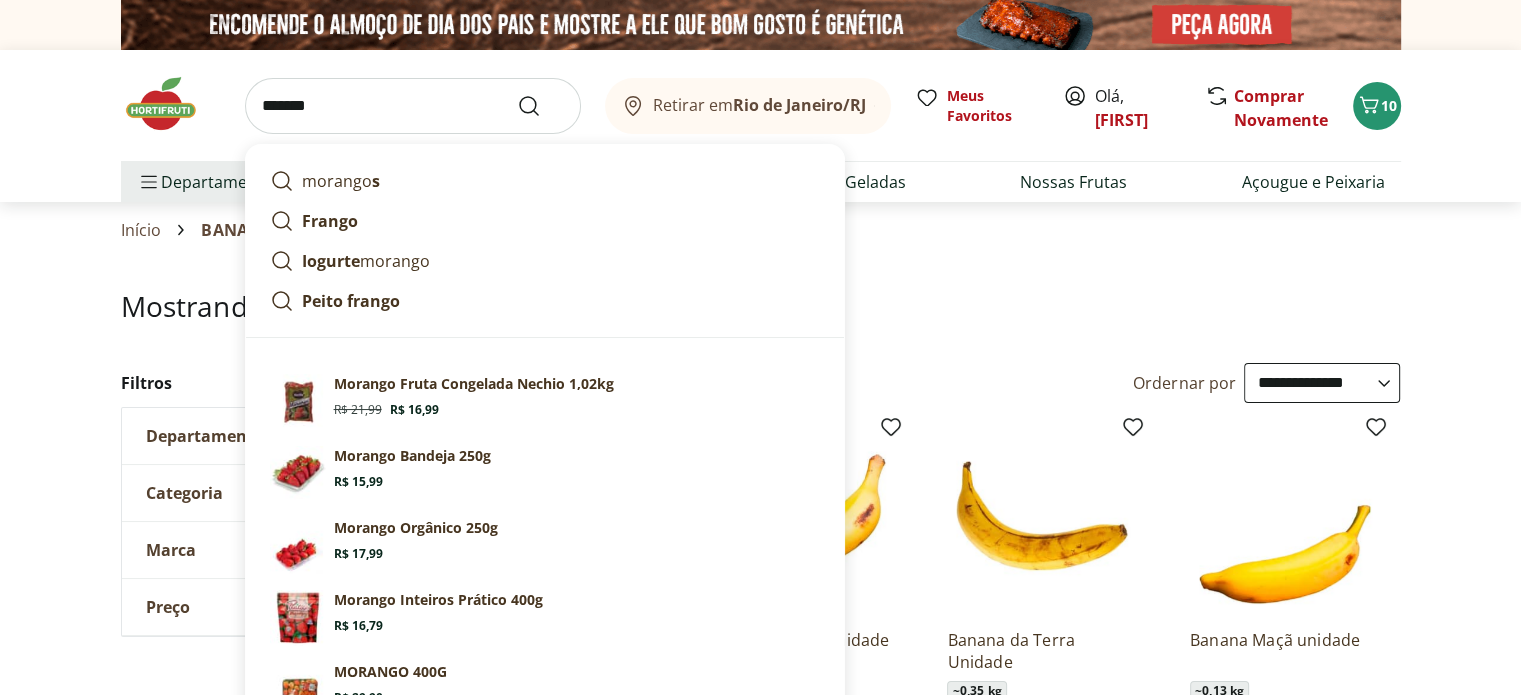 type on "*******" 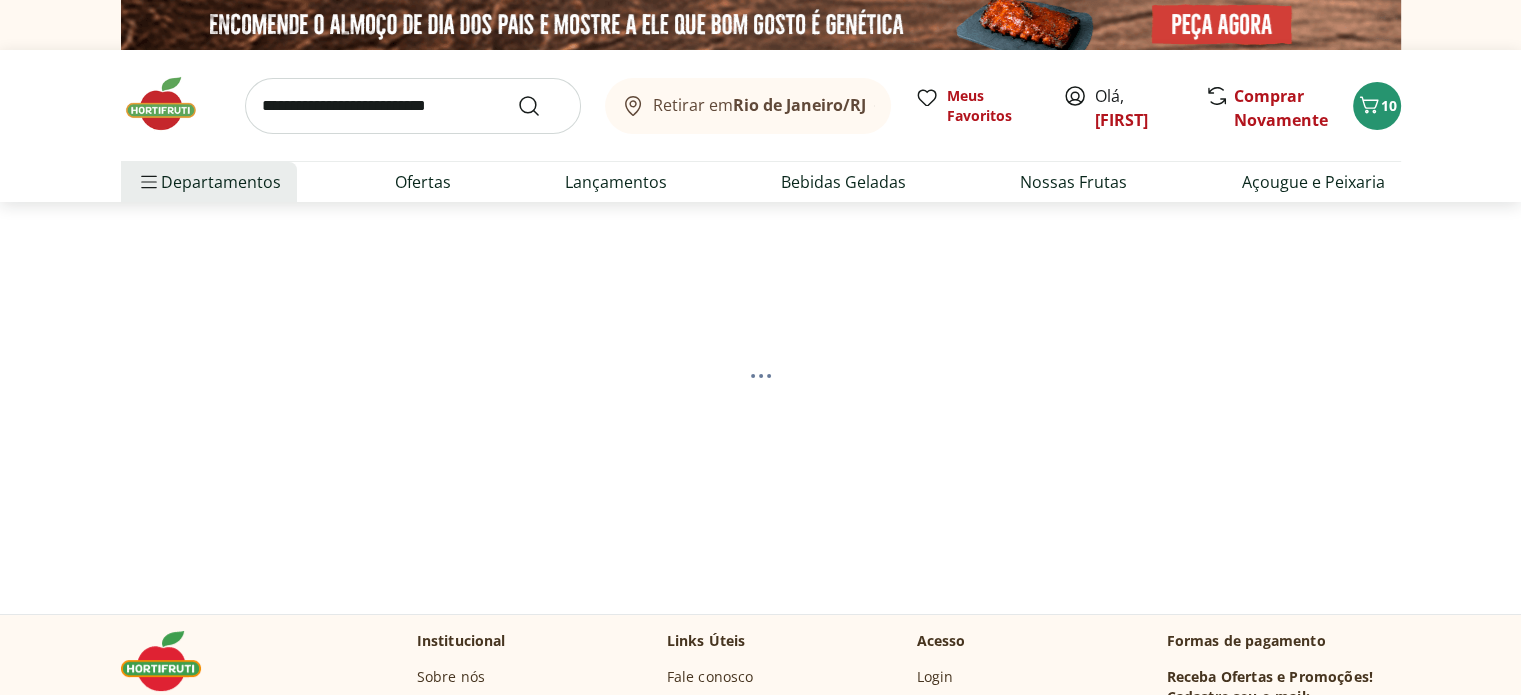 select on "**********" 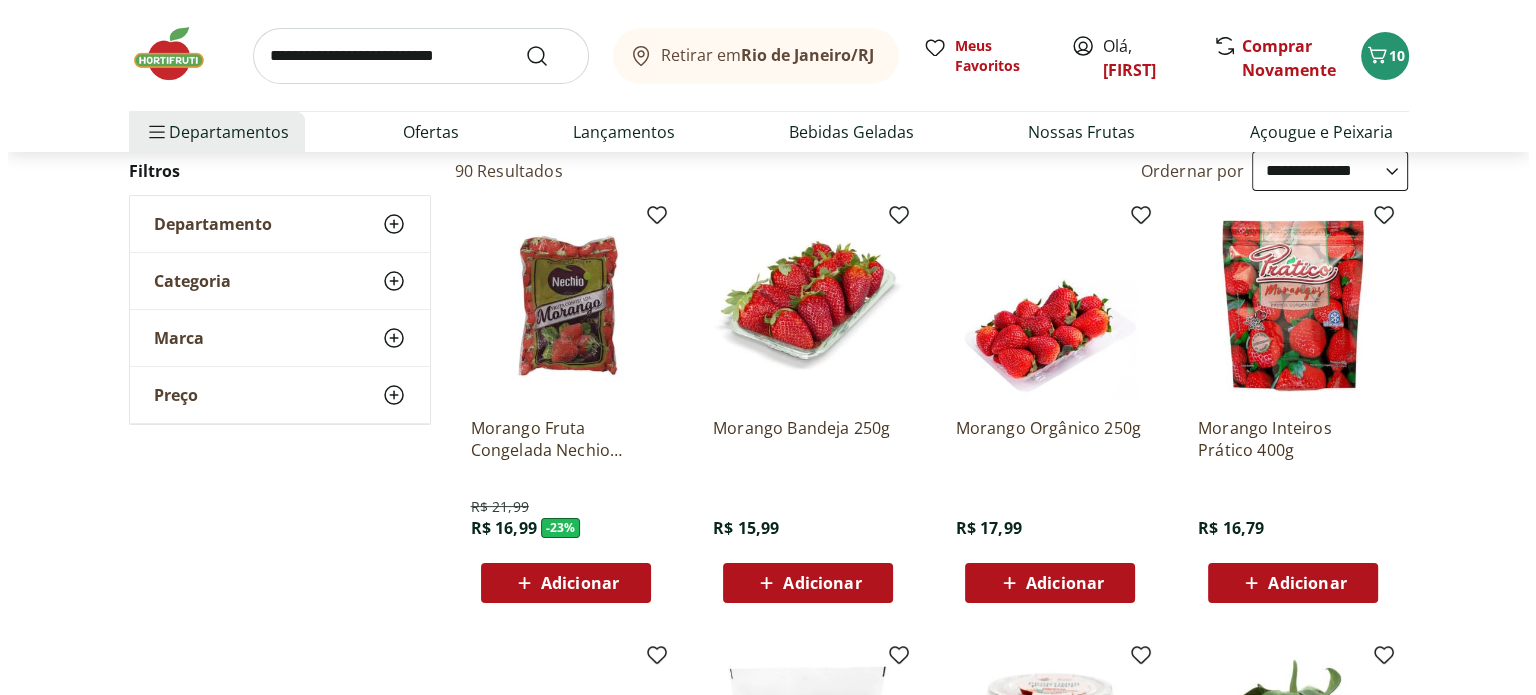 scroll, scrollTop: 232, scrollLeft: 0, axis: vertical 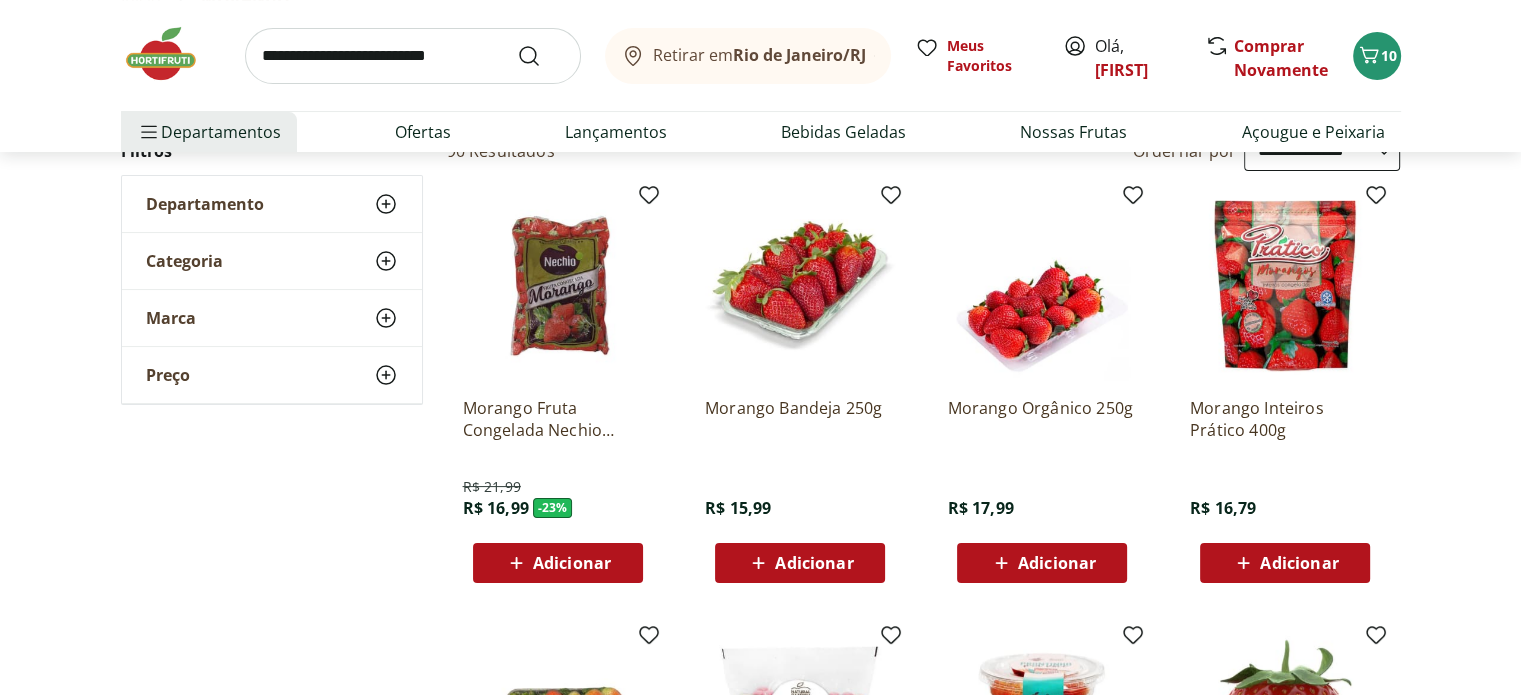 click on "Adicionar" at bounding box center (814, 563) 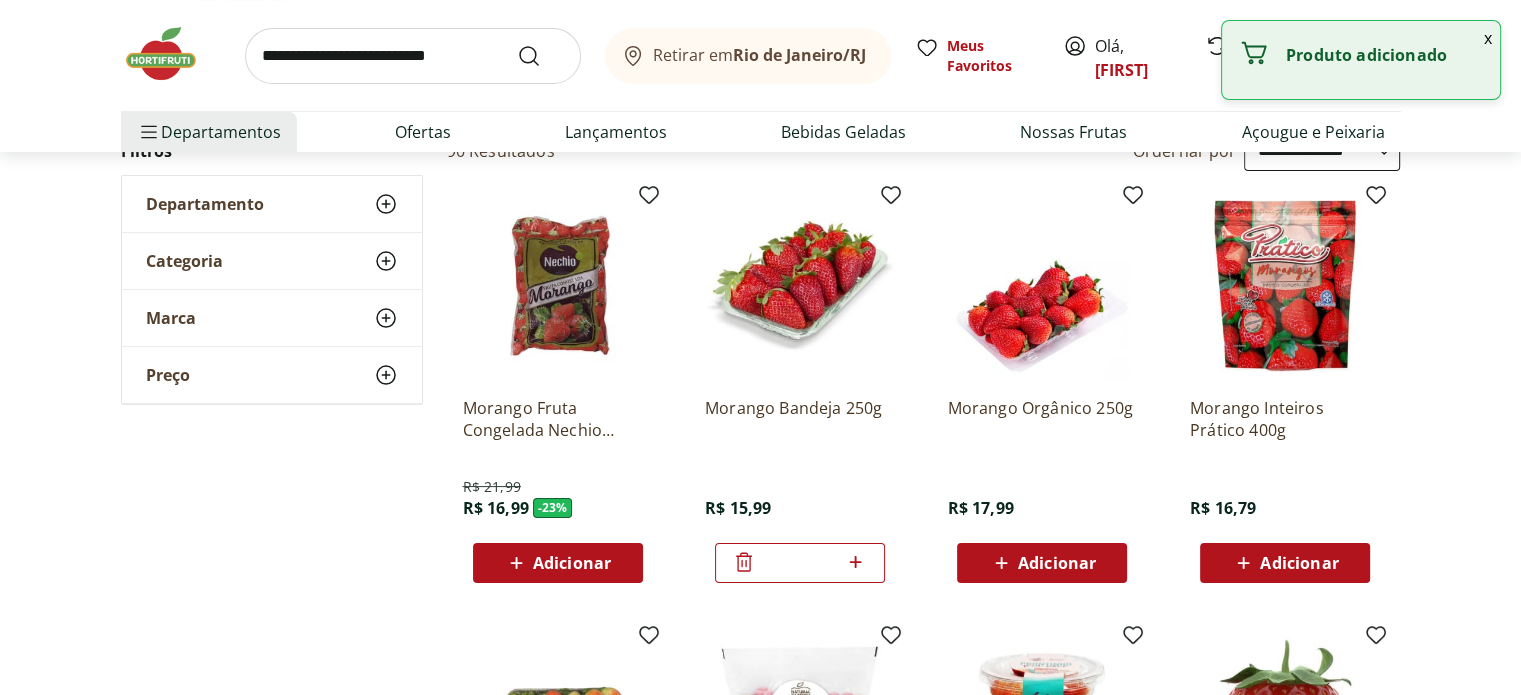 click 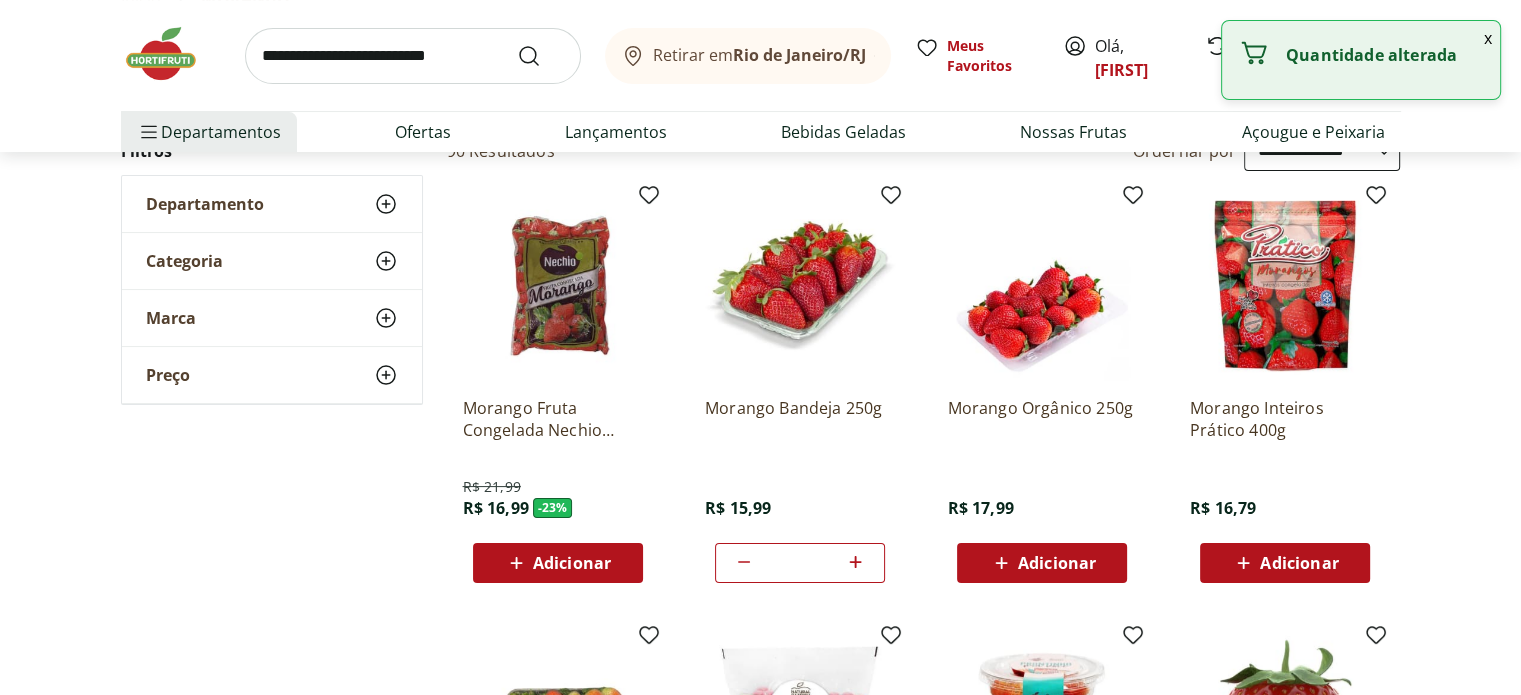 click on "x" at bounding box center (1488, 38) 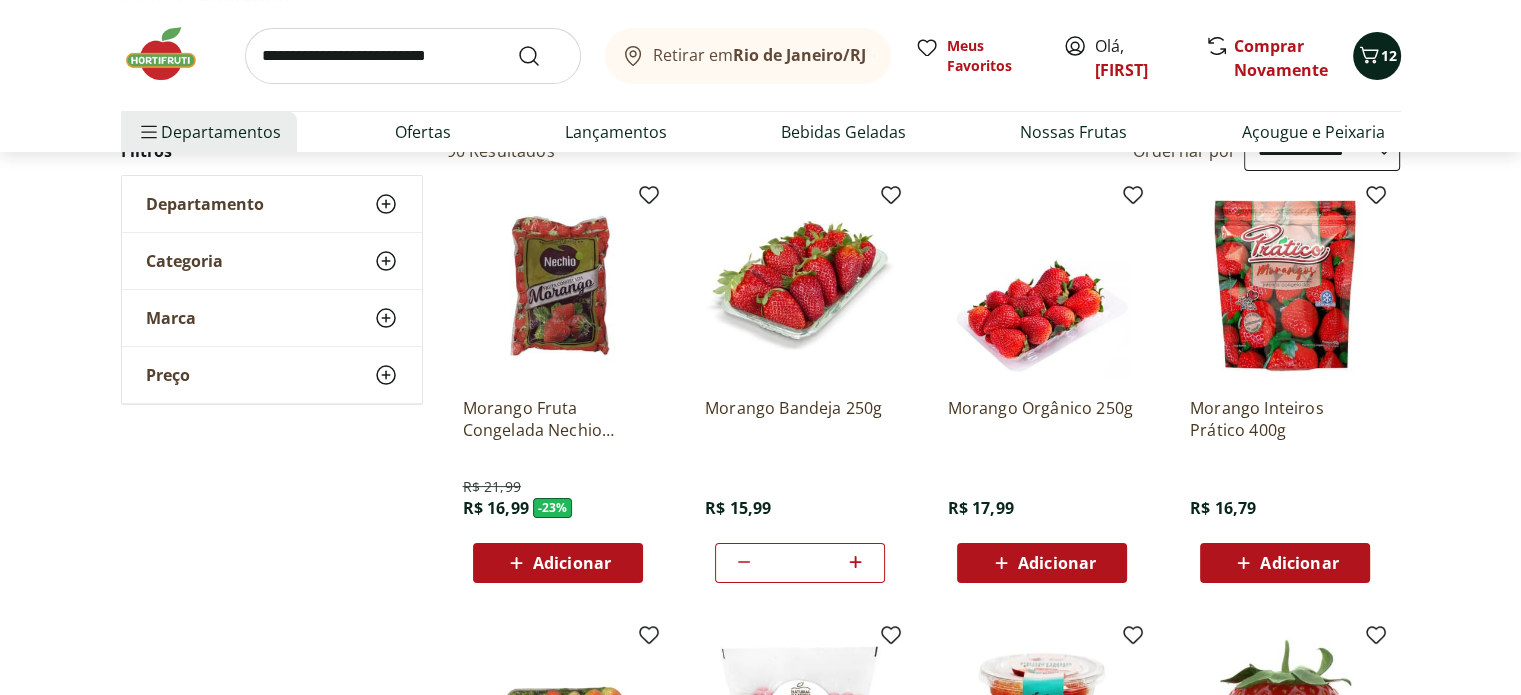 click on "12" at bounding box center [1389, 55] 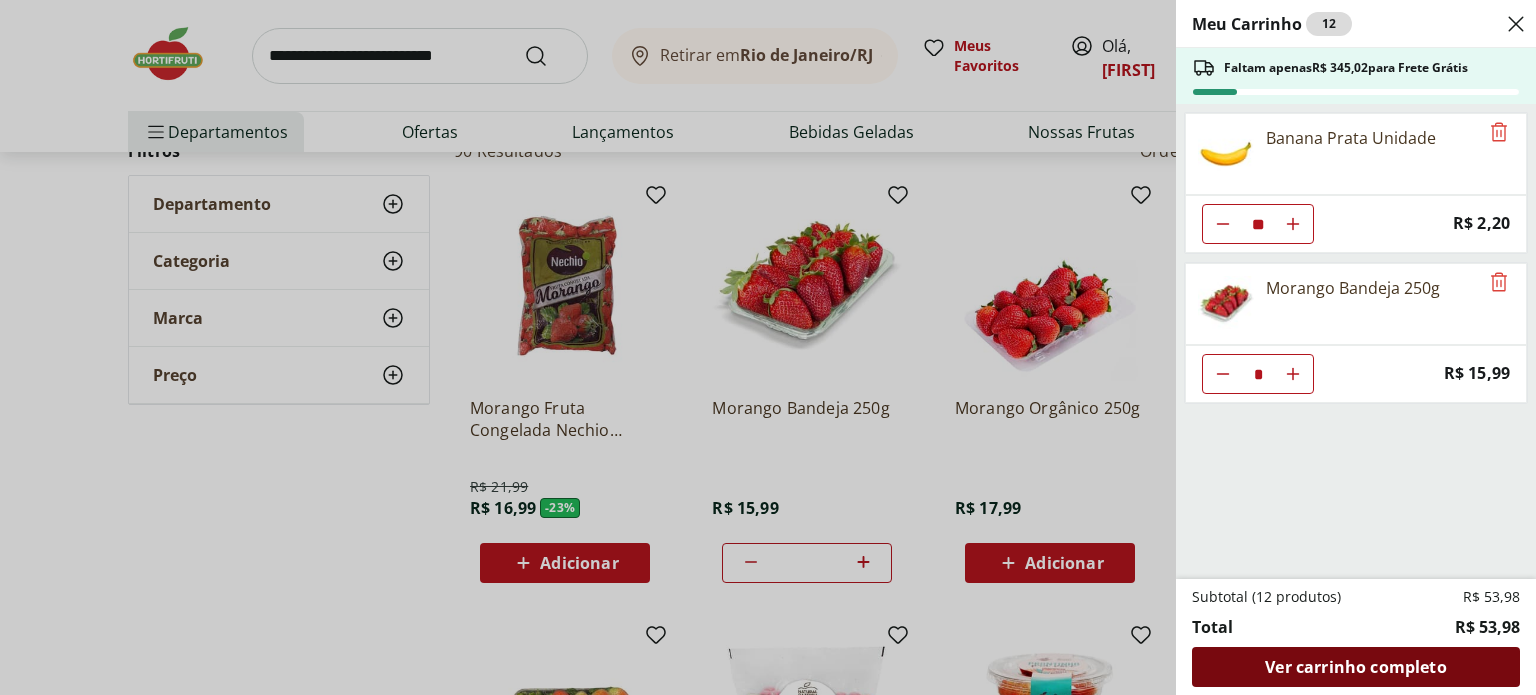 click on "Ver carrinho completo" at bounding box center (1355, 667) 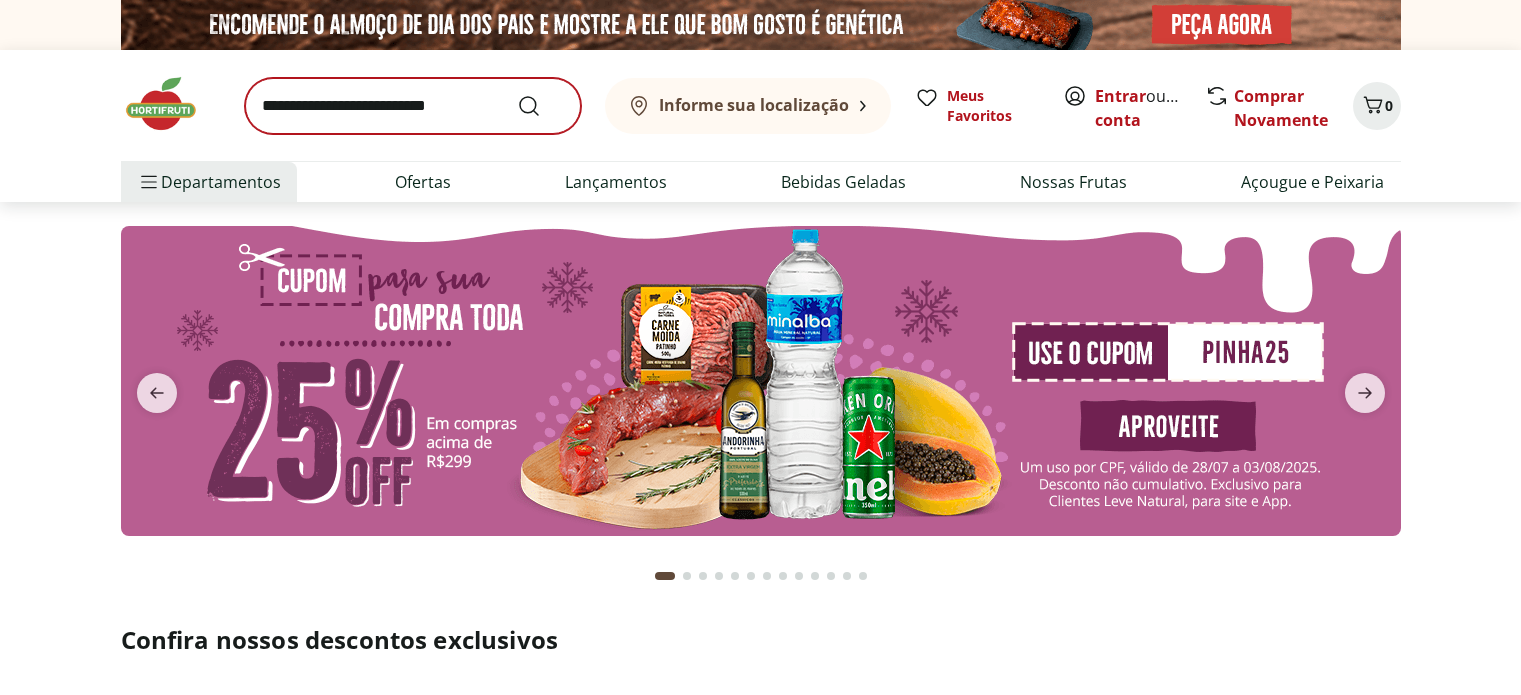 scroll, scrollTop: 0, scrollLeft: 0, axis: both 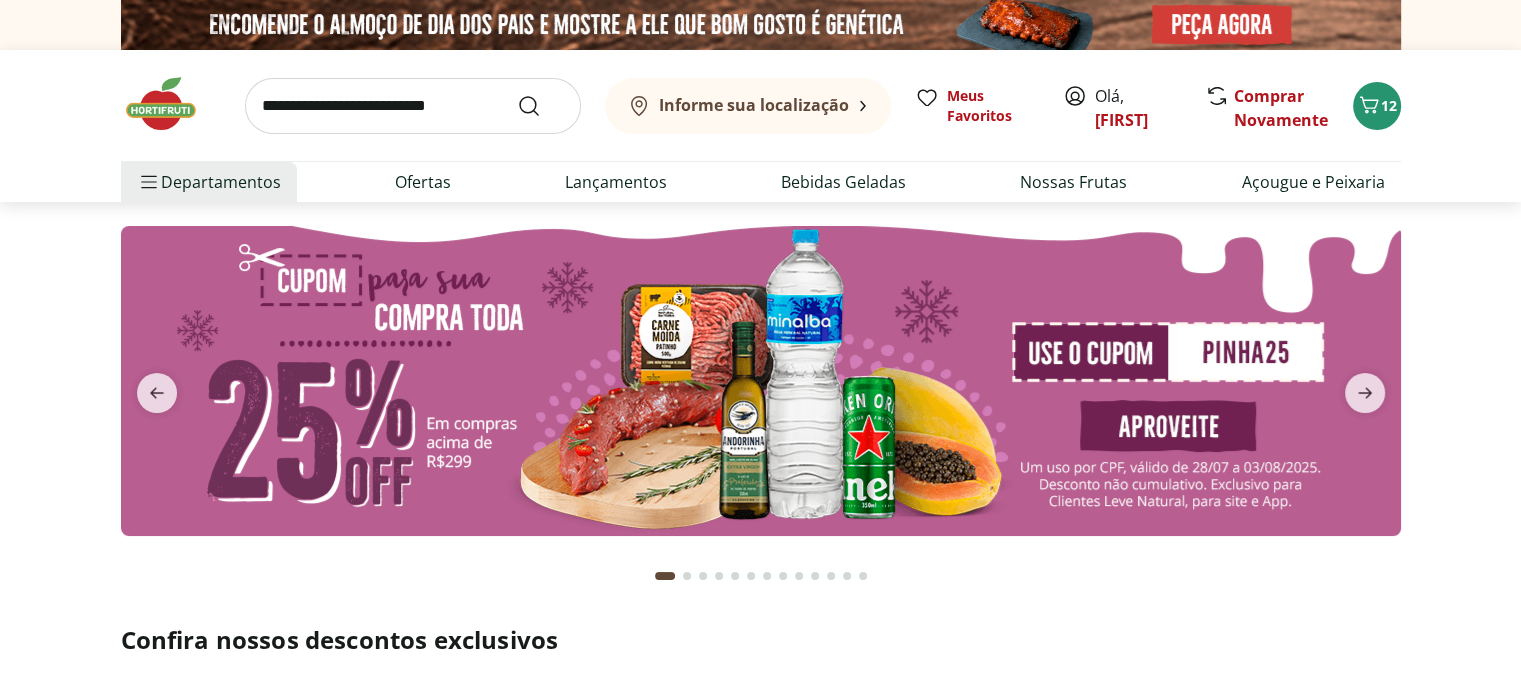click at bounding box center (413, 106) 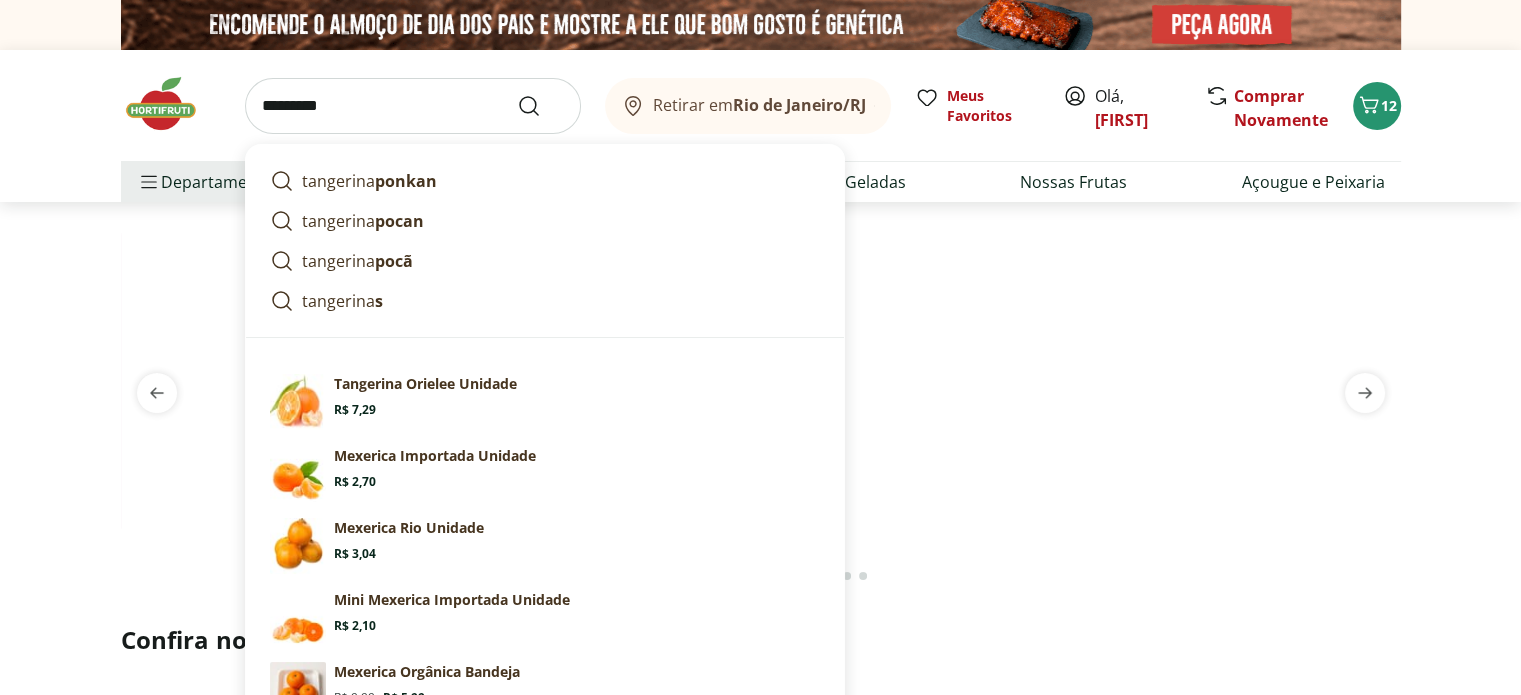 type on "*********" 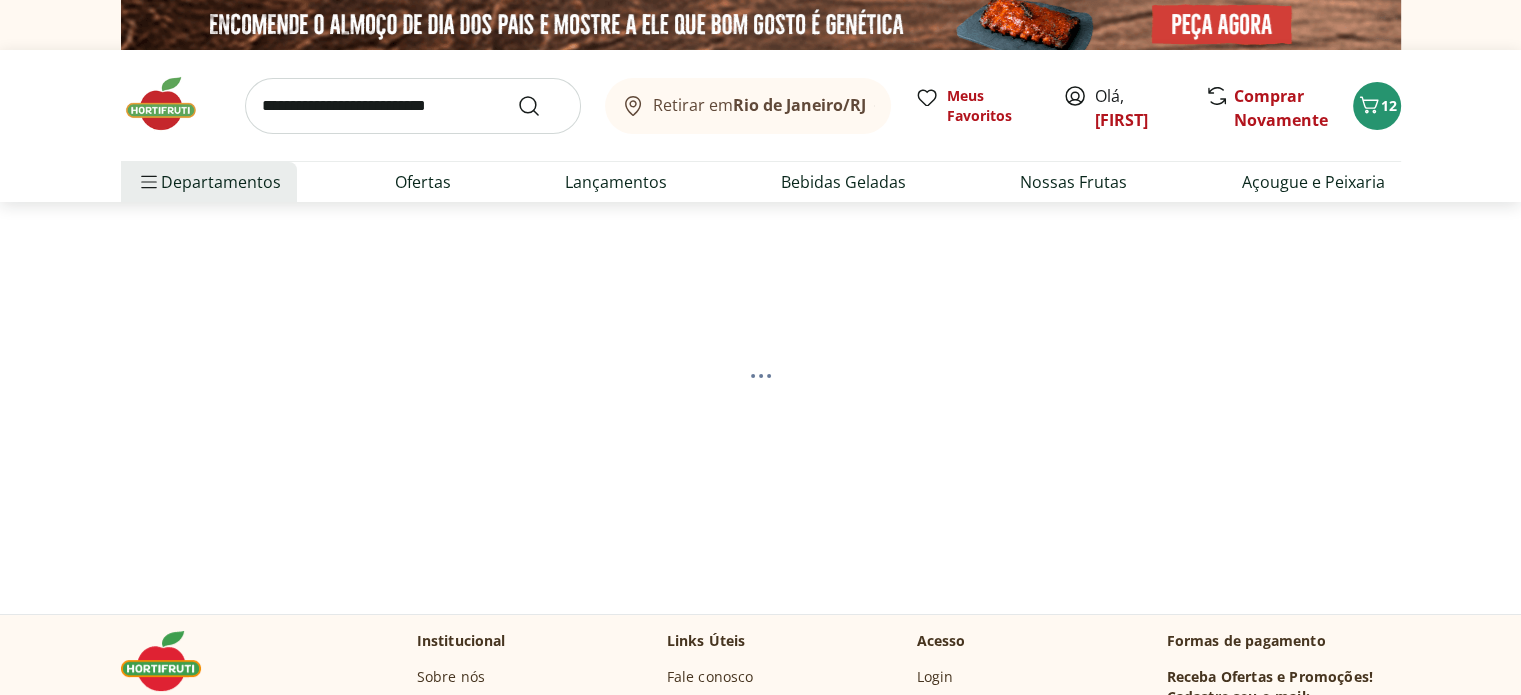 select on "**********" 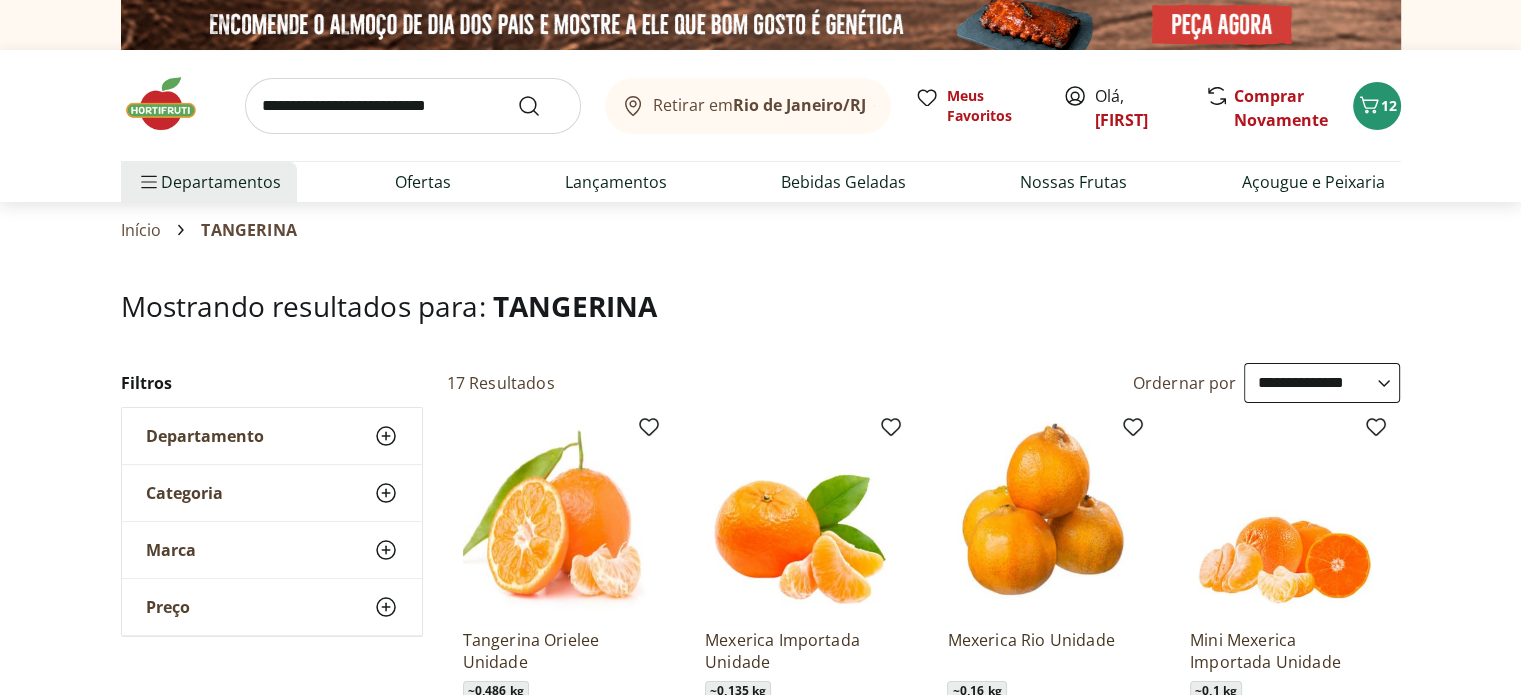 scroll, scrollTop: 608, scrollLeft: 0, axis: vertical 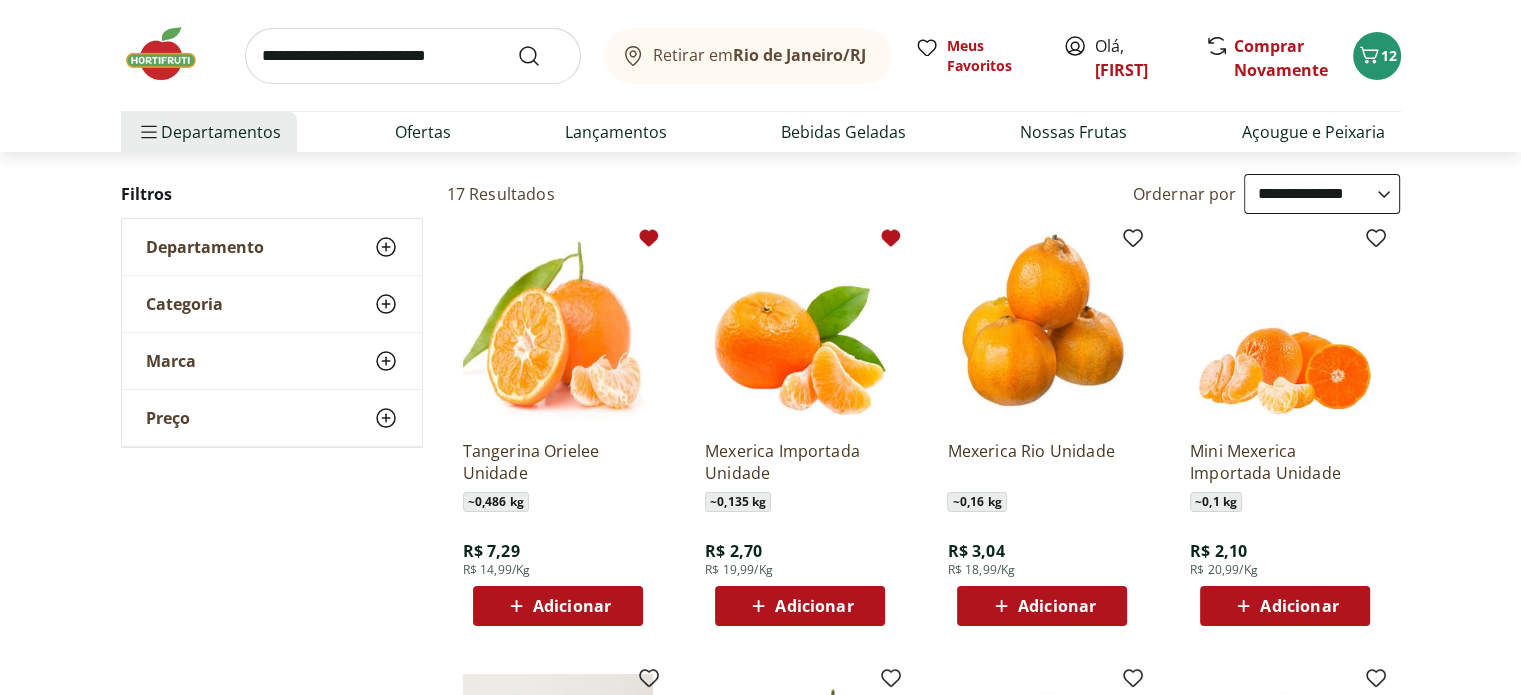 click on "Adicionar" at bounding box center [814, 606] 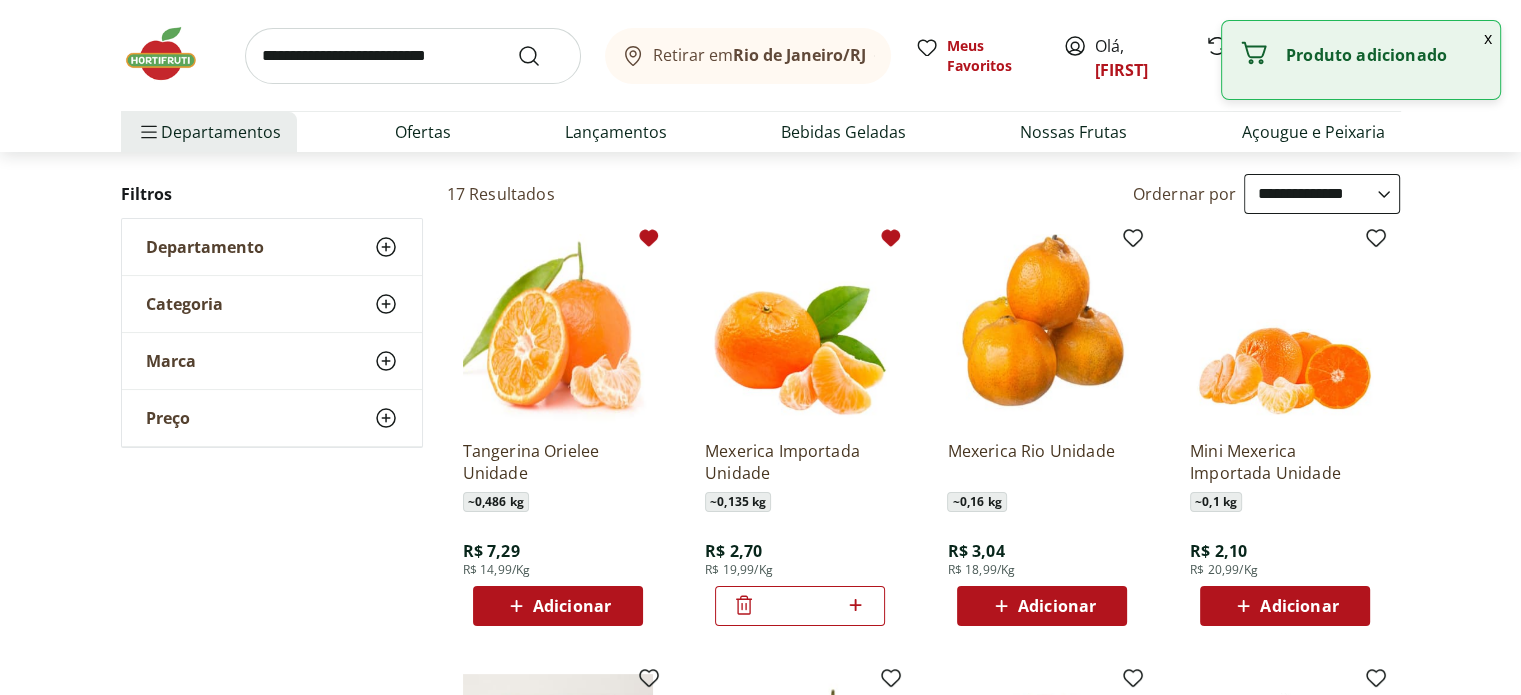 click on "*" at bounding box center [800, 606] 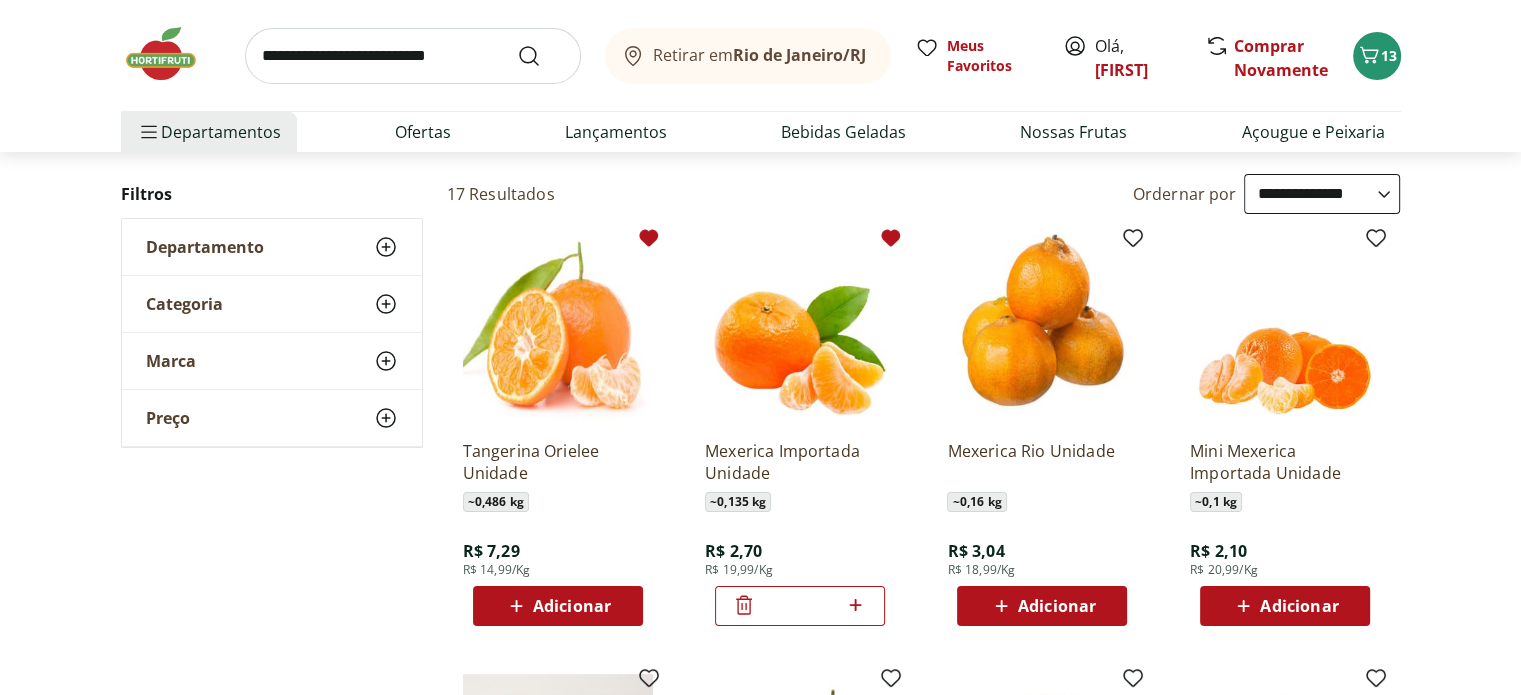 type on "**" 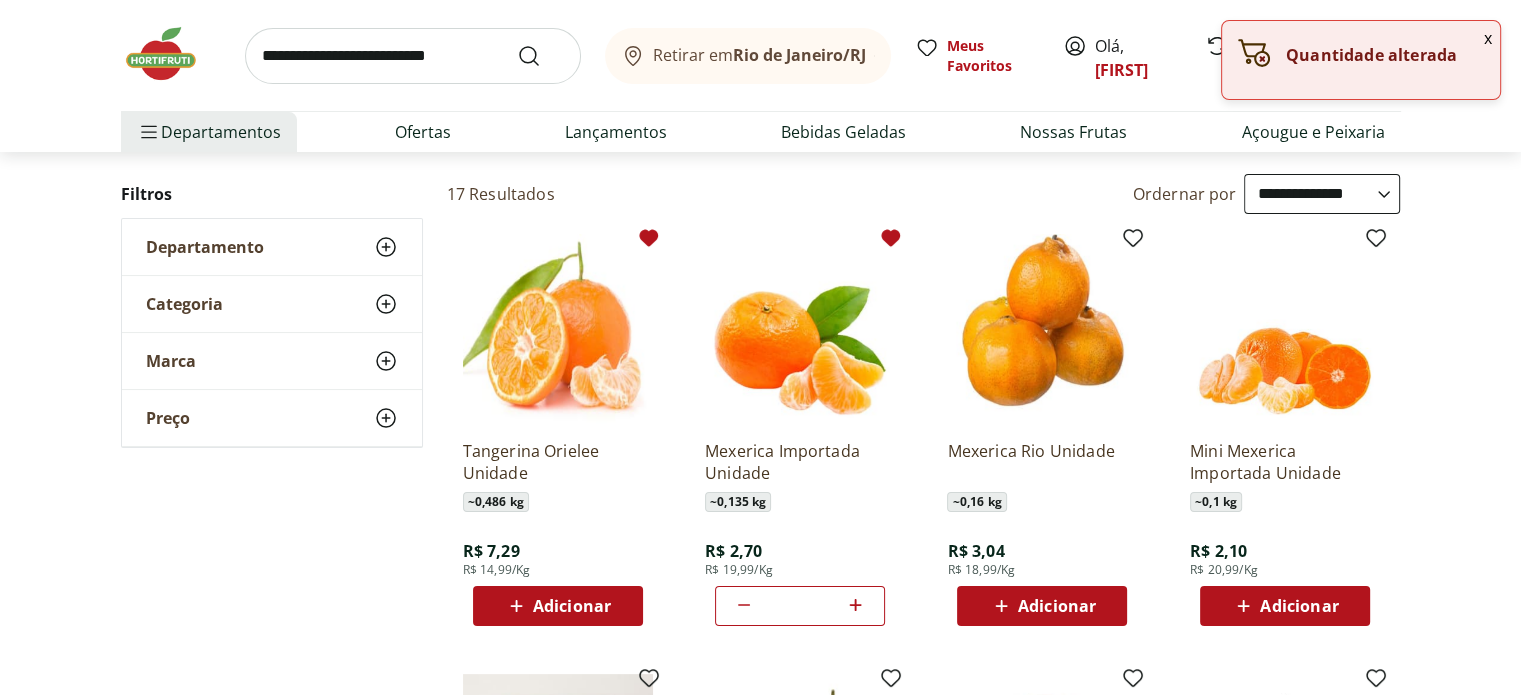 click on "x" at bounding box center (1488, 38) 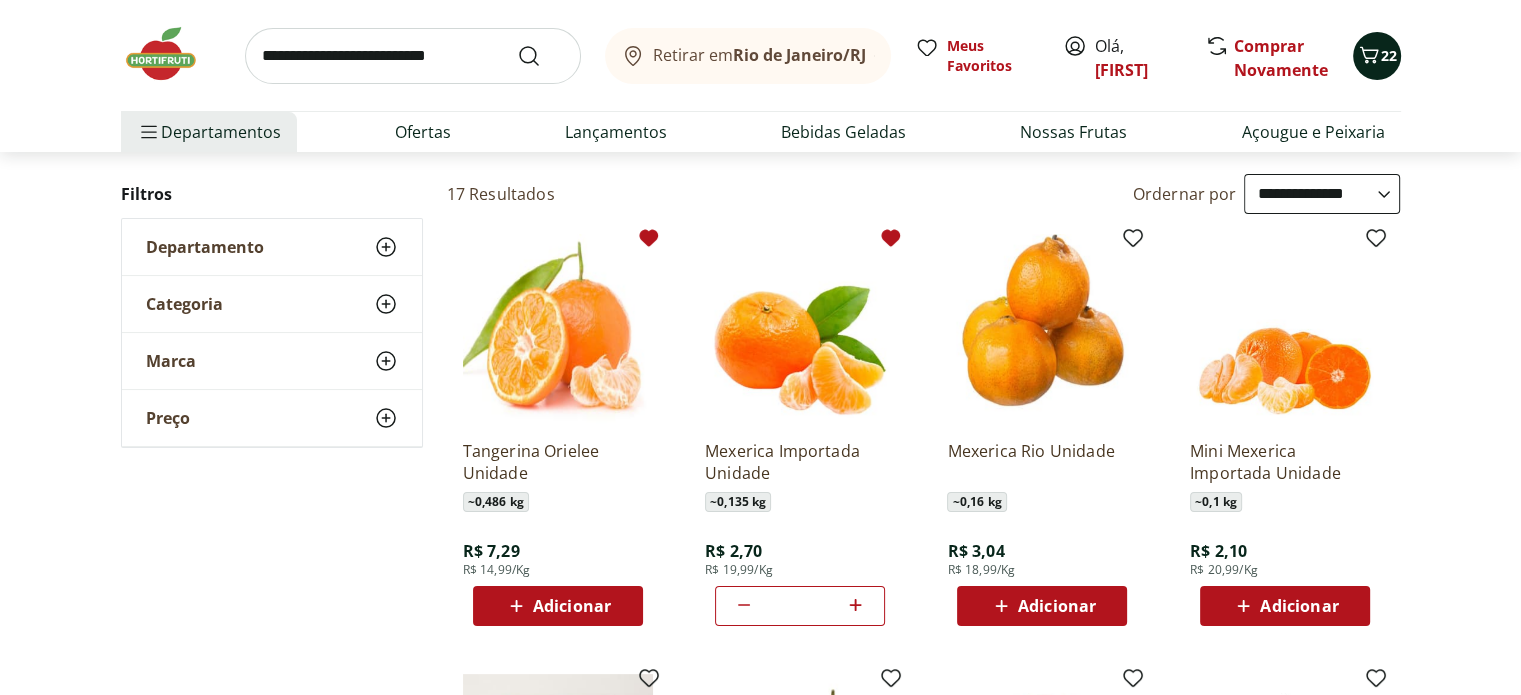 click on "22" at bounding box center (1389, 55) 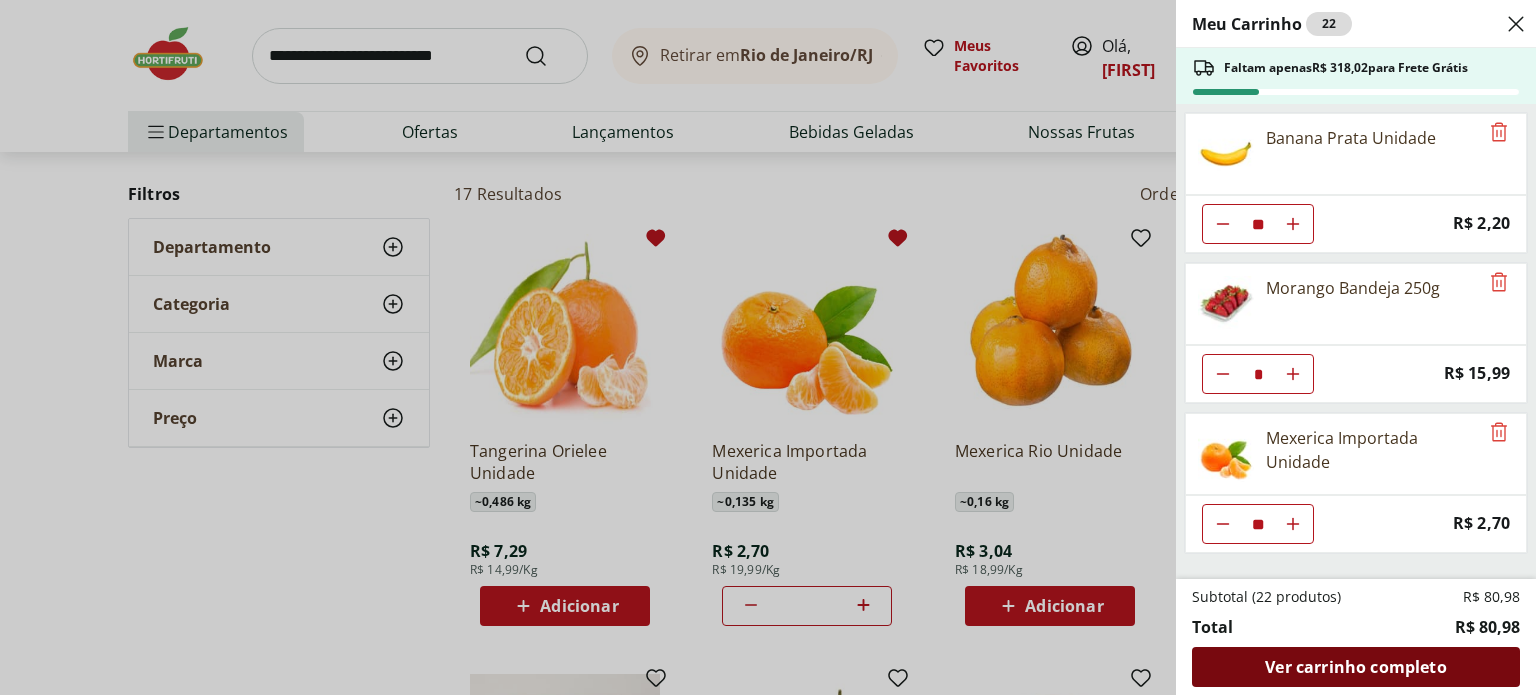 click on "Ver carrinho completo" at bounding box center (1355, 667) 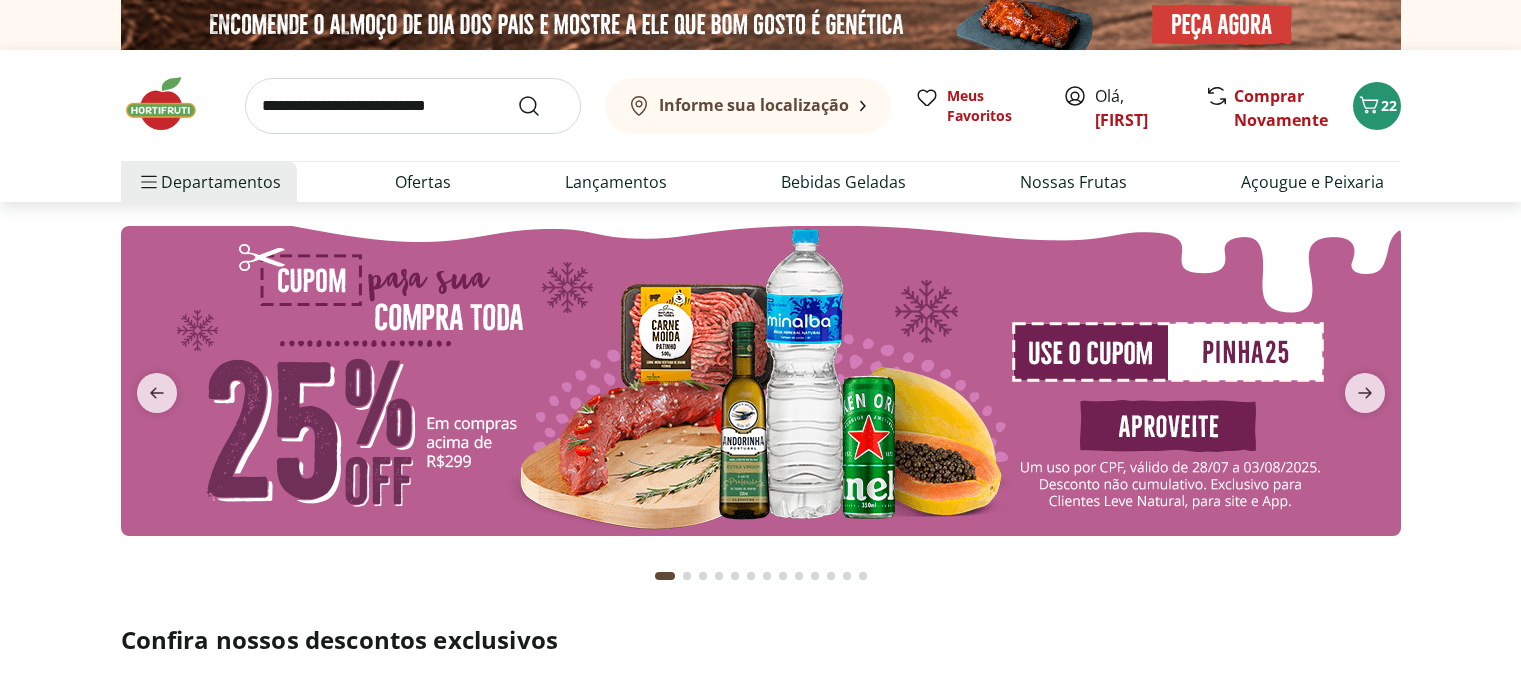 scroll, scrollTop: 0, scrollLeft: 0, axis: both 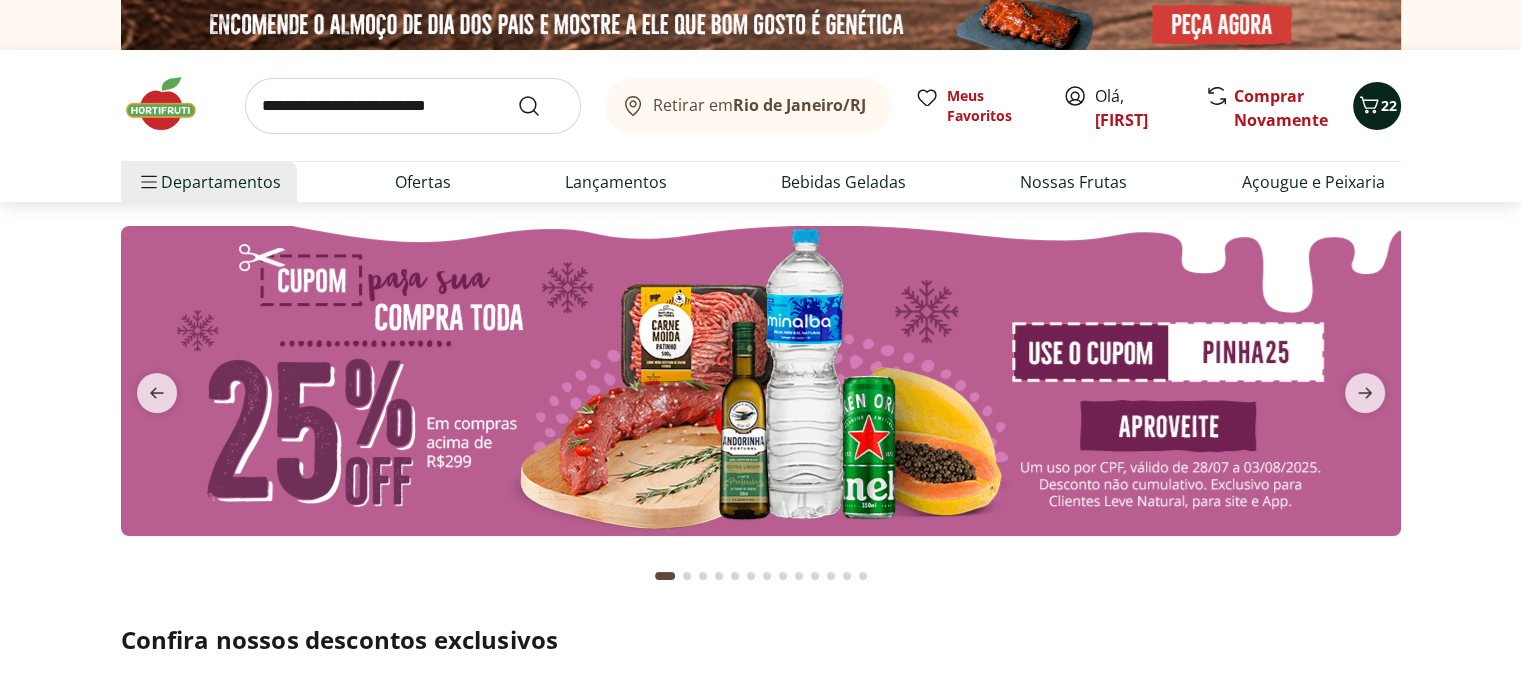 click 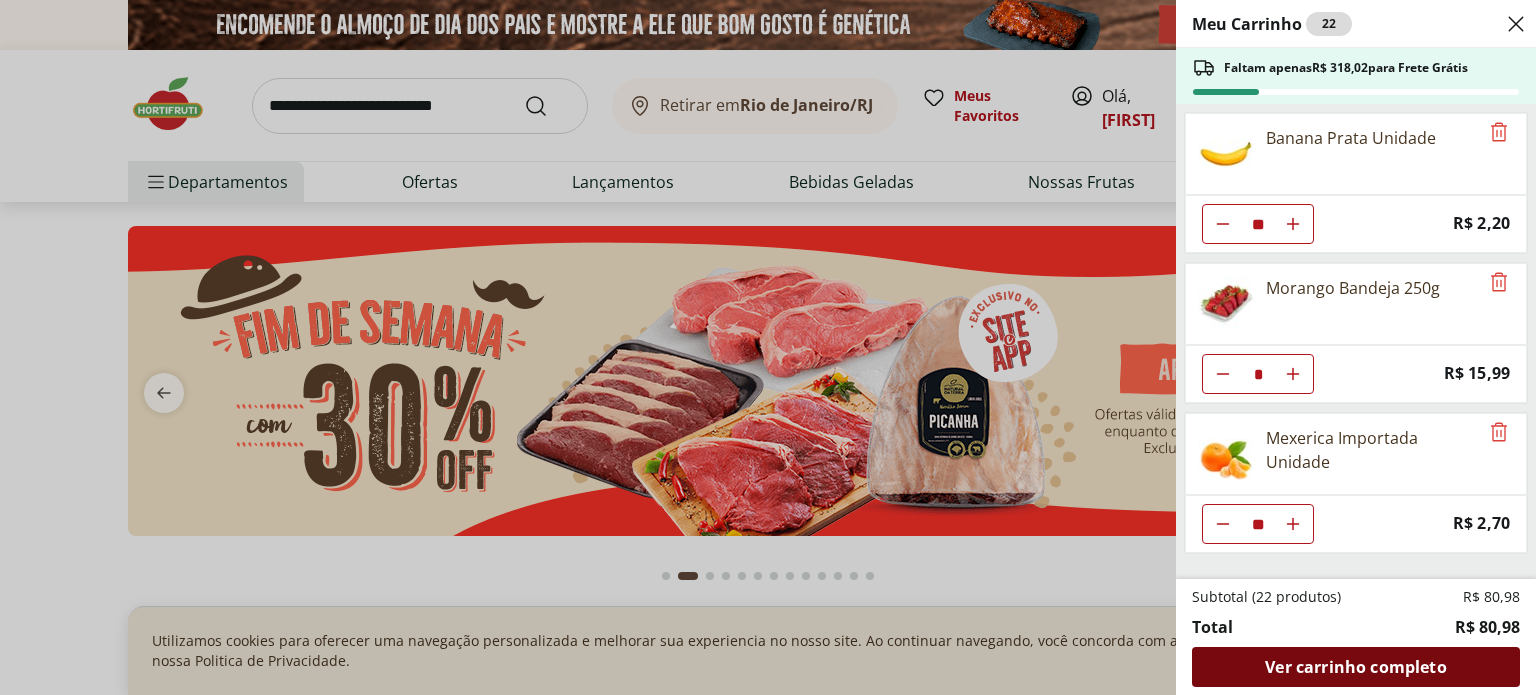 click on "Ver carrinho completo" at bounding box center (1355, 667) 